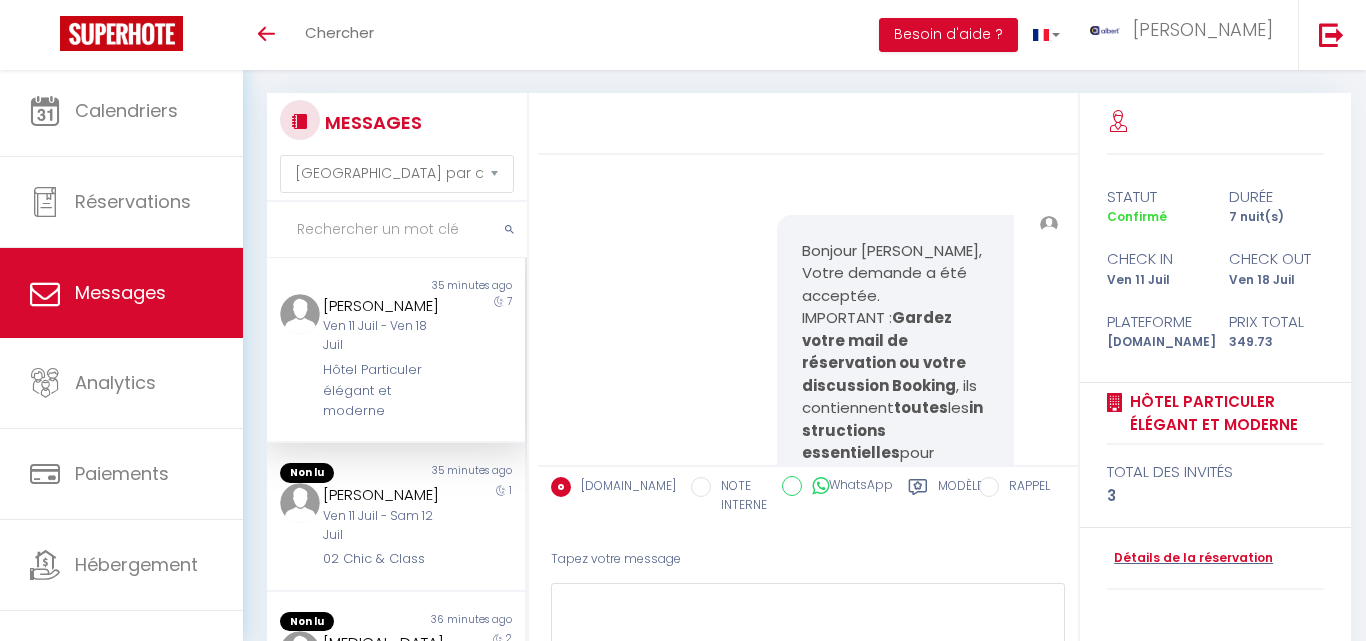 select on "message" 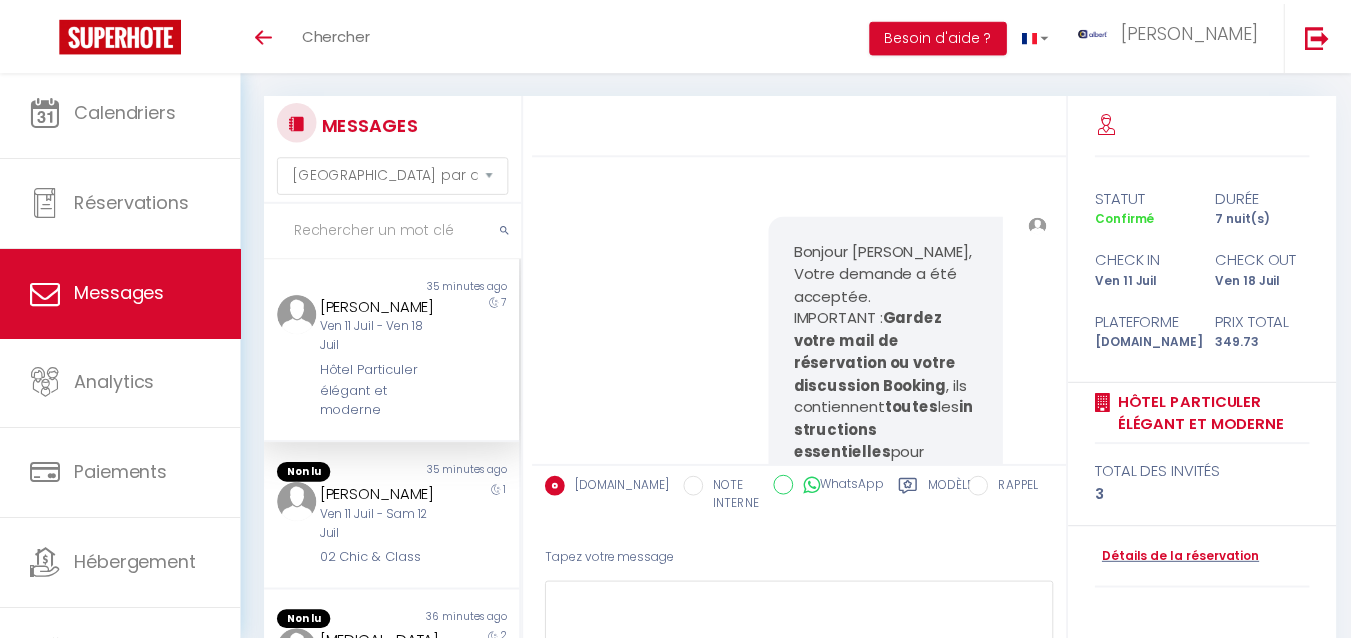 scroll, scrollTop: 0, scrollLeft: 0, axis: both 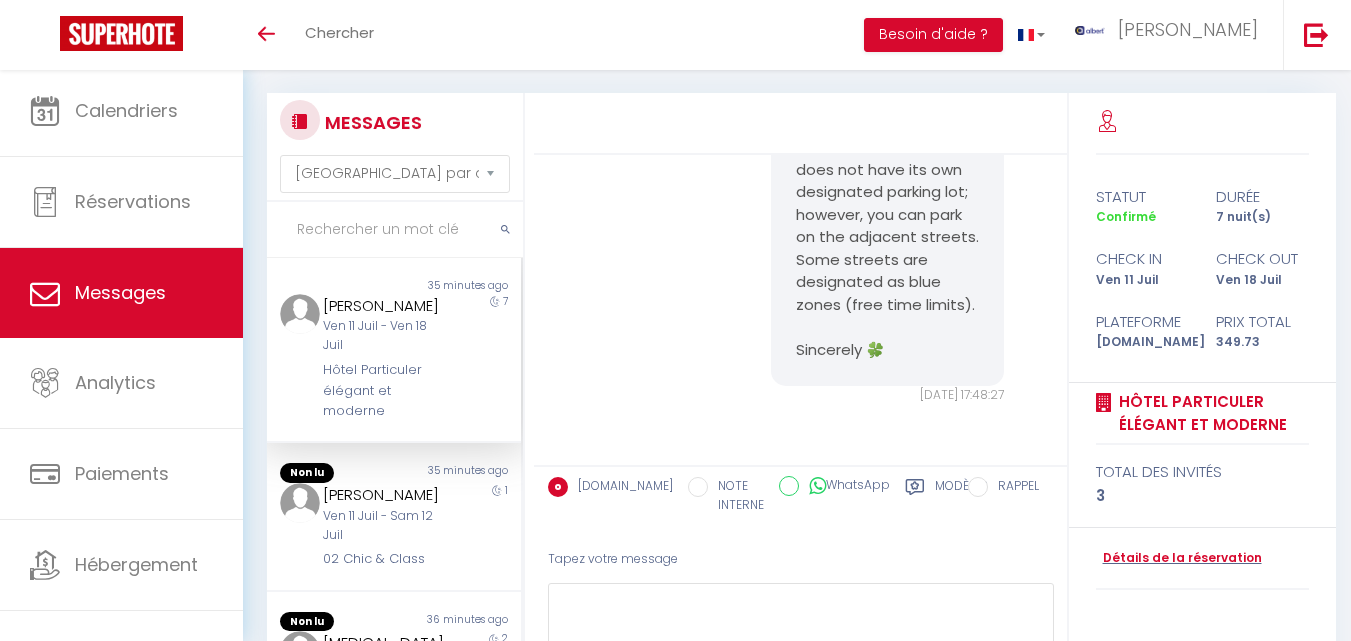 click at bounding box center (395, 230) 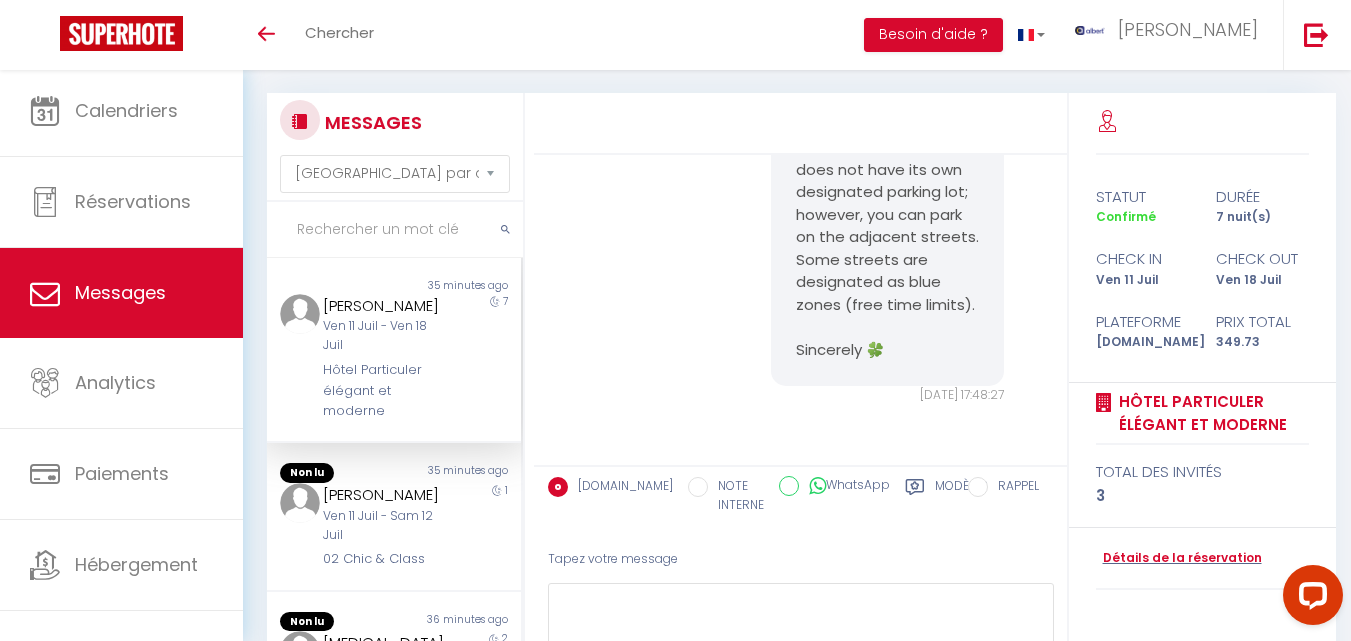 scroll, scrollTop: 0, scrollLeft: 0, axis: both 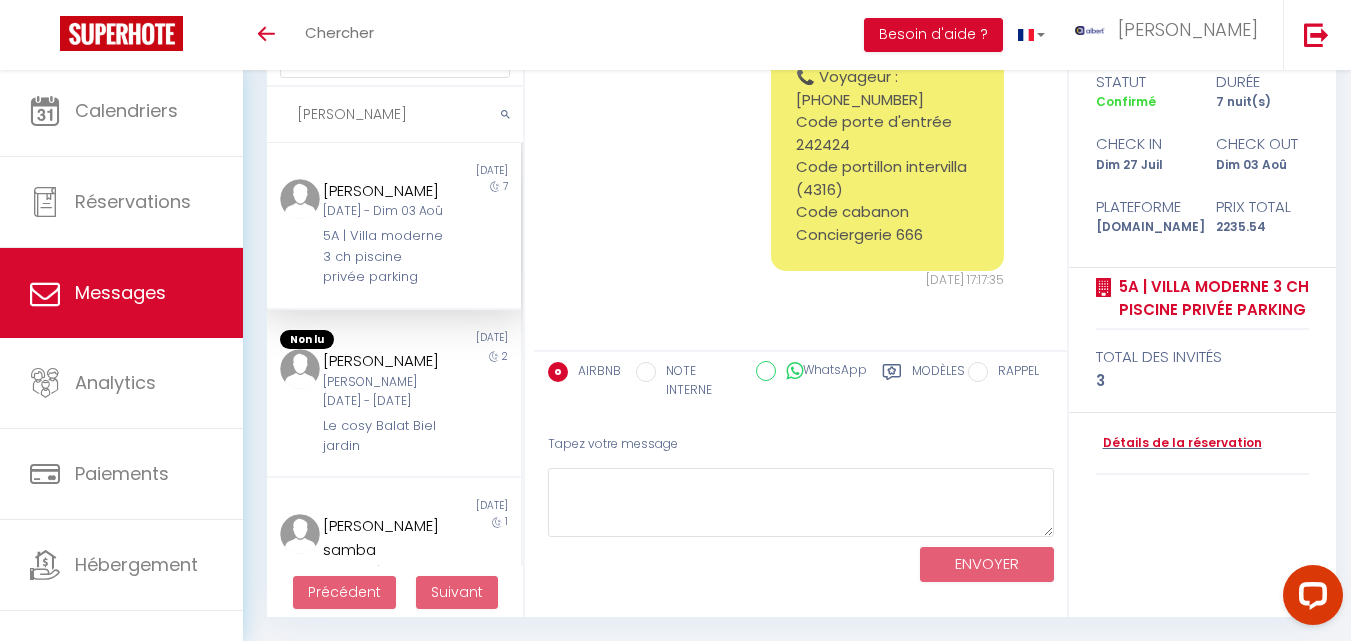 drag, startPoint x: 390, startPoint y: 115, endPoint x: 288, endPoint y: 114, distance: 102.0049 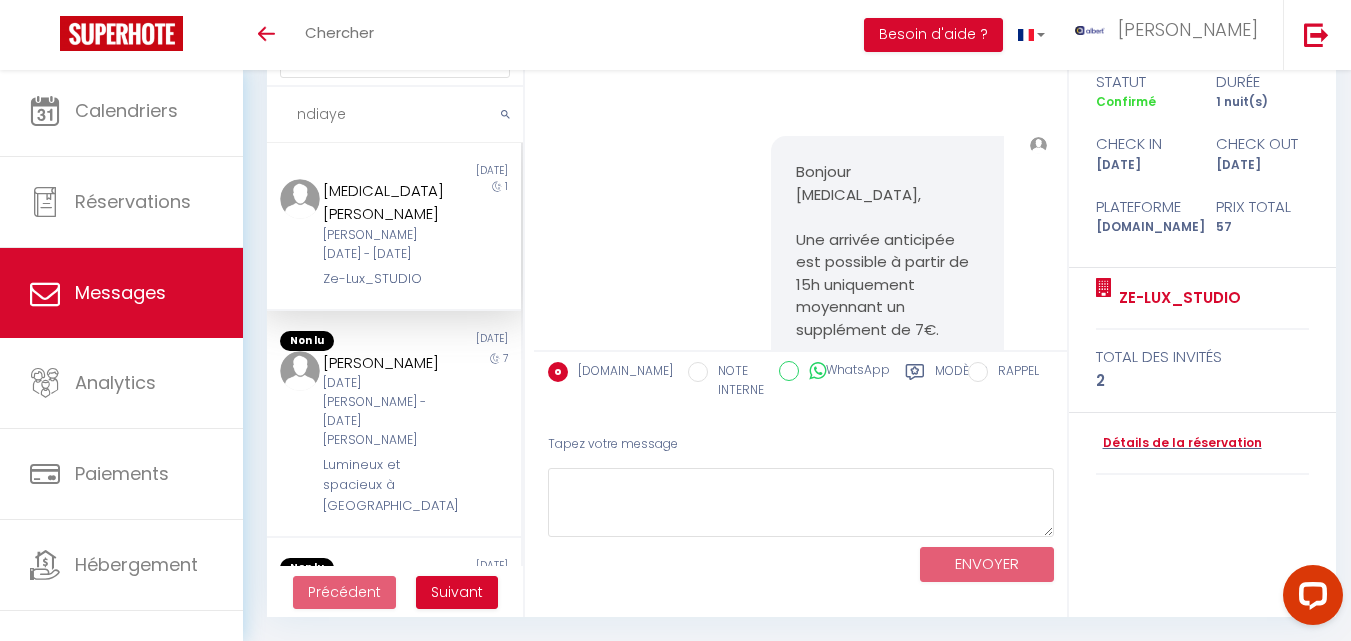 scroll, scrollTop: 10018, scrollLeft: 0, axis: vertical 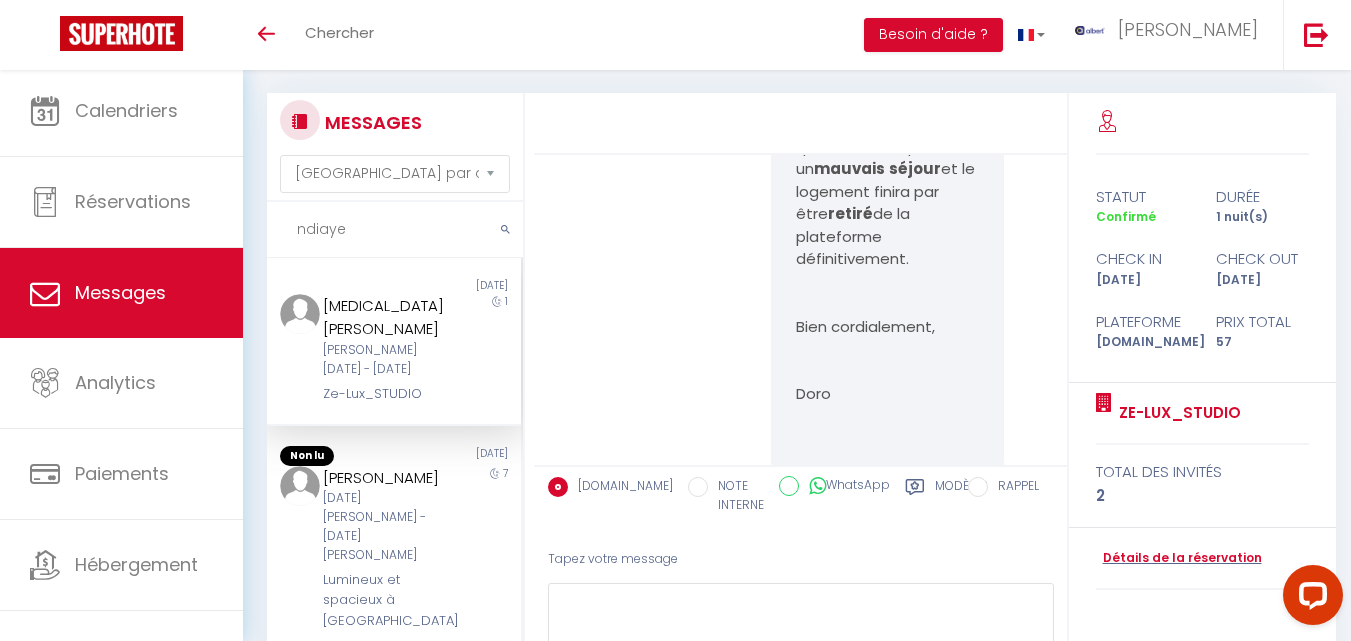 drag, startPoint x: 377, startPoint y: 224, endPoint x: 258, endPoint y: 248, distance: 121.39605 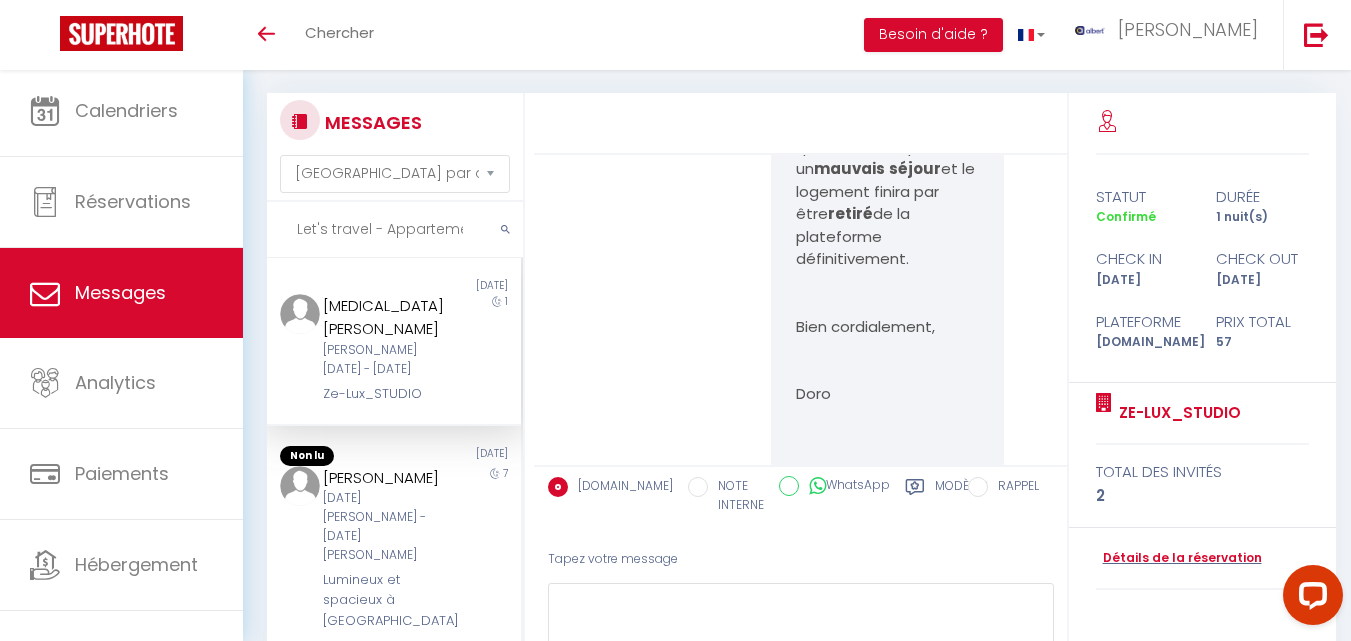 scroll, scrollTop: 0, scrollLeft: 192, axis: horizontal 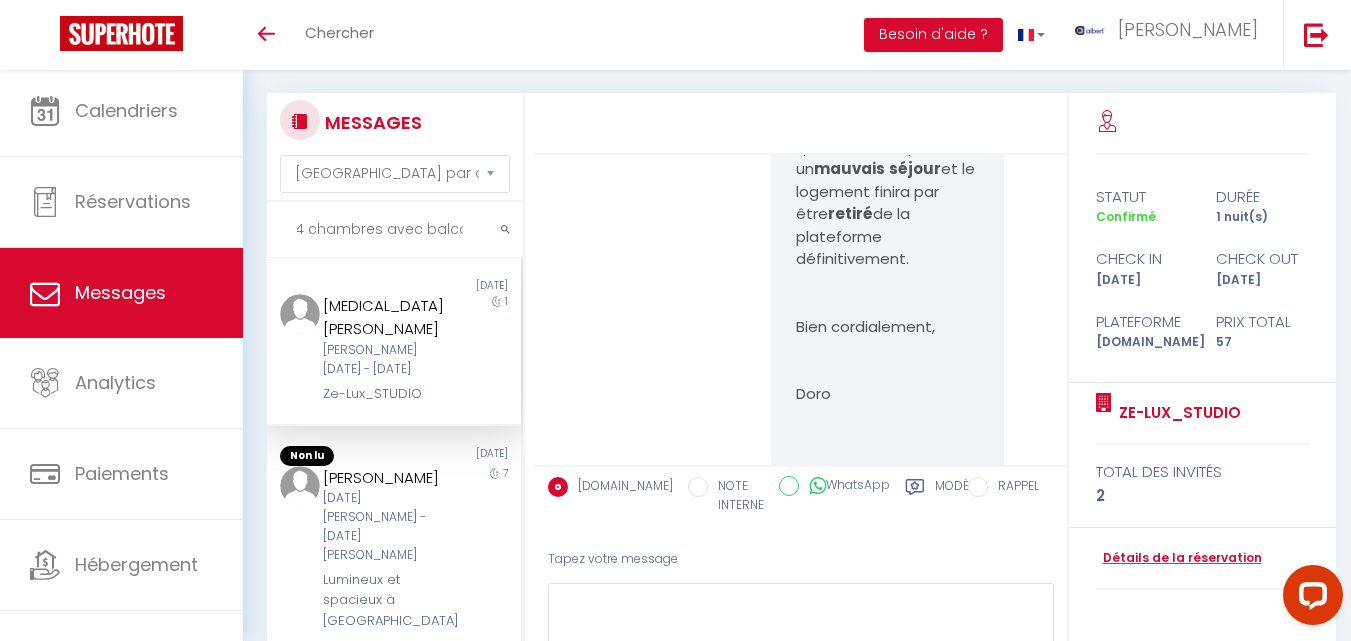 type on "Let's travel - Appartement 4 chambres avec balcon" 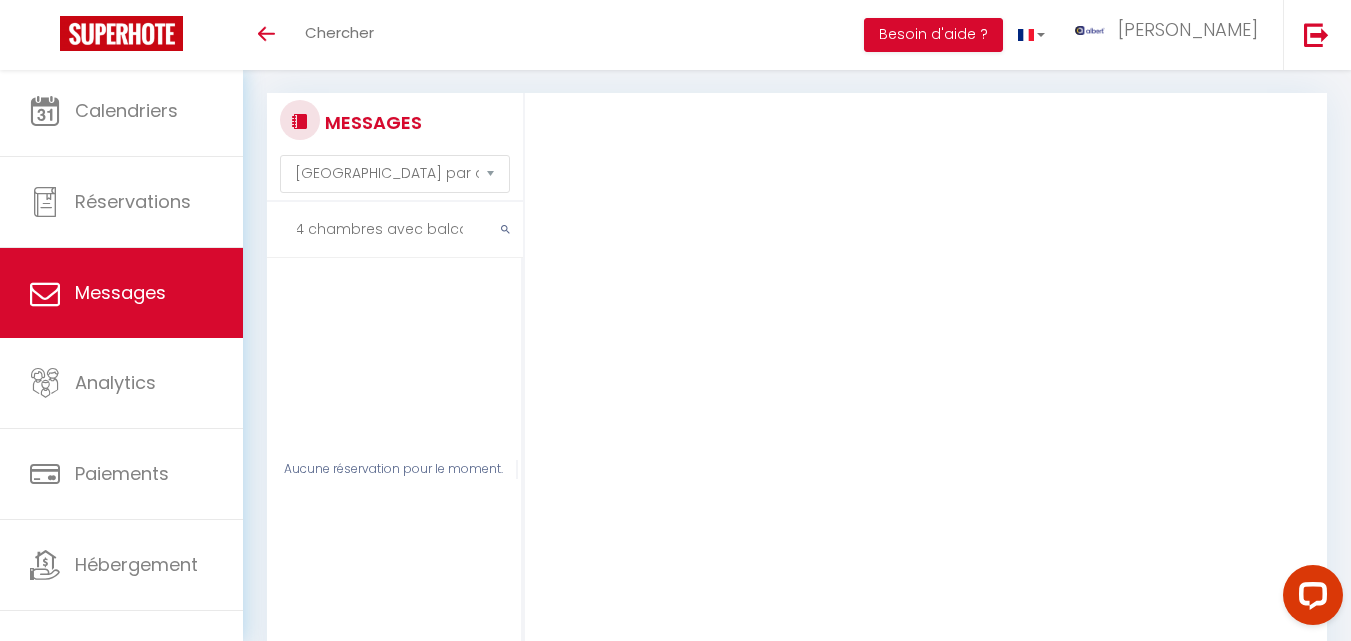 scroll, scrollTop: 0, scrollLeft: 0, axis: both 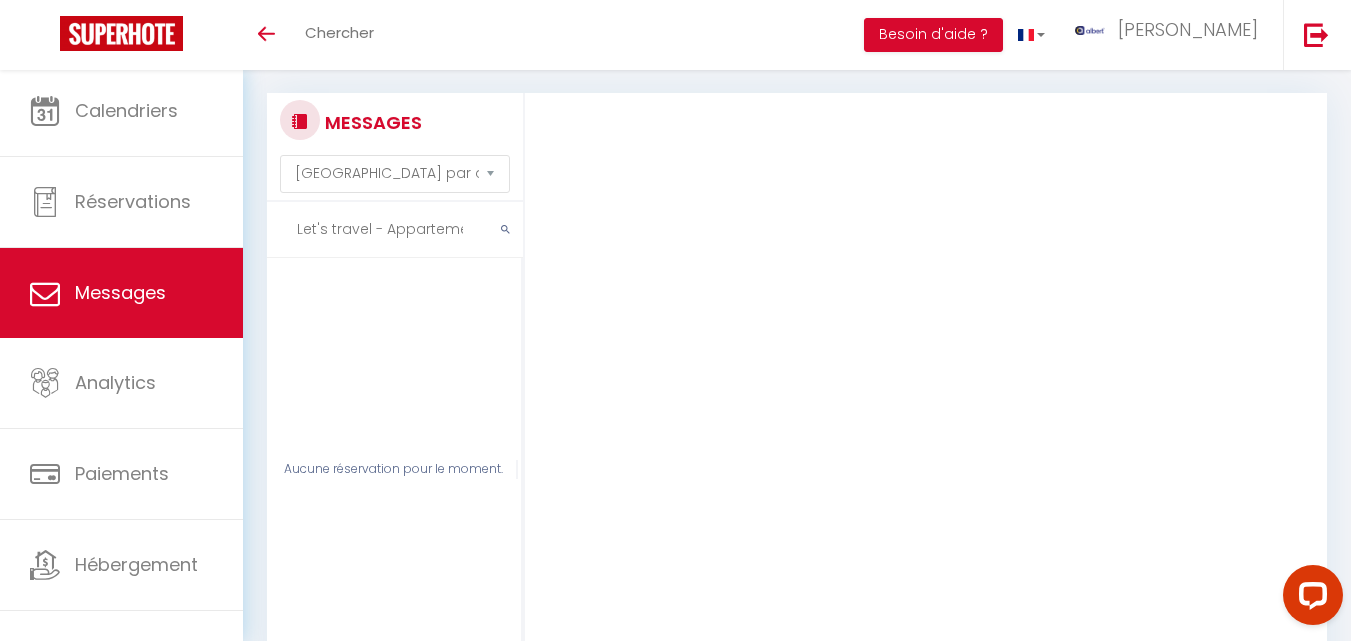 click on "Let's travel - Appartement 4 chambres avec balcon" at bounding box center (395, 230) 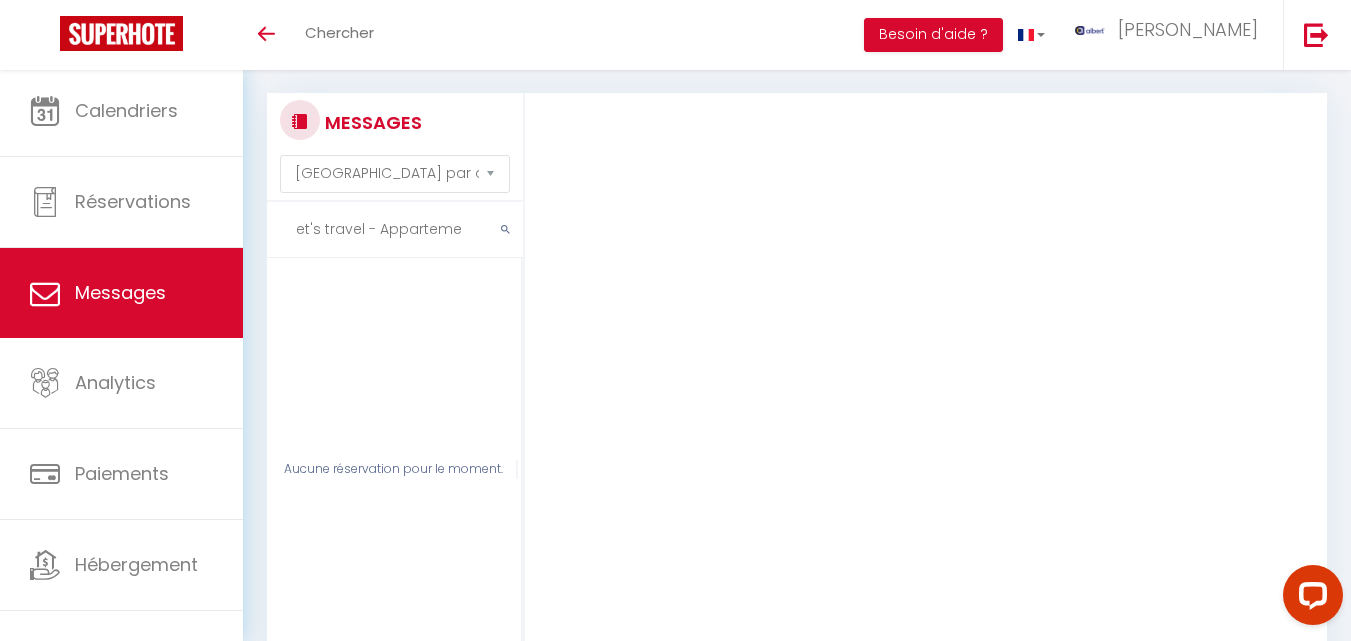 scroll, scrollTop: 0, scrollLeft: 0, axis: both 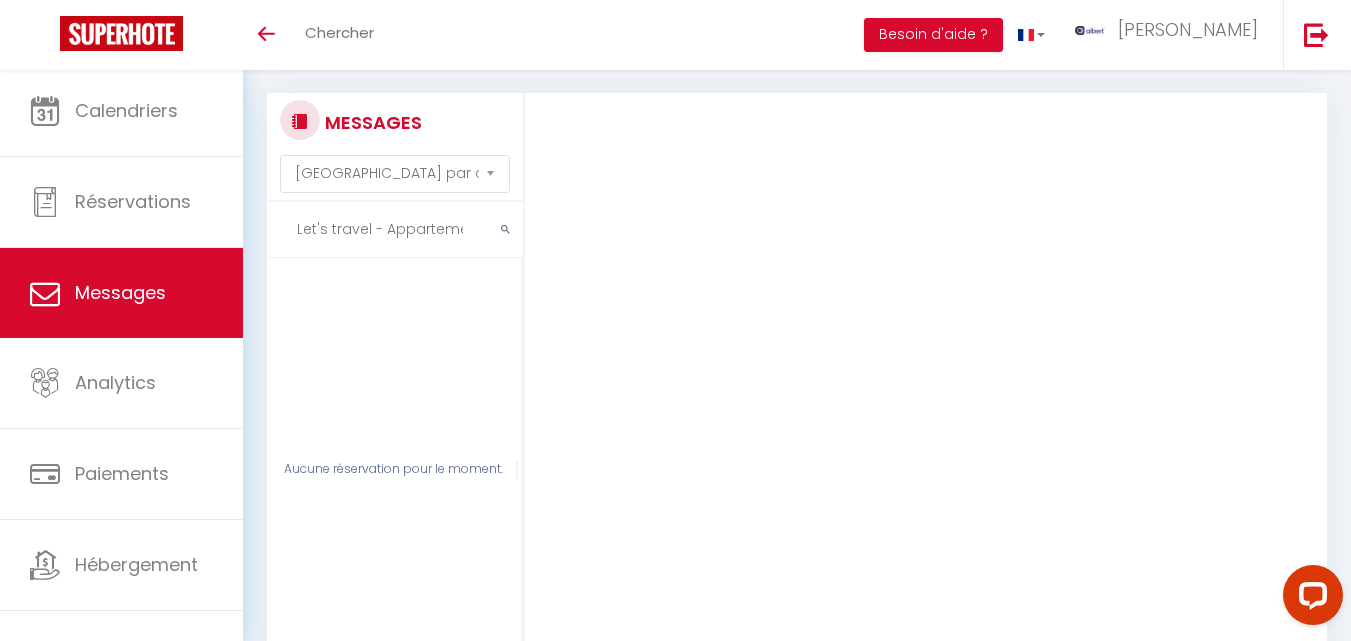 drag, startPoint x: 477, startPoint y: 224, endPoint x: 277, endPoint y: 227, distance: 200.02249 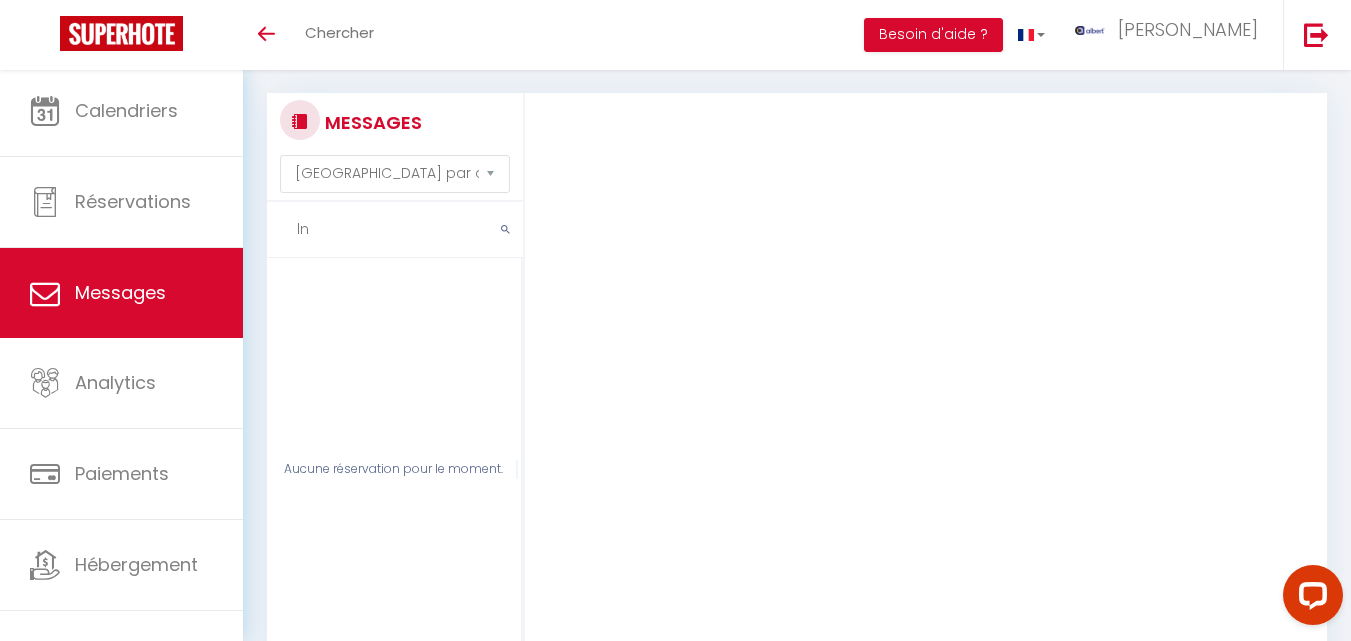 type on "l" 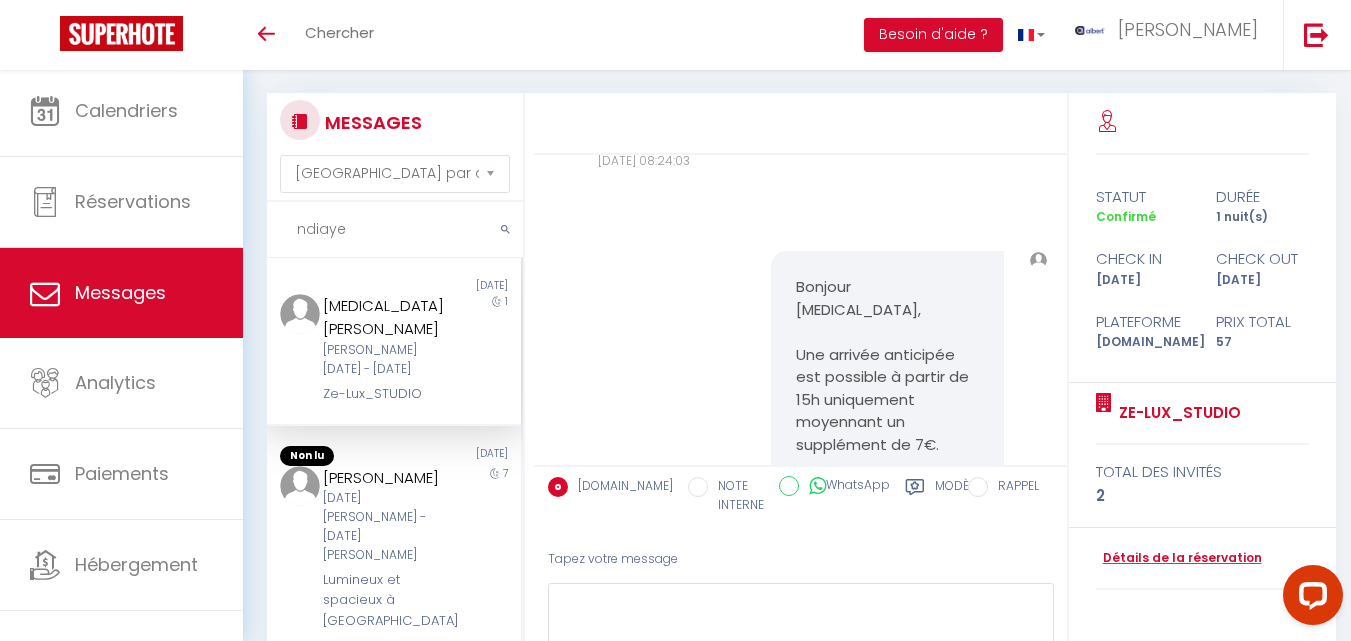 scroll, scrollTop: 10018, scrollLeft: 0, axis: vertical 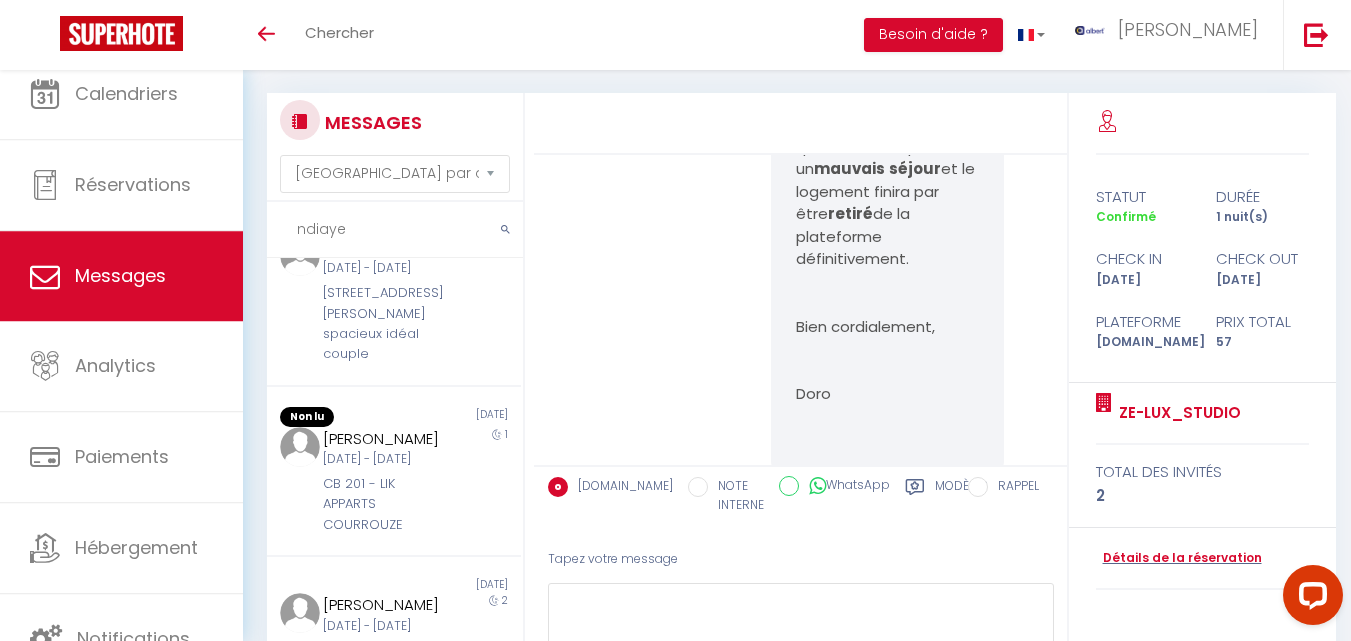 drag, startPoint x: 347, startPoint y: 238, endPoint x: 293, endPoint y: 230, distance: 54.589375 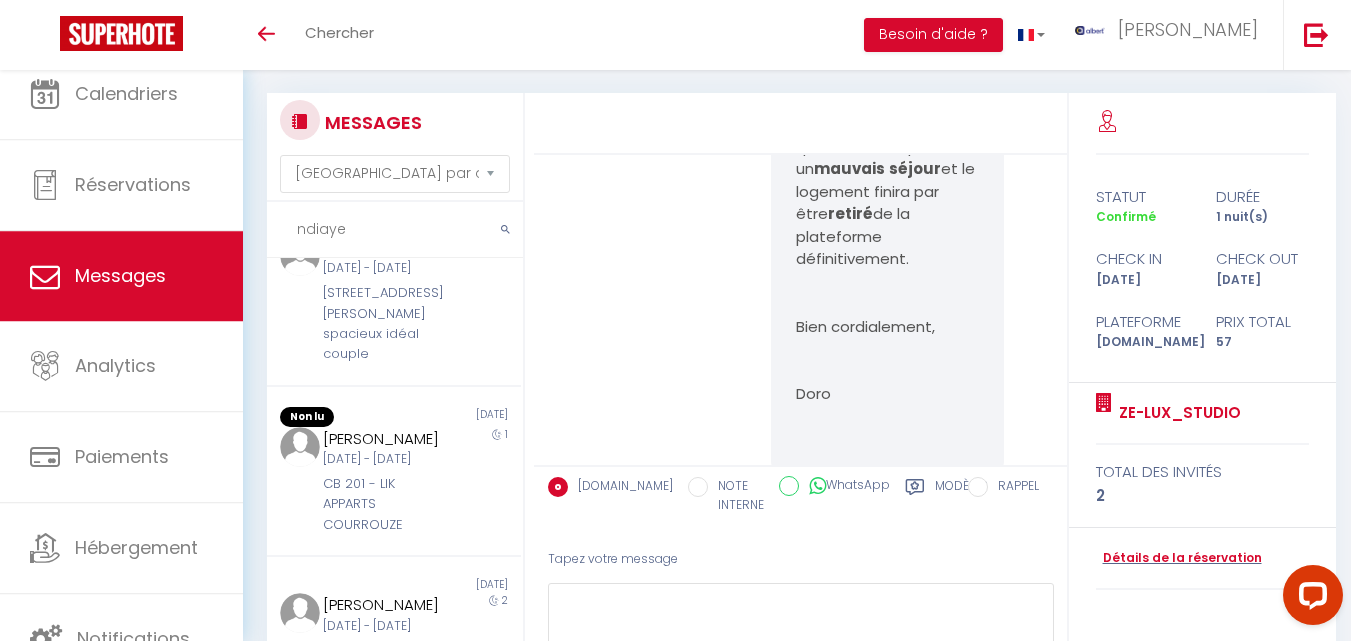 type on "b" 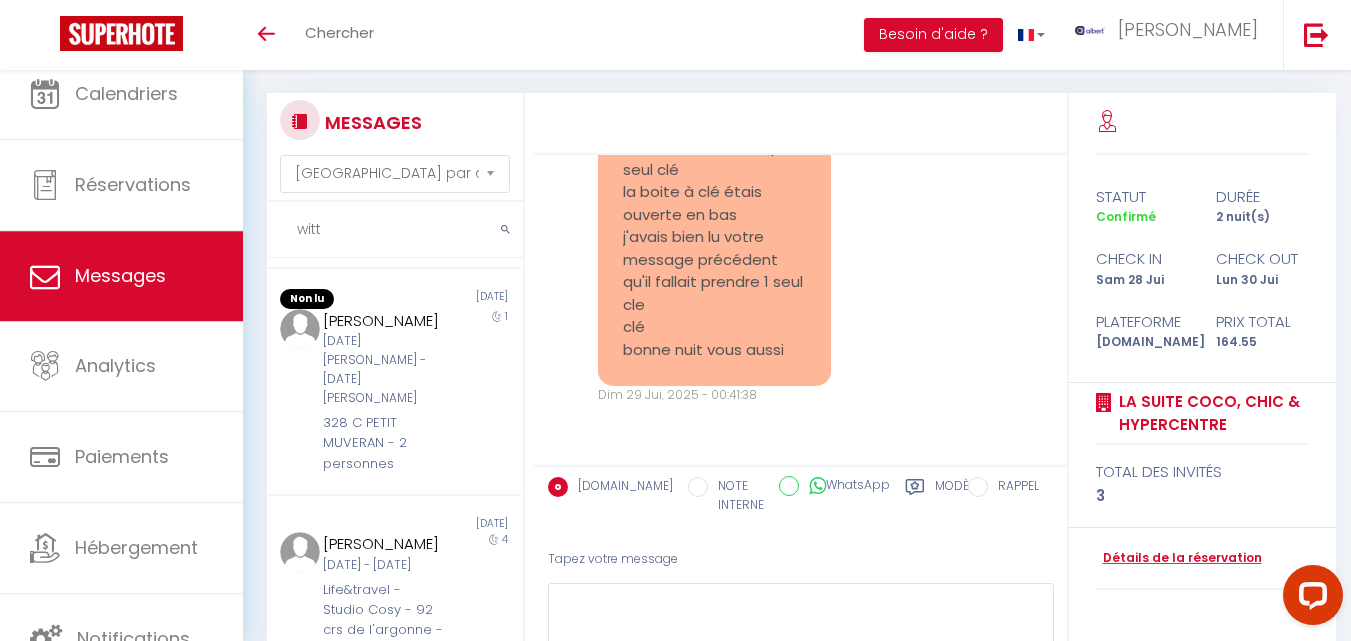 scroll, scrollTop: 7063, scrollLeft: 0, axis: vertical 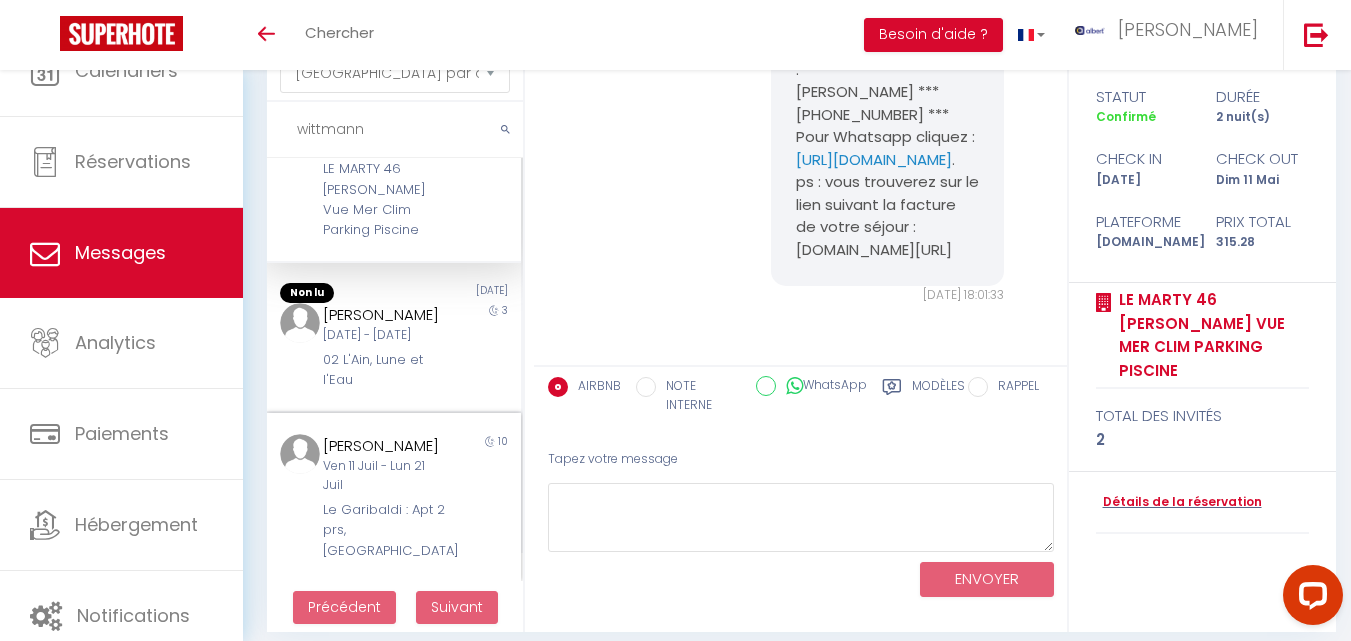 type on "wittmann" 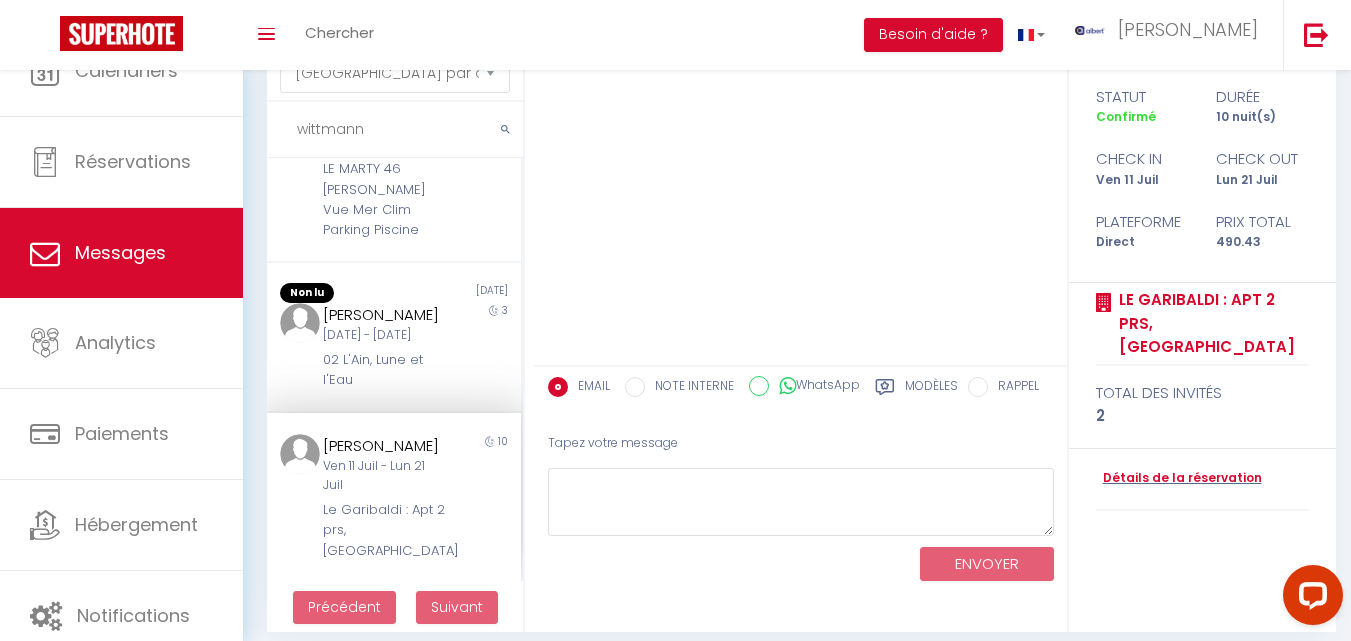 scroll, scrollTop: 0, scrollLeft: 0, axis: both 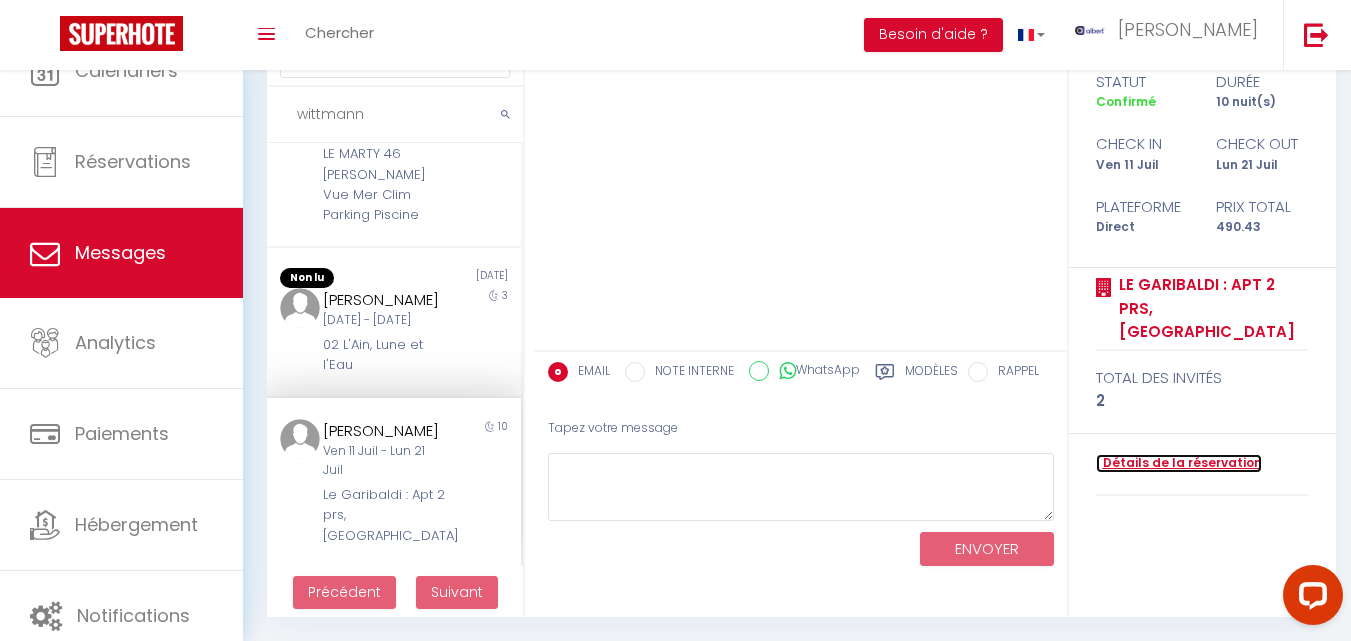 click on "Détails de la réservation" at bounding box center [1179, 463] 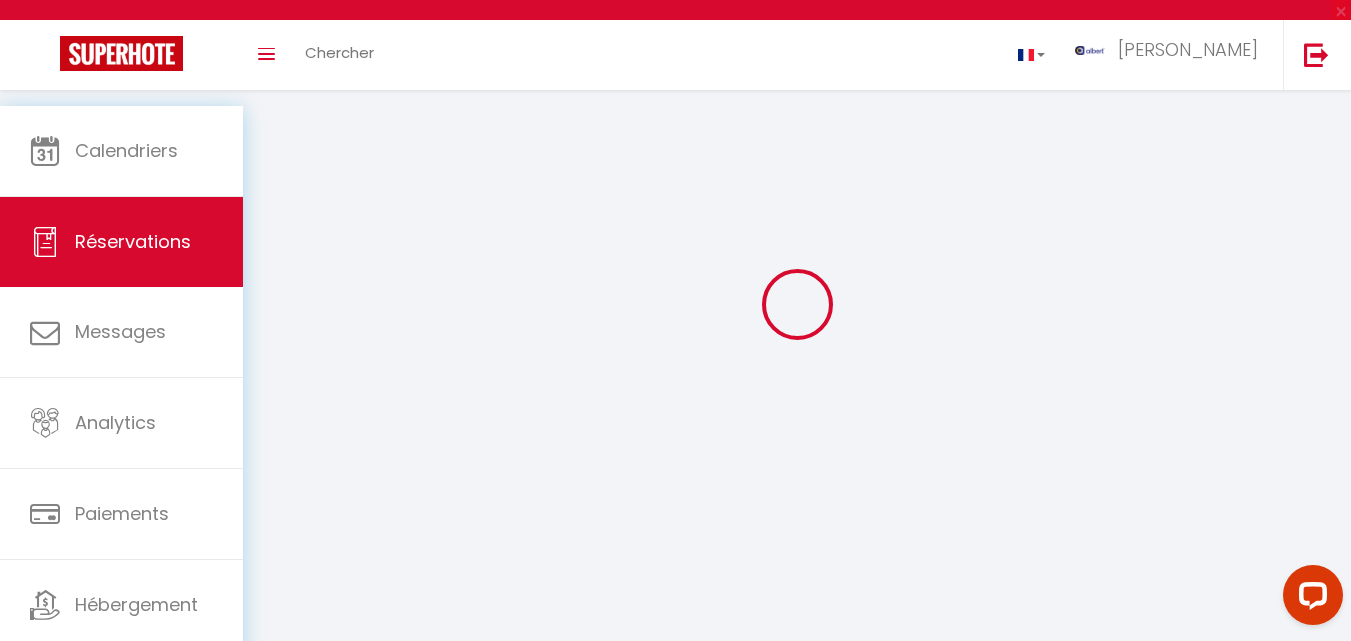 scroll, scrollTop: 0, scrollLeft: 0, axis: both 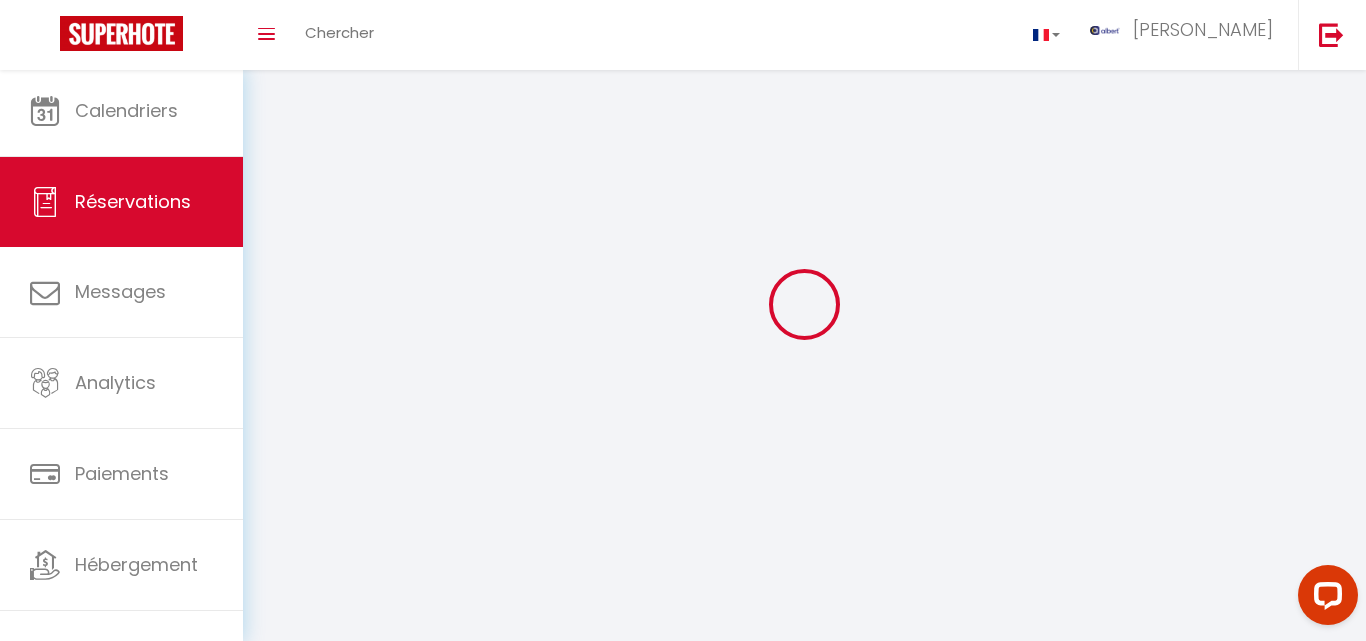 select 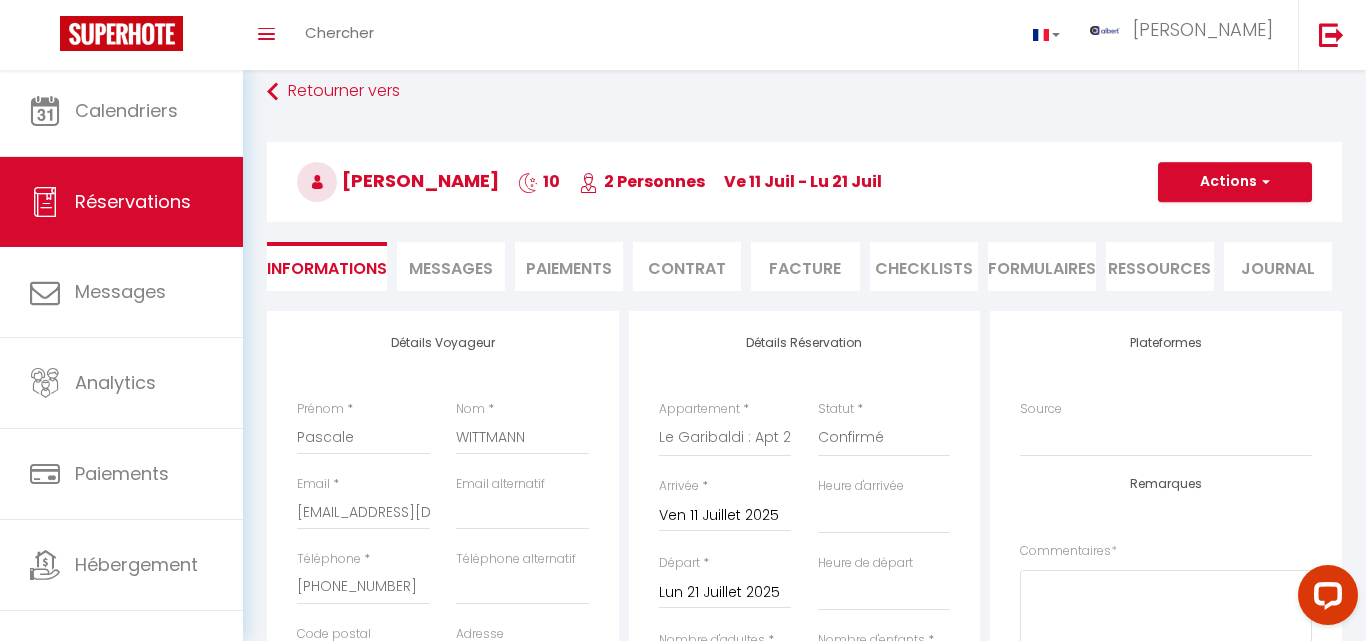 select 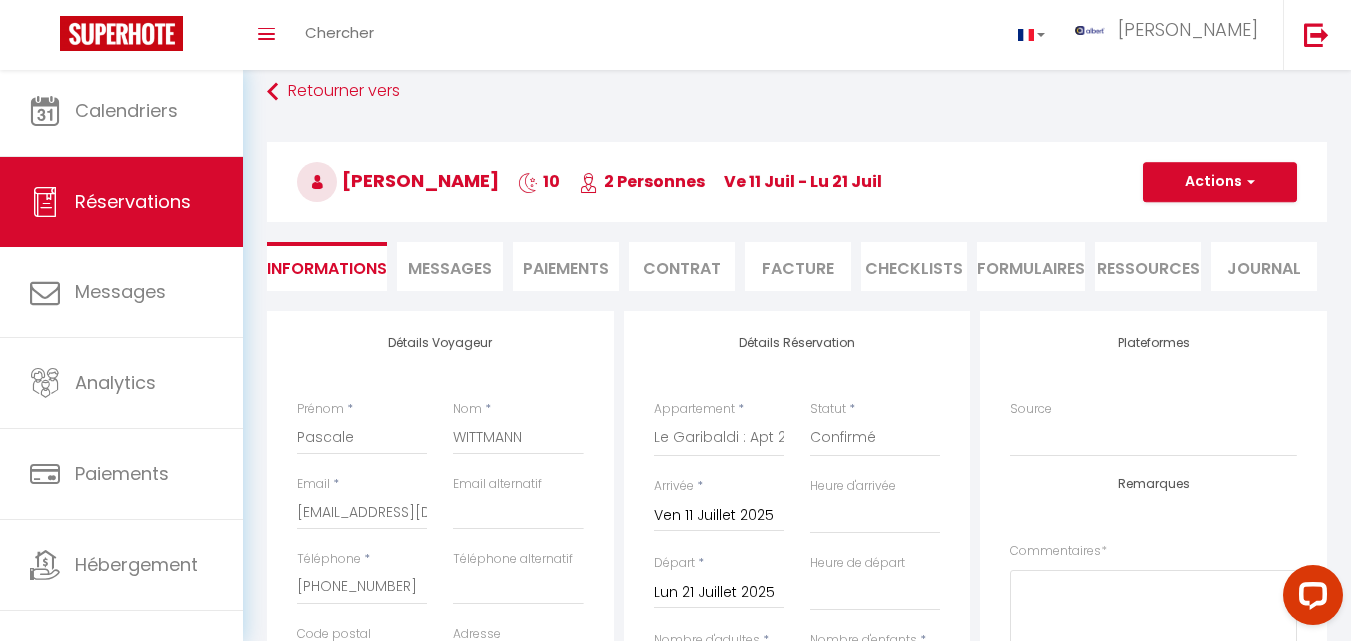 type on "41" 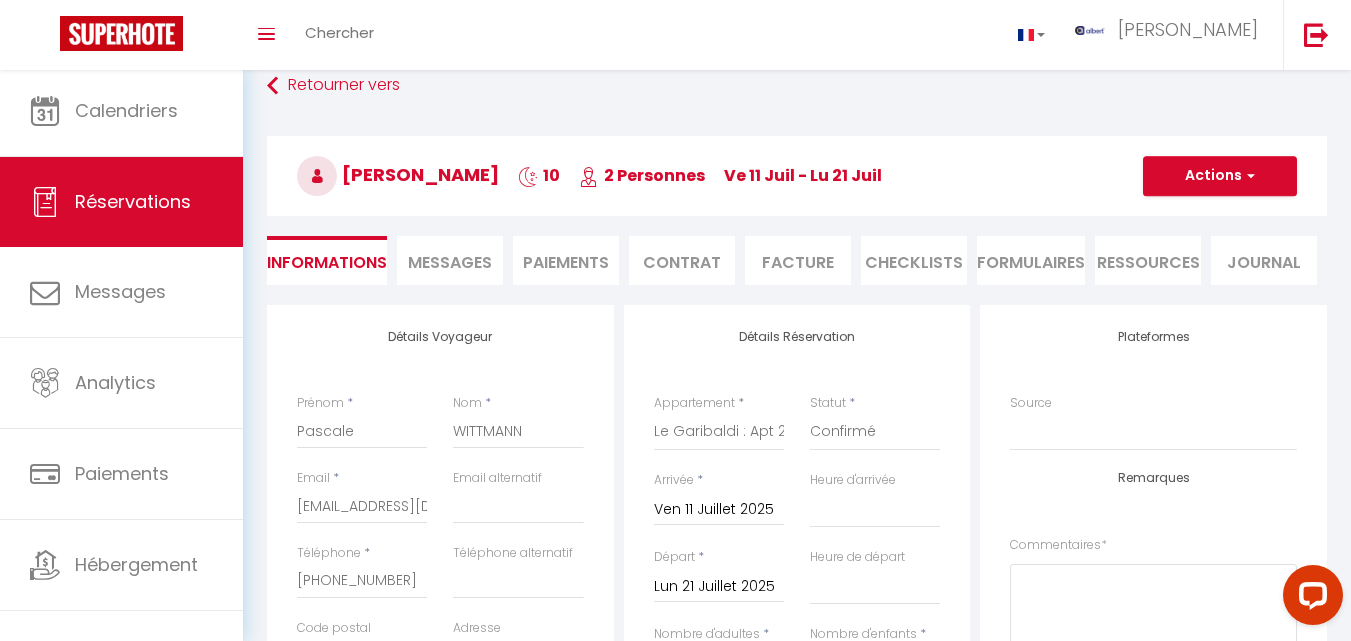 select 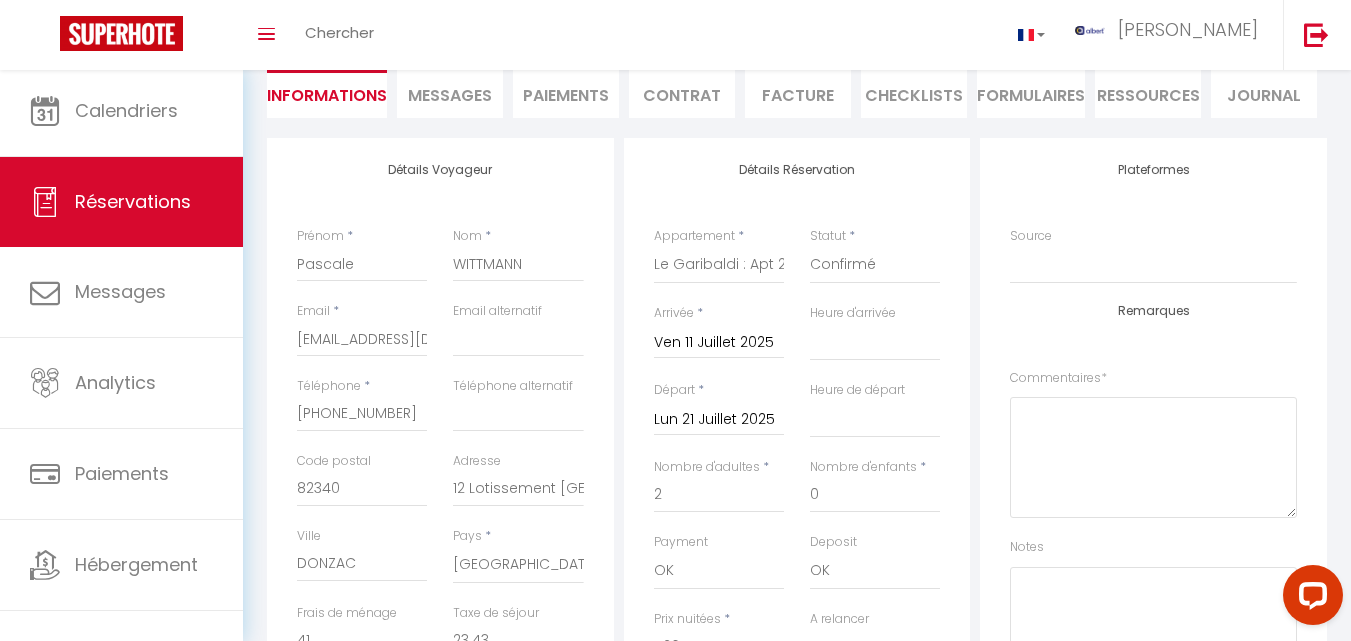 scroll, scrollTop: 0, scrollLeft: 0, axis: both 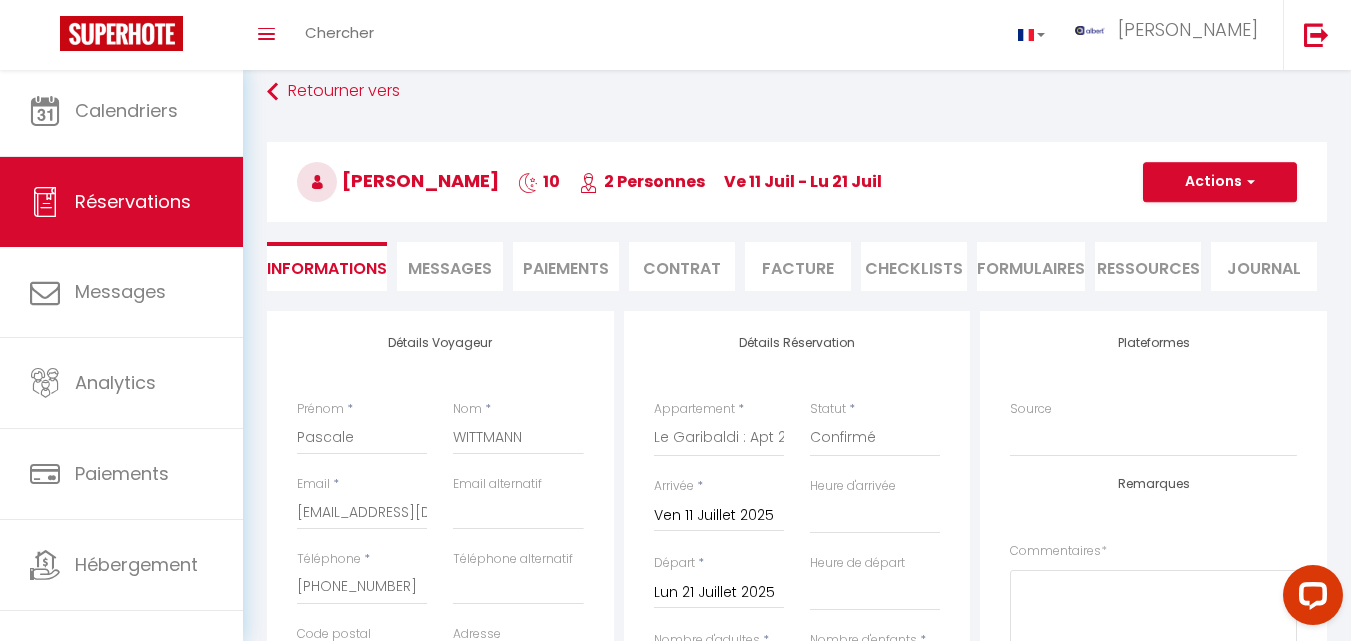click on "Messages" at bounding box center (450, 268) 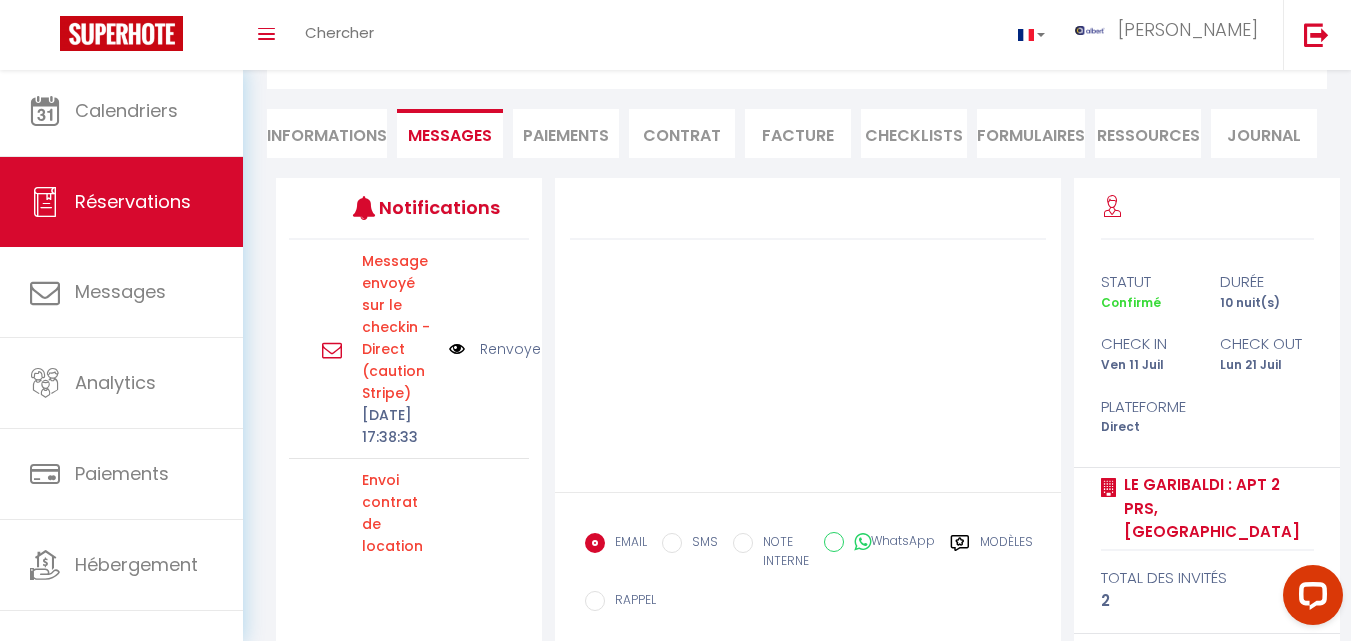 scroll, scrollTop: 100, scrollLeft: 0, axis: vertical 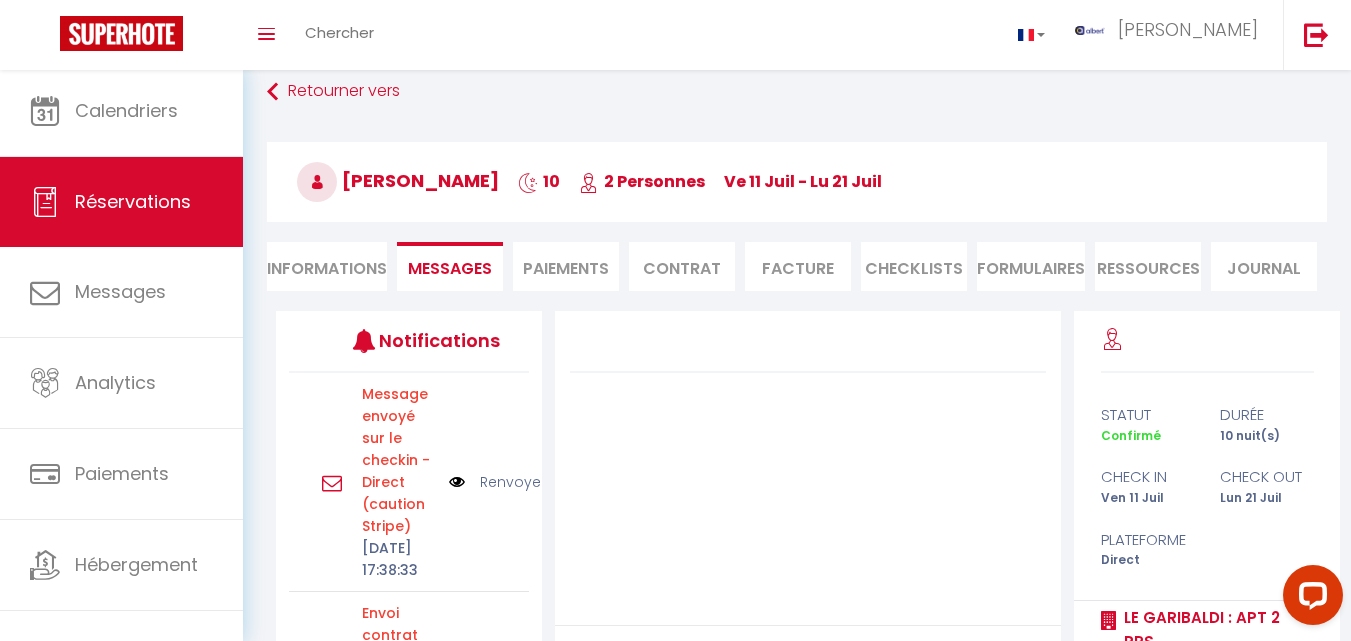 click at bounding box center [457, 482] 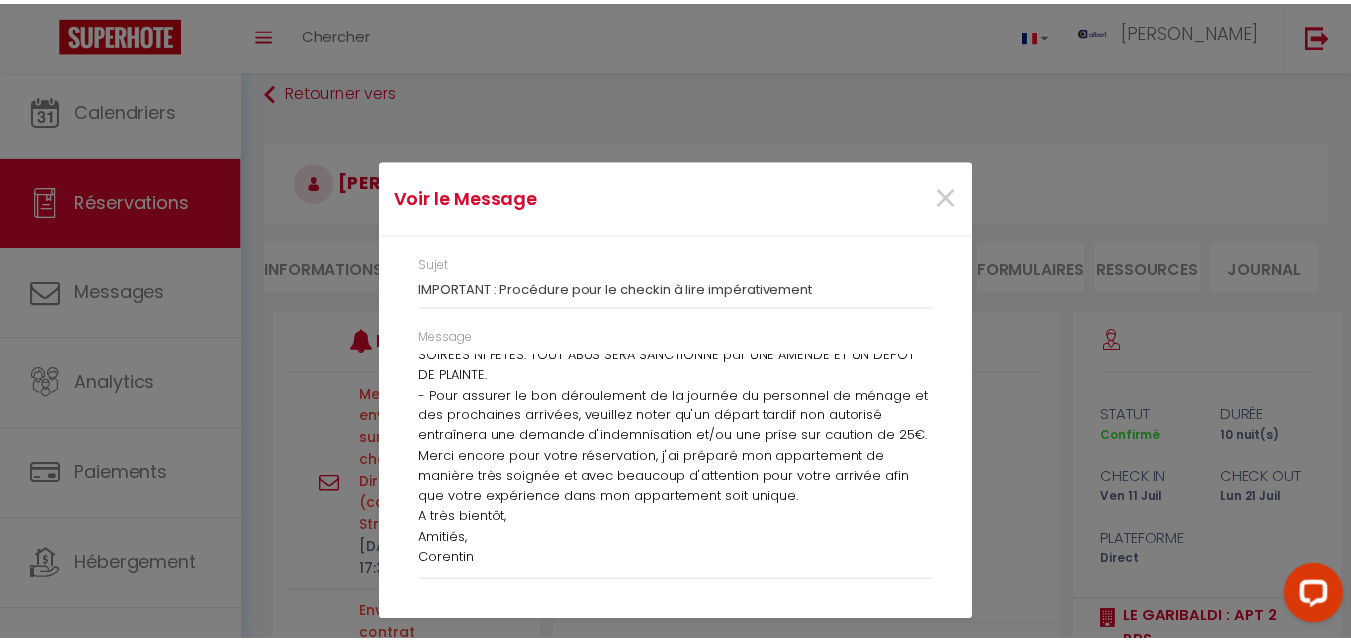 scroll, scrollTop: 1050, scrollLeft: 0, axis: vertical 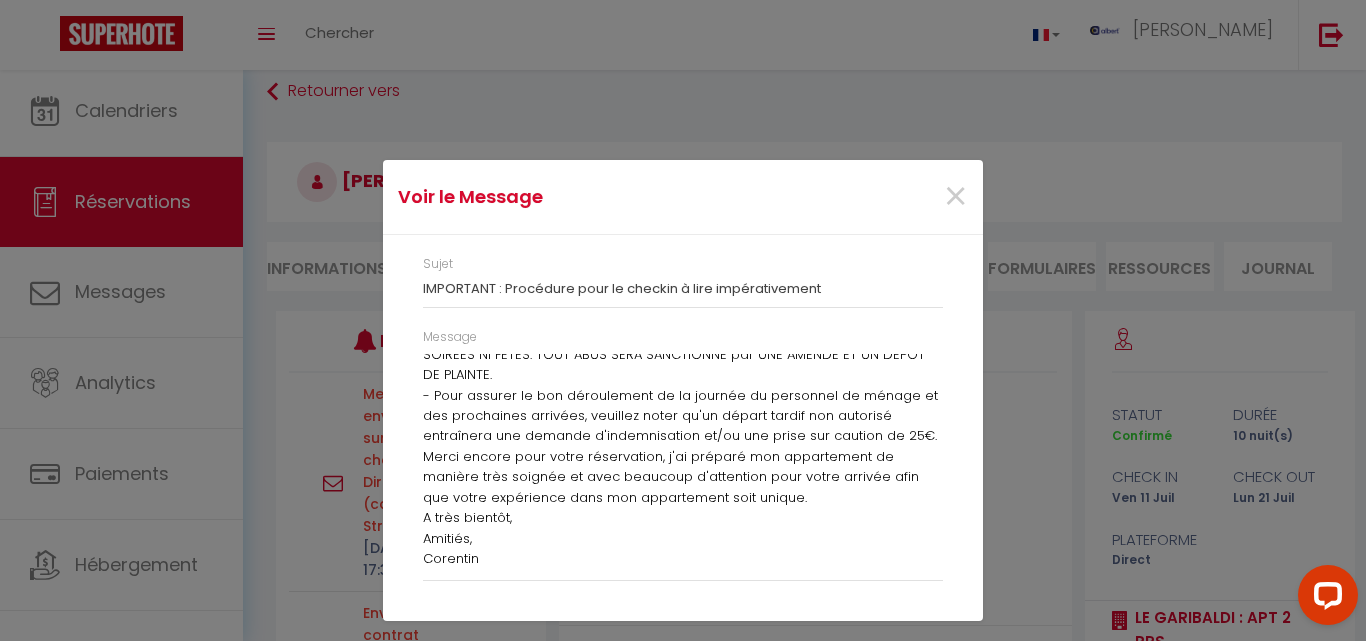 click on "Voir le Message
×
Sujet
IMPORTANT : Procédure pour le checkin à lire impérativement
Message
Bonjour Pascale, Je reviens vers vous concernant la procédure de CHECKIN. Pouvez-vous me communiquer votre heure approximative d'arrivée si vous ne l'avez pas encore fait ? *** COMMENT FAIRE SON CHECKIN *** Afin de faciliter votre arrivée, voici toutes les informations dont vous aurez besoin pour votre check-in autonome ! Rendez-vous directement au au 11 avenue Garibaldi à Dijon pour récupérer les clés. Elles seront dans la boîte à clés noire fixée sur la gauche de la porte de l'immeuble. Le code est 9075 (pensez à remettre une combinaison au hasard lorsque vous aurez récupéré les clés). Ensuite, vous pourrez entrer dans l’immeuble grâce au badge Vigik en le plaçant sur le macaron noir à droite du portail. ***** COMMENT LOCALISER MON APPARTEMENT *** Localisation :" at bounding box center [683, 320] 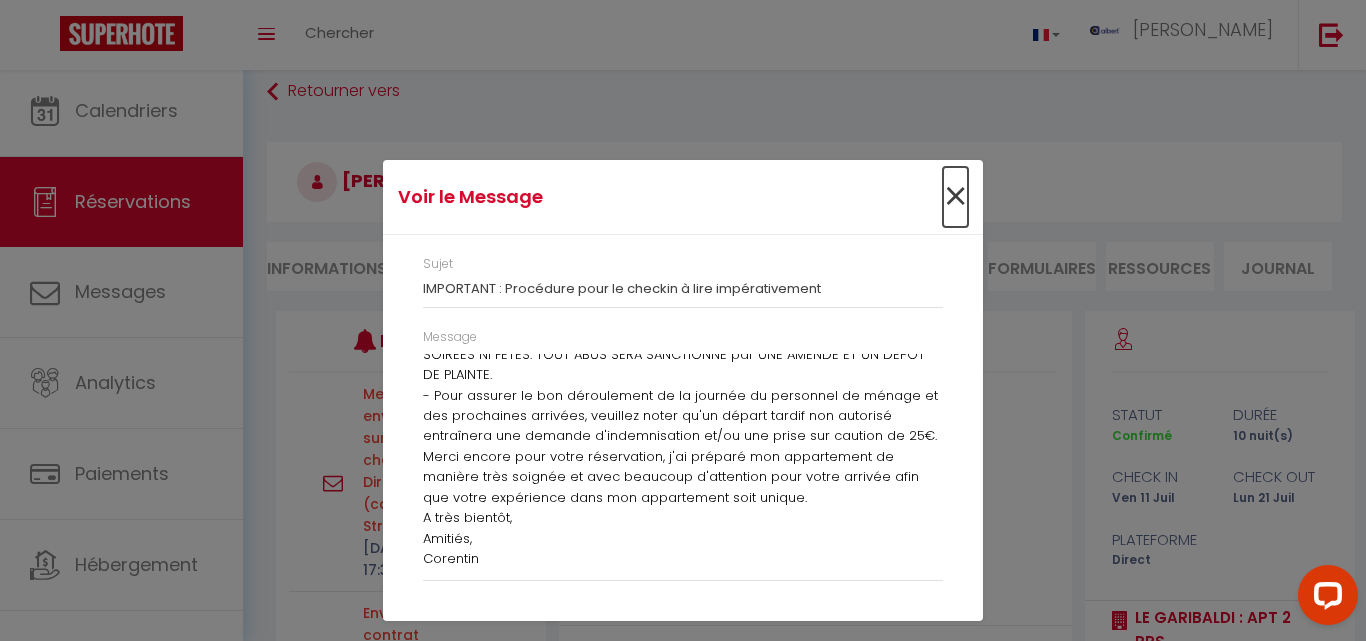 click on "×" at bounding box center [955, 197] 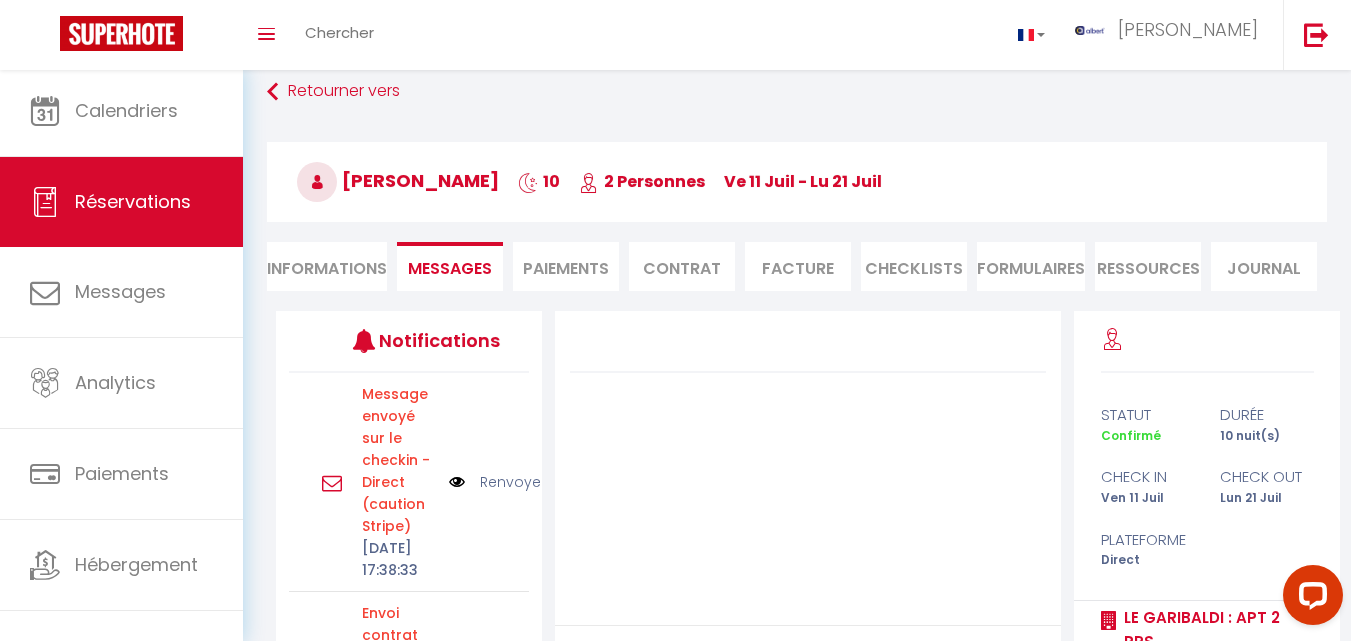 scroll, scrollTop: 200, scrollLeft: 0, axis: vertical 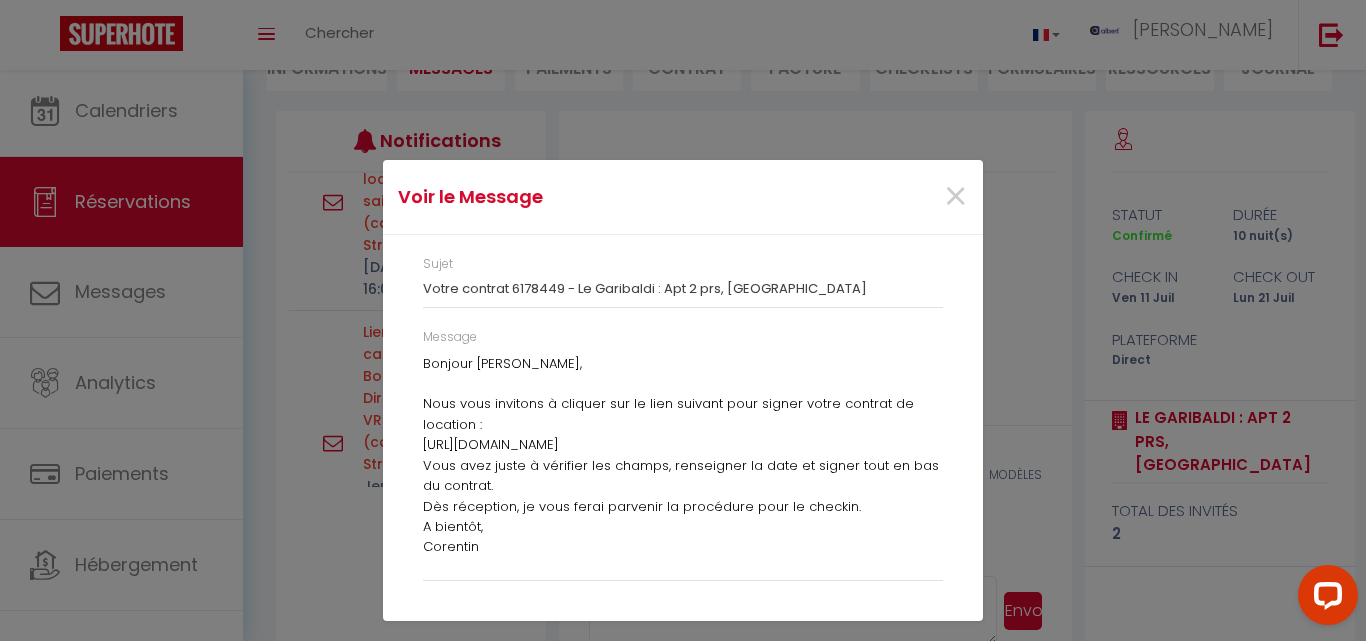 copy on "https://superhote.com/applink/booking/xSyraZ9dKe/contract" 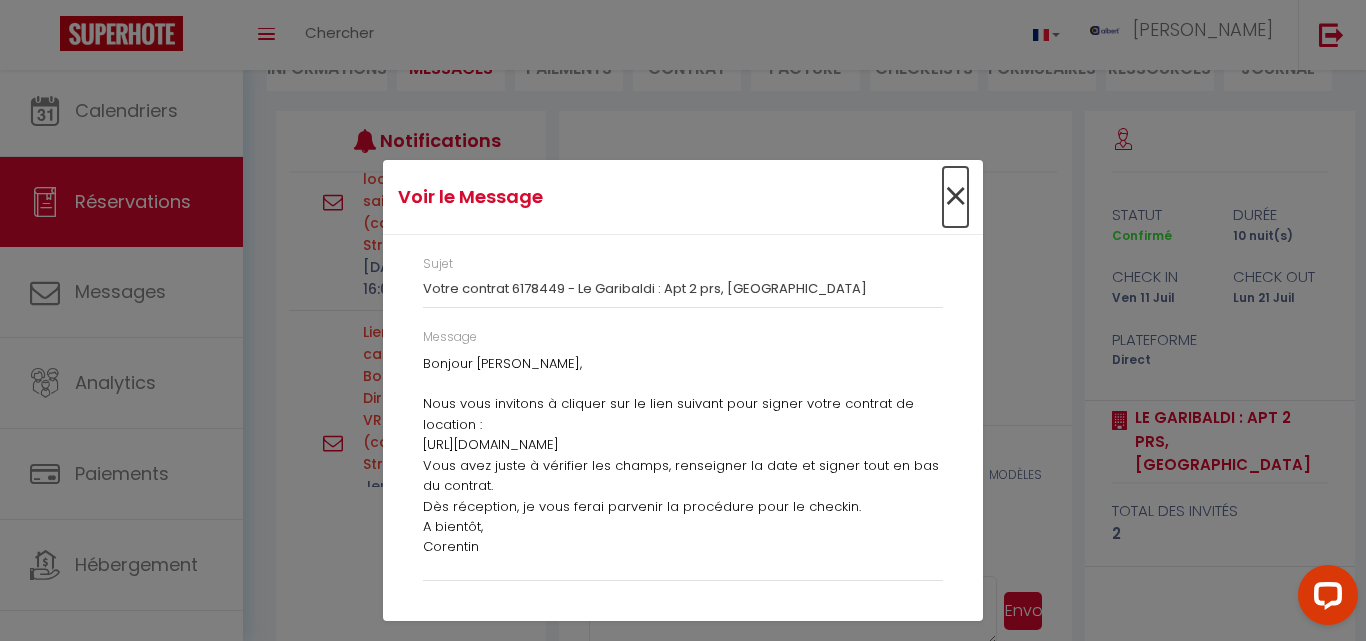 click on "×" at bounding box center (955, 197) 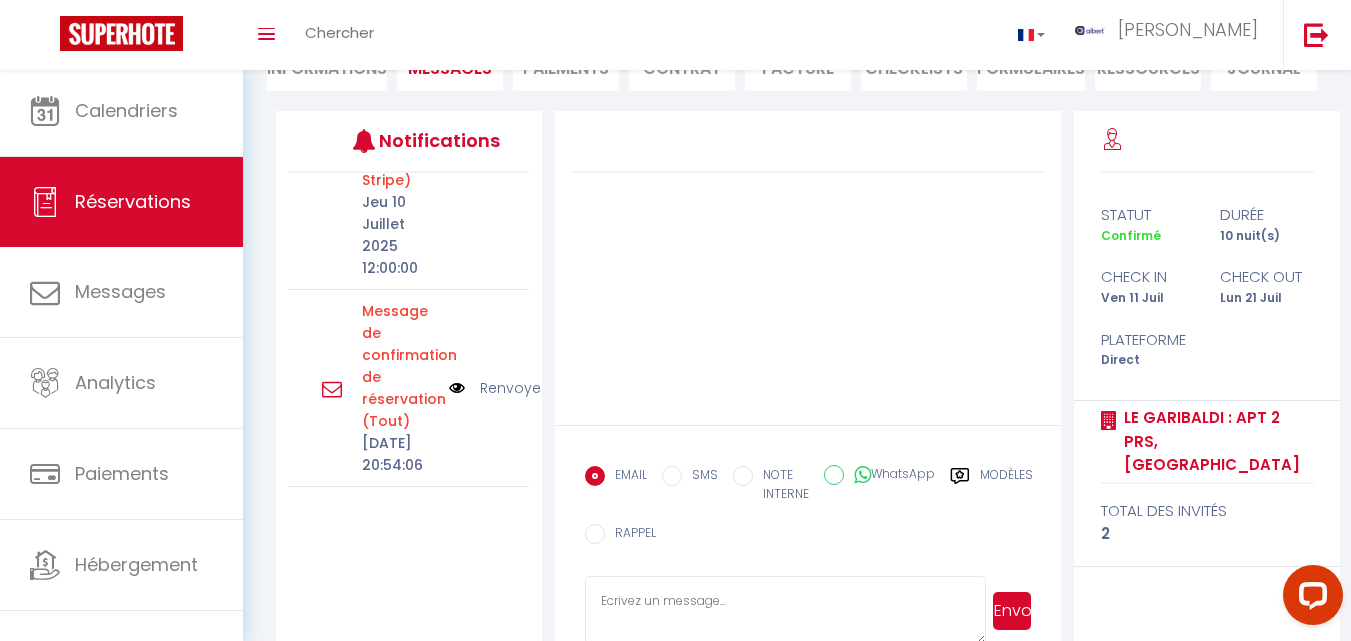 scroll, scrollTop: 731, scrollLeft: 0, axis: vertical 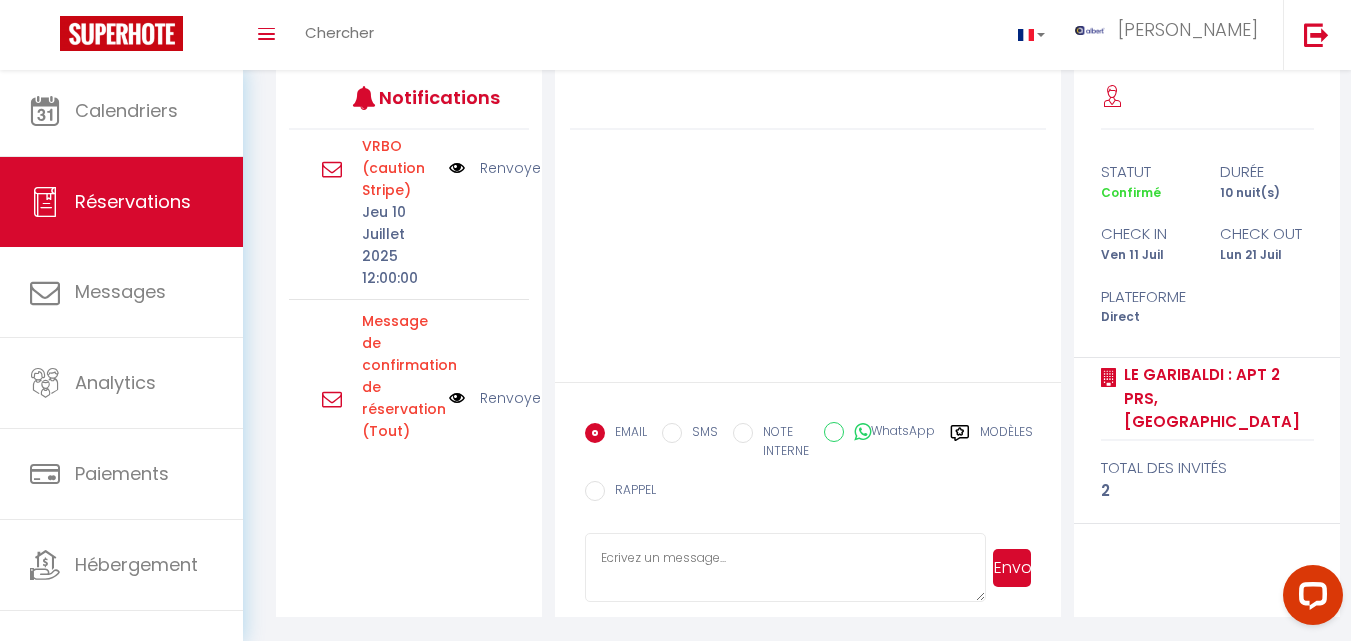 click at bounding box center [457, 168] 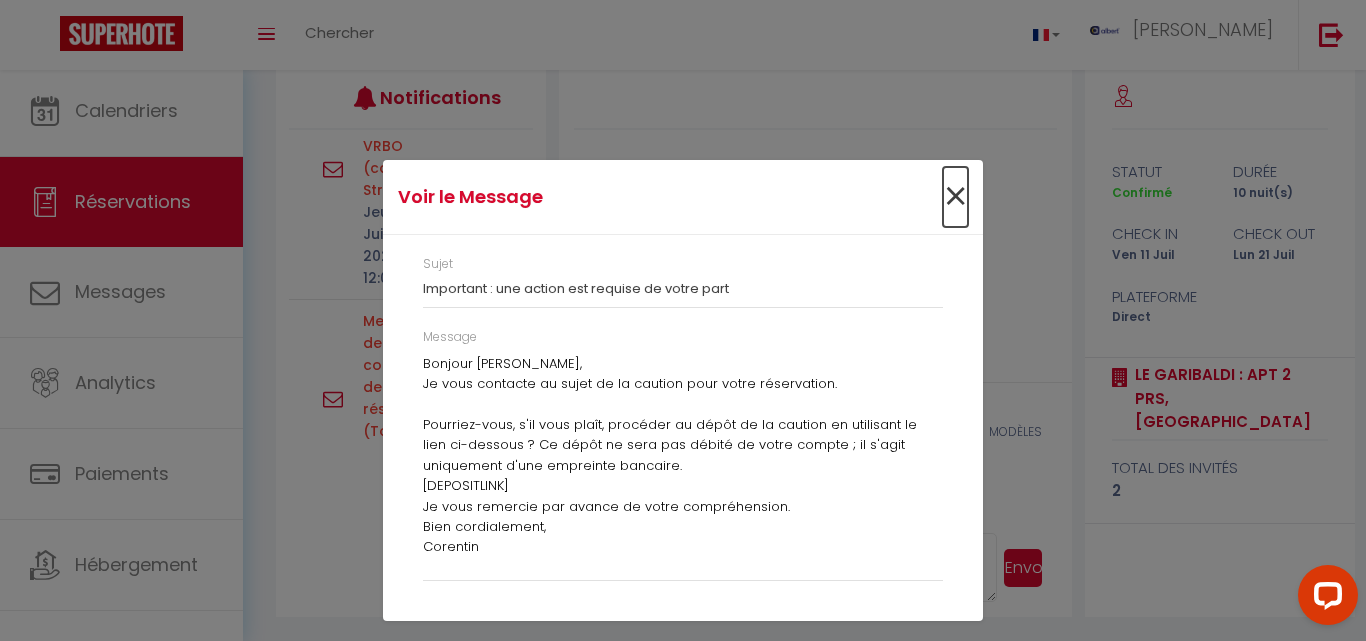 click on "×" at bounding box center (955, 197) 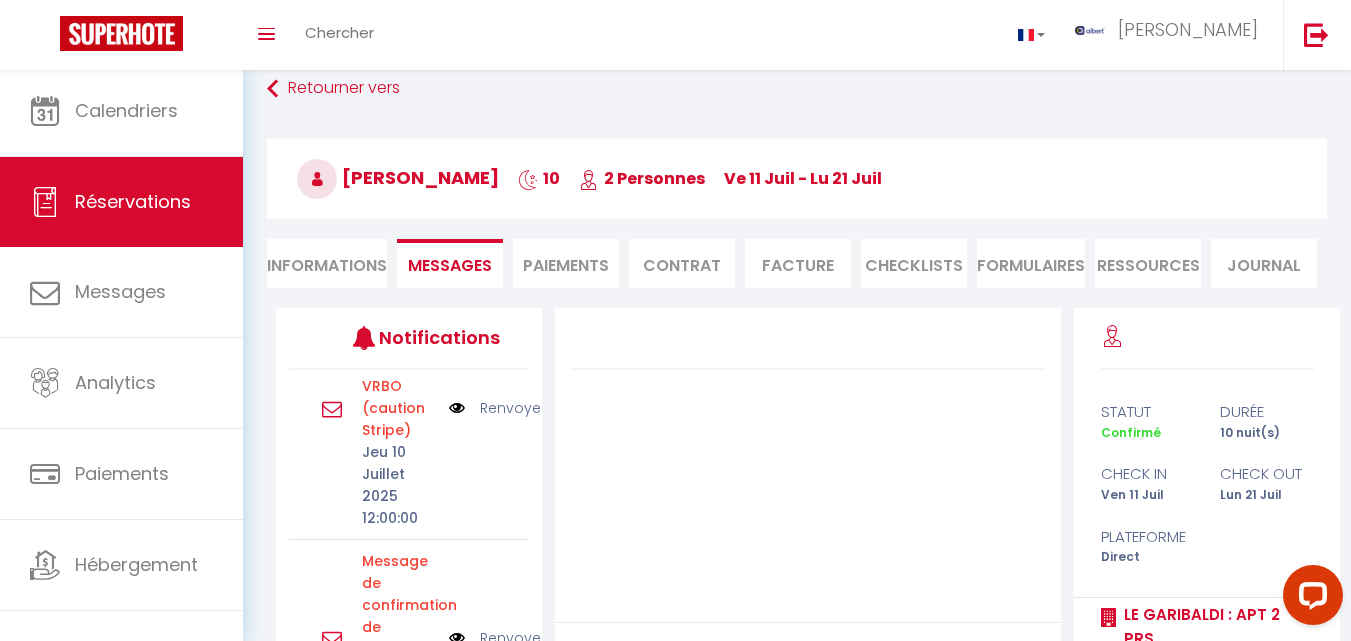 scroll, scrollTop: 0, scrollLeft: 0, axis: both 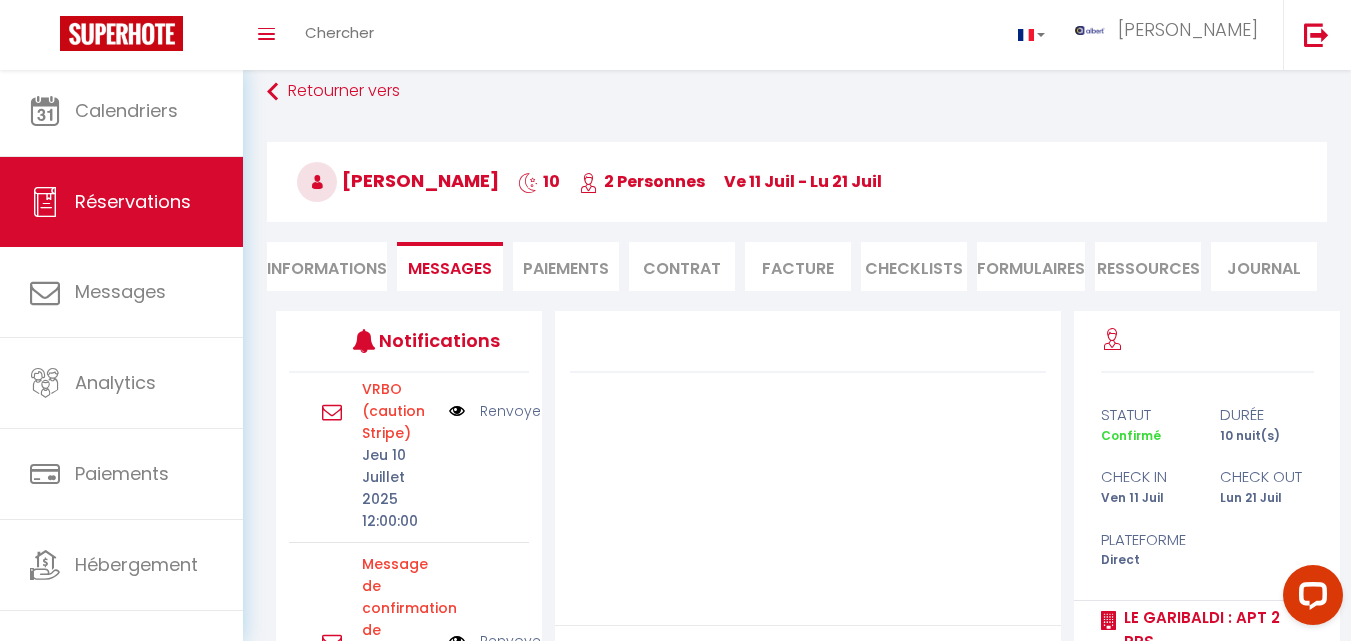 click on "Pascale   WITTMANN   10    2 Personnes
ve 11 Juil - lu 21 Juil
Actions
Enregistrer   Dupliquer   Supprimer
Actions
Enregistrer   Aperçu et éditer   Envoyer la facture   Copier le lien
Actions
Voir le contrat   Envoyer le contrat   Copier le lien
Actions
Encaisser un paiement     Encaisser une caution     Créer nouveau lien paiement     Créer nouveau lien caution     Envoyer un paiement global
Actions" at bounding box center (797, 178) 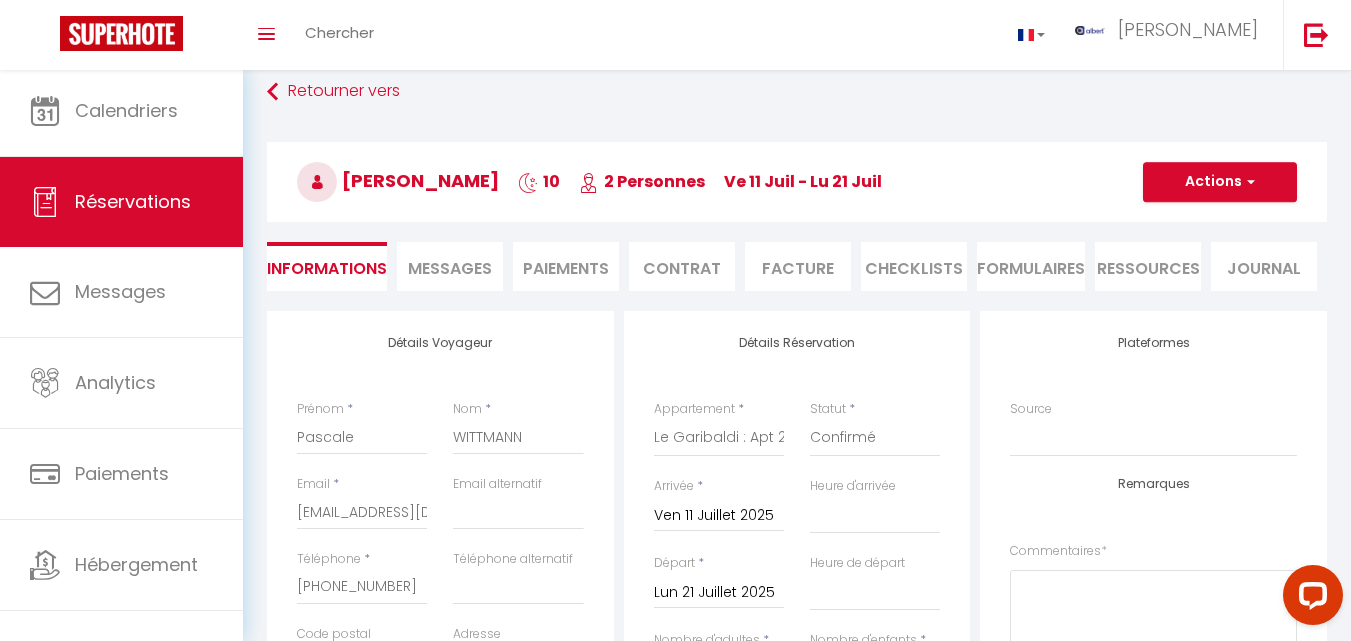 select 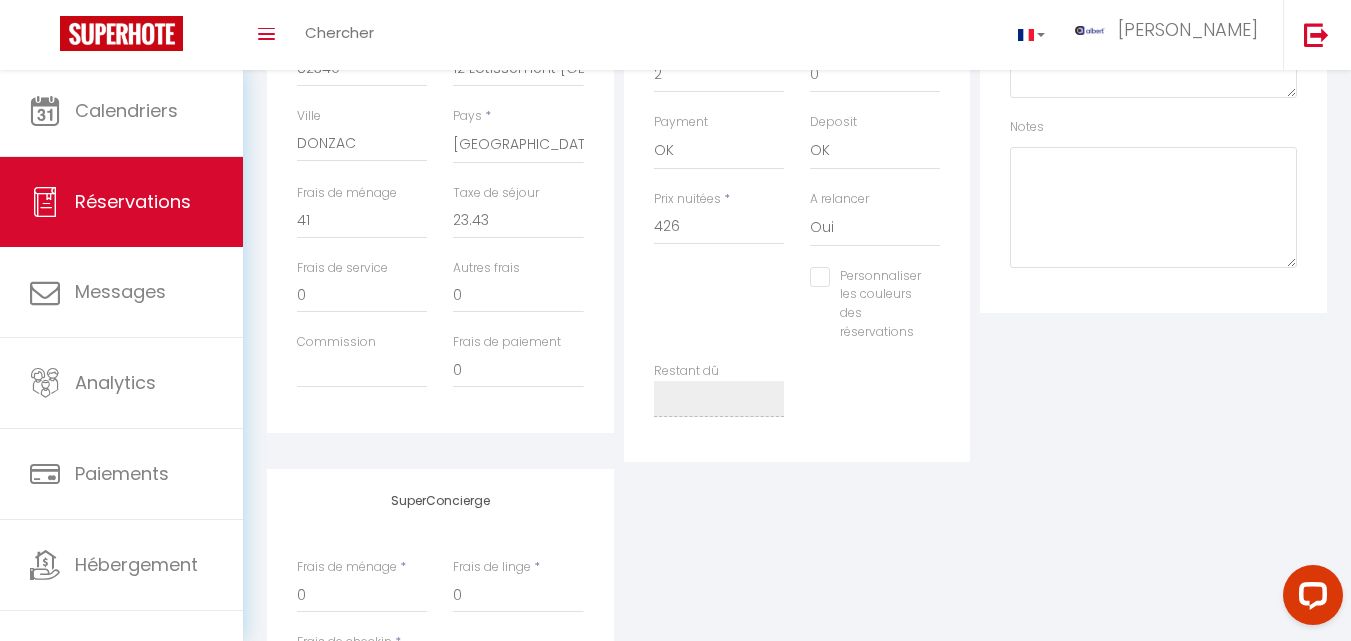 select 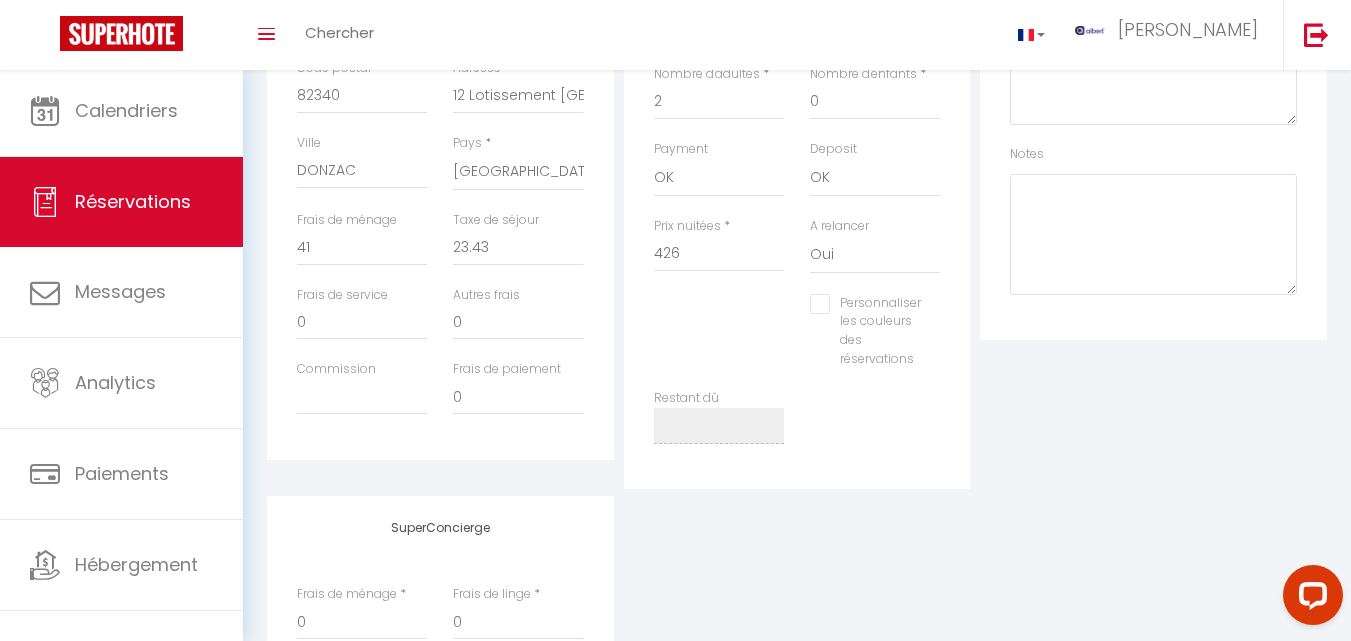 scroll, scrollTop: 560, scrollLeft: 0, axis: vertical 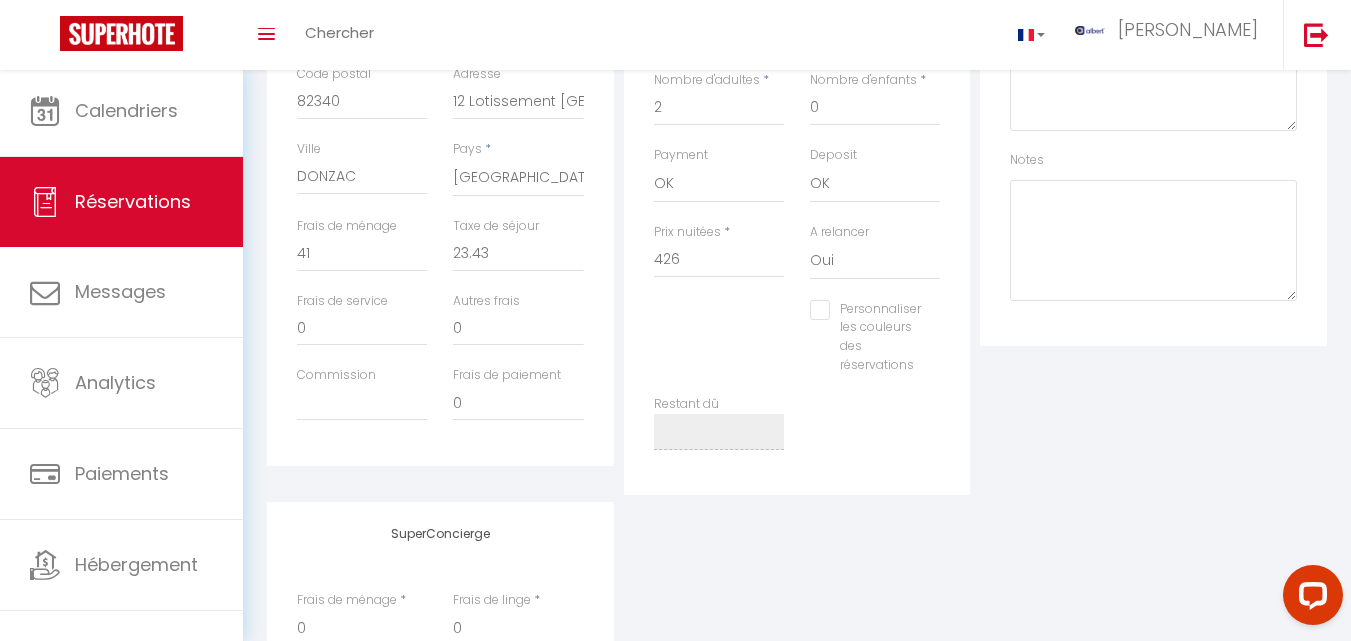 select 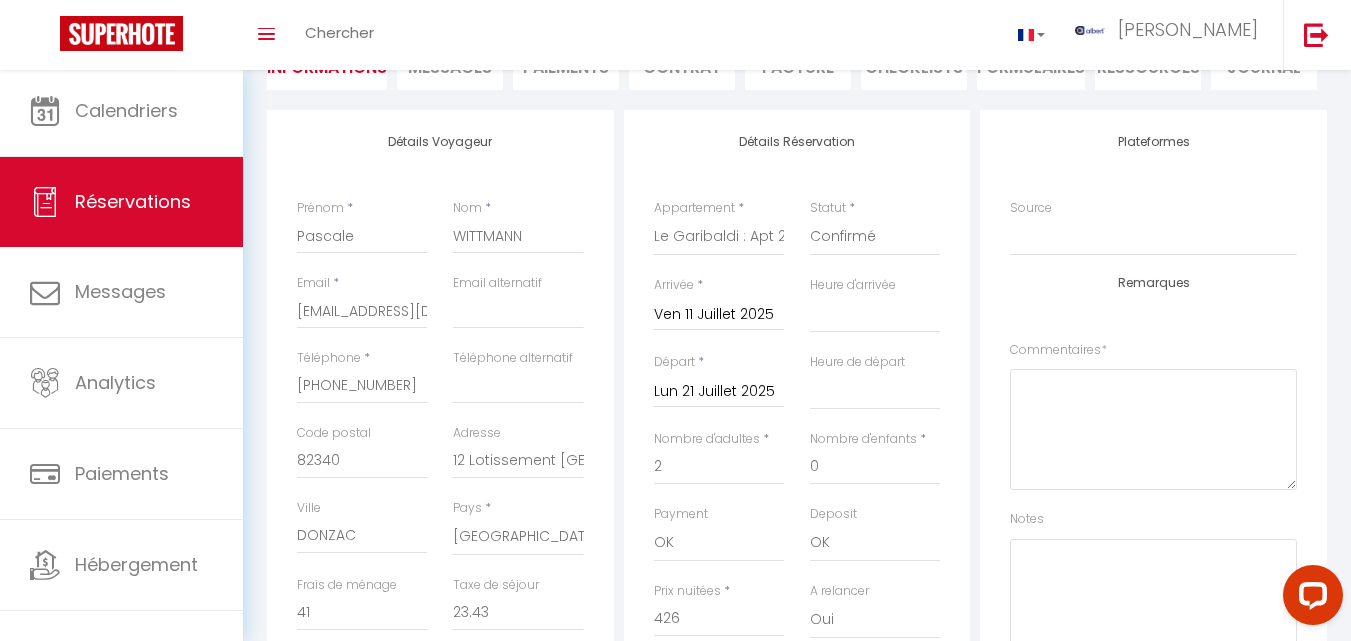scroll, scrollTop: 0, scrollLeft: 0, axis: both 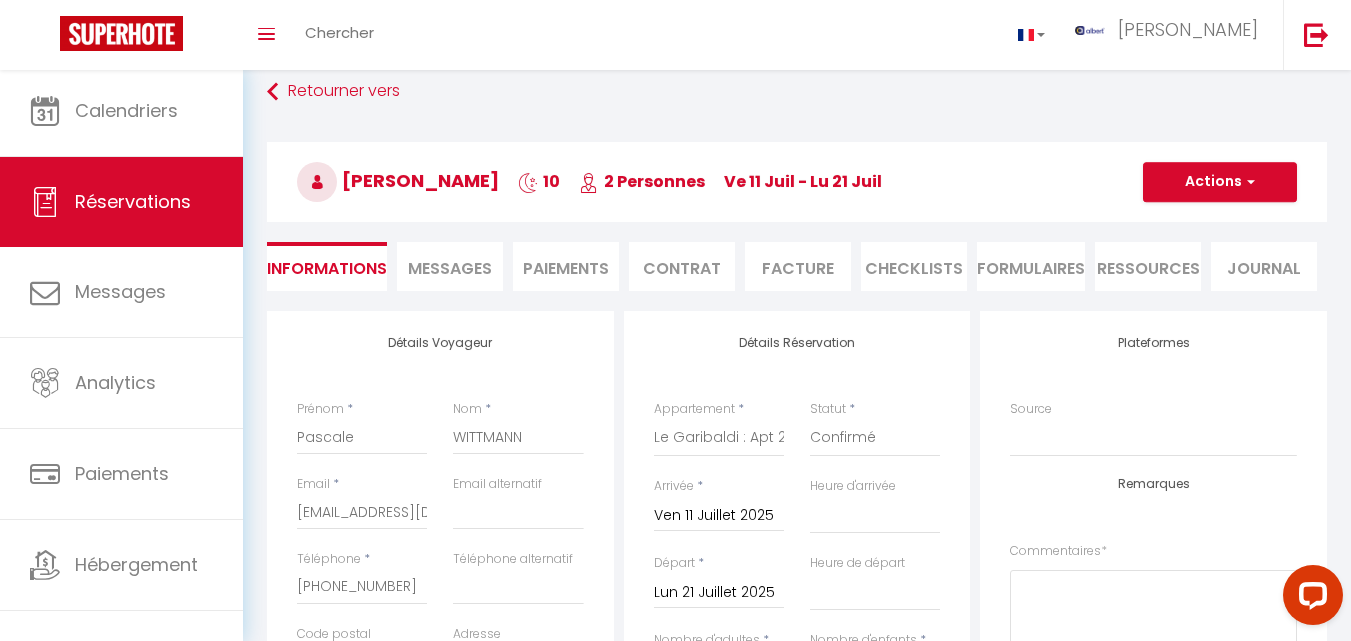 click on "Paiements" at bounding box center (566, 266) 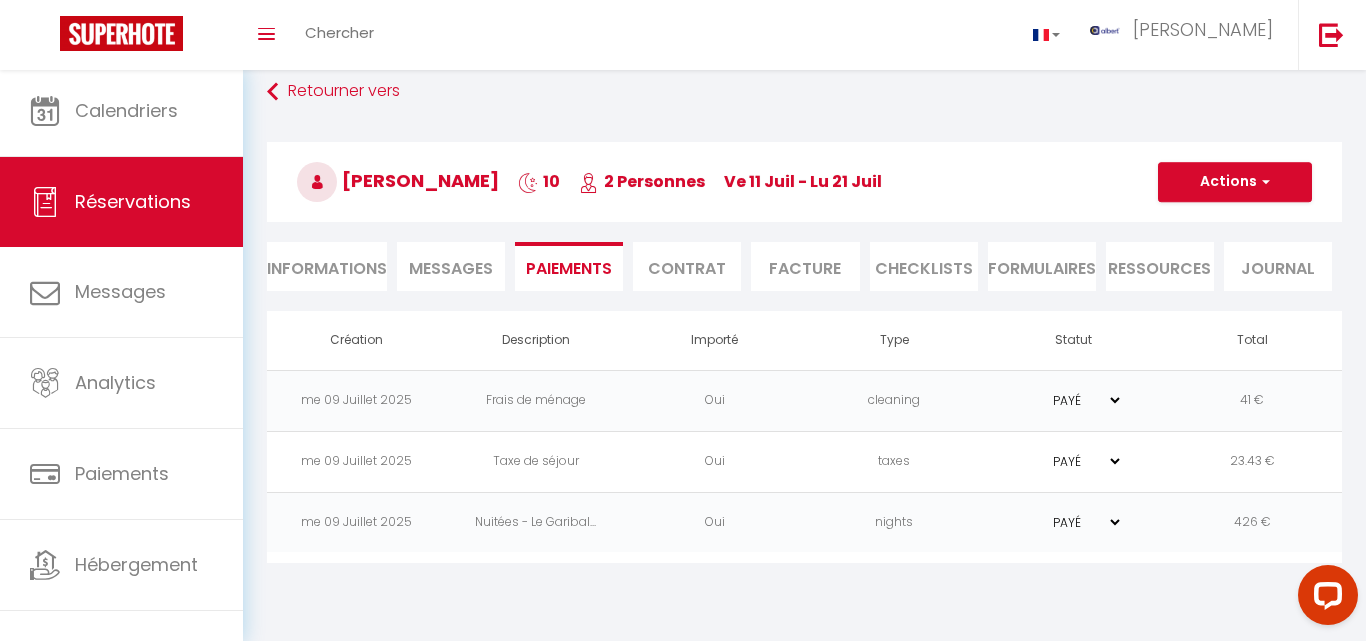 select 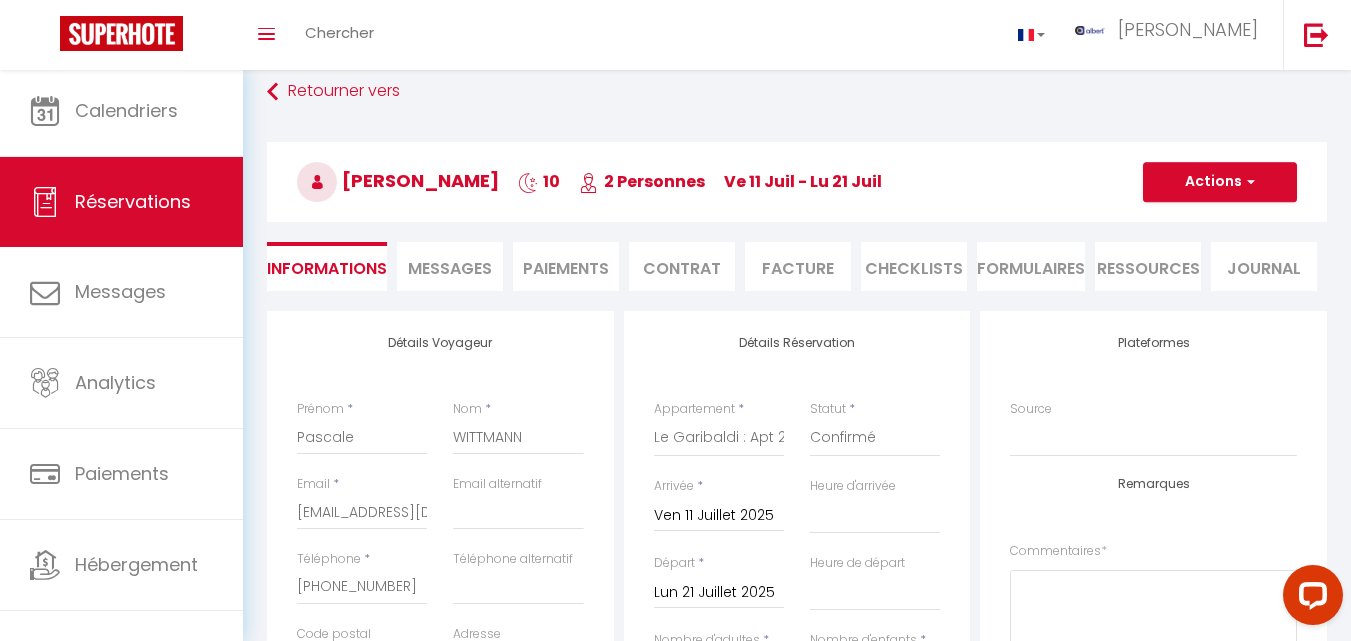 select 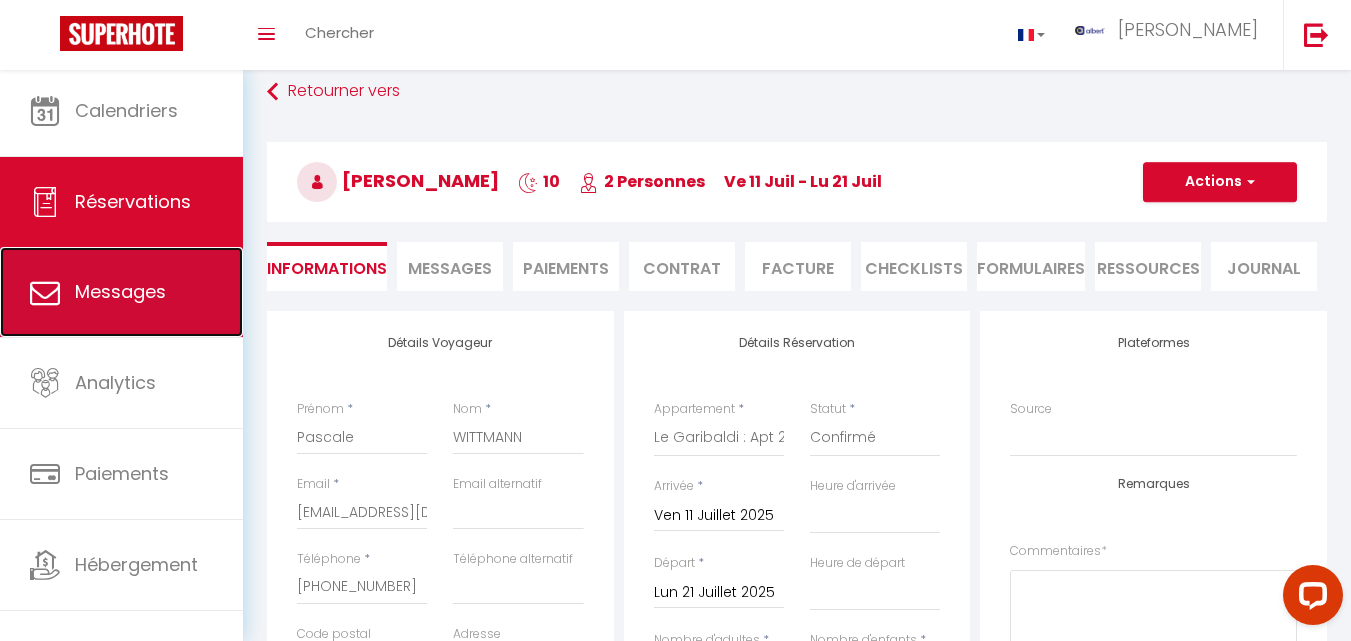 click on "Messages" at bounding box center (121, 292) 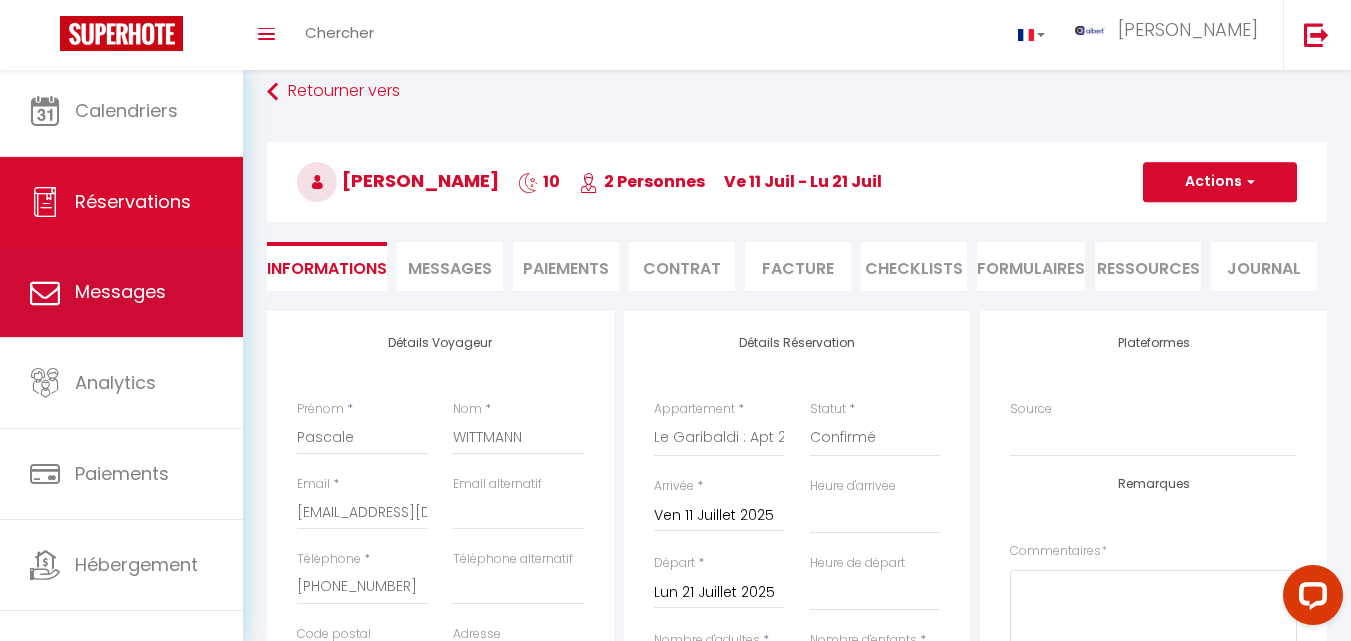 select on "message" 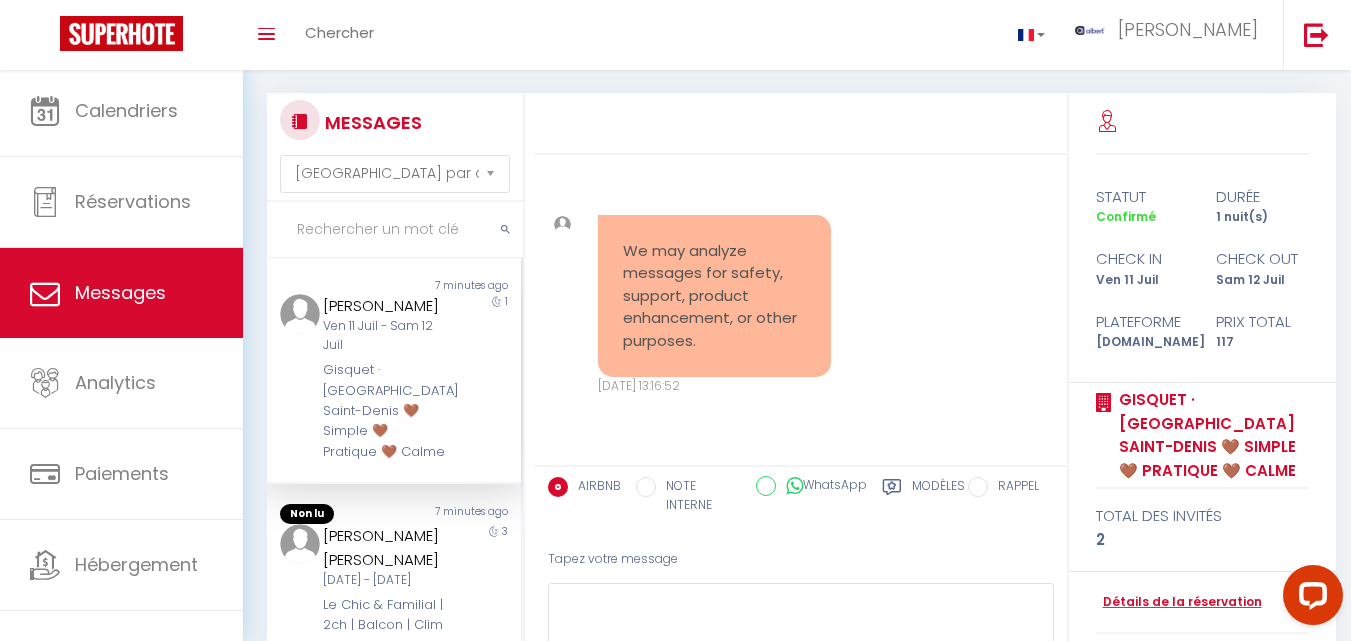 scroll, scrollTop: 16783, scrollLeft: 0, axis: vertical 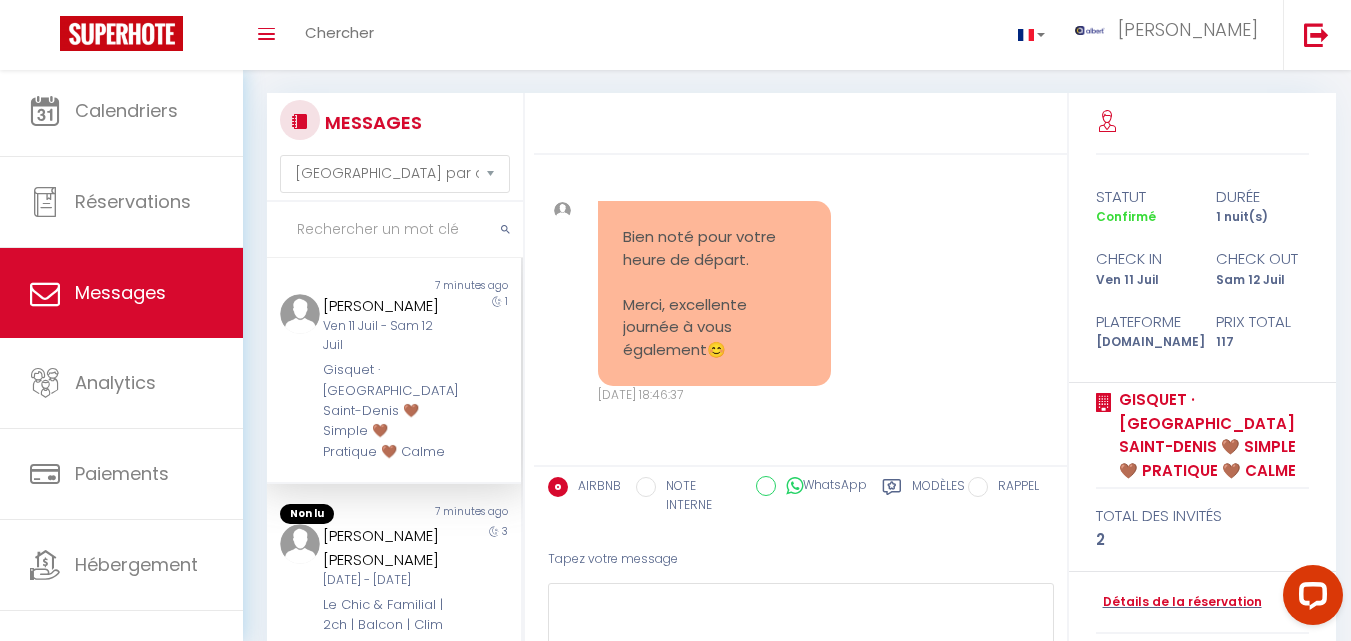 click at bounding box center (395, 230) 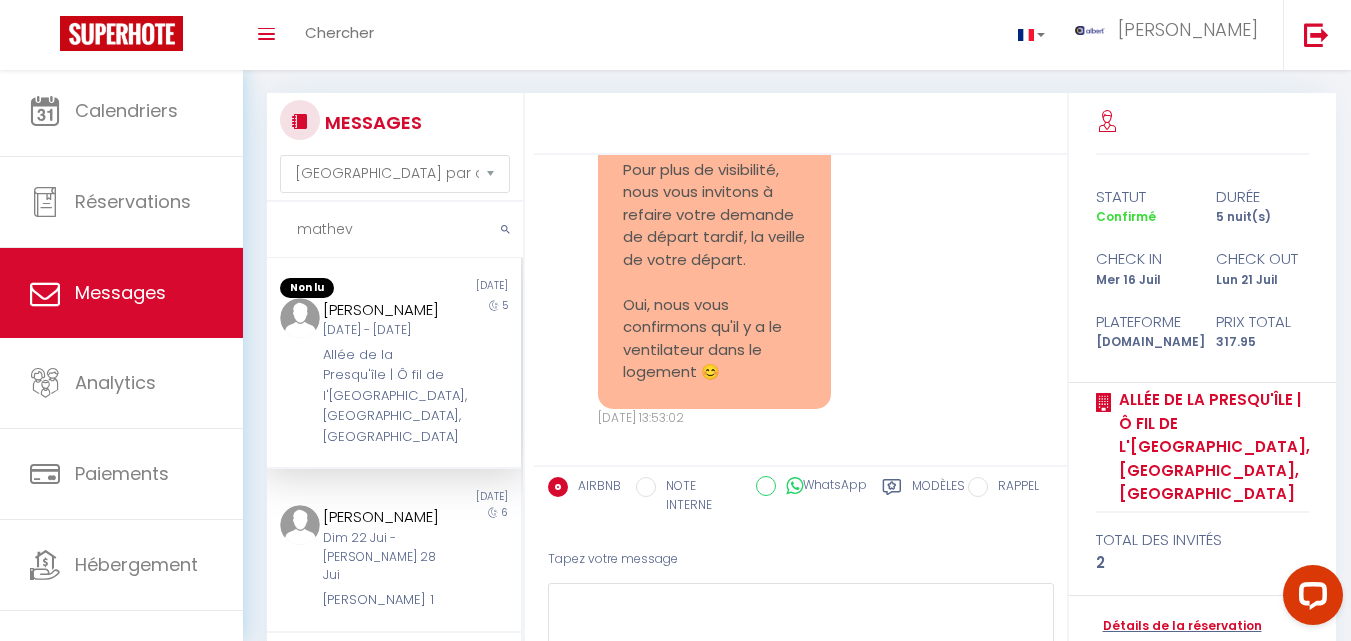 scroll, scrollTop: 8721, scrollLeft: 0, axis: vertical 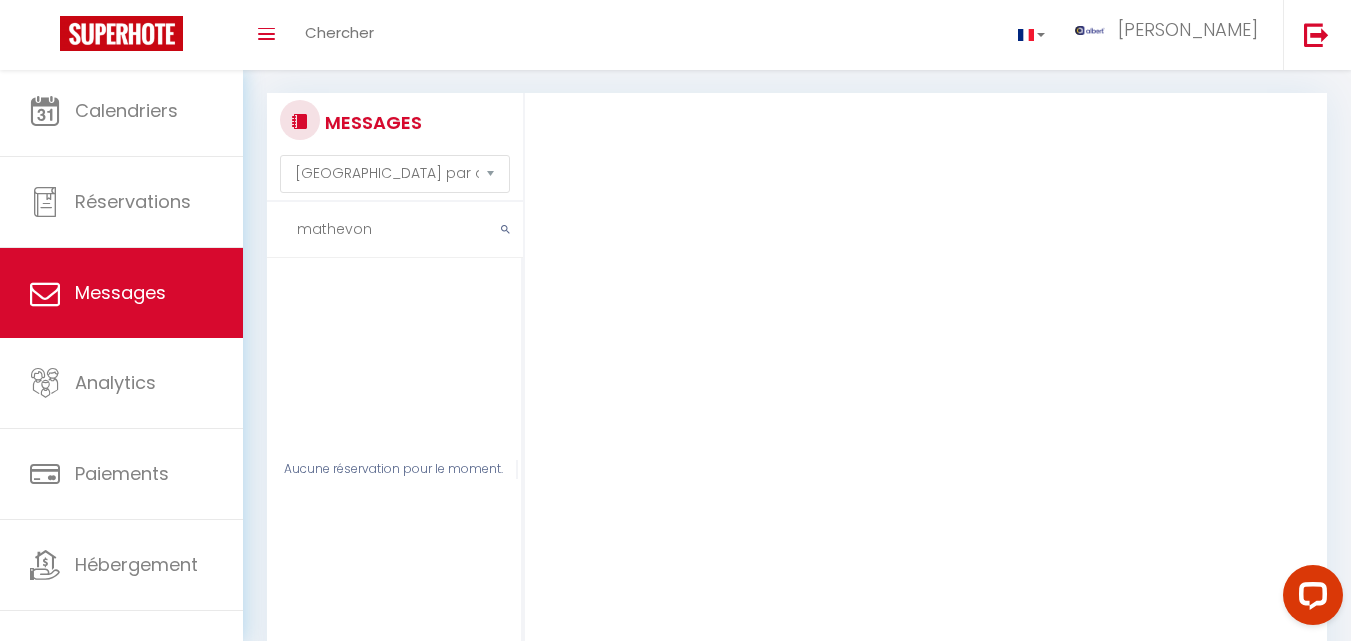 click on "mathevon" at bounding box center (395, 230) 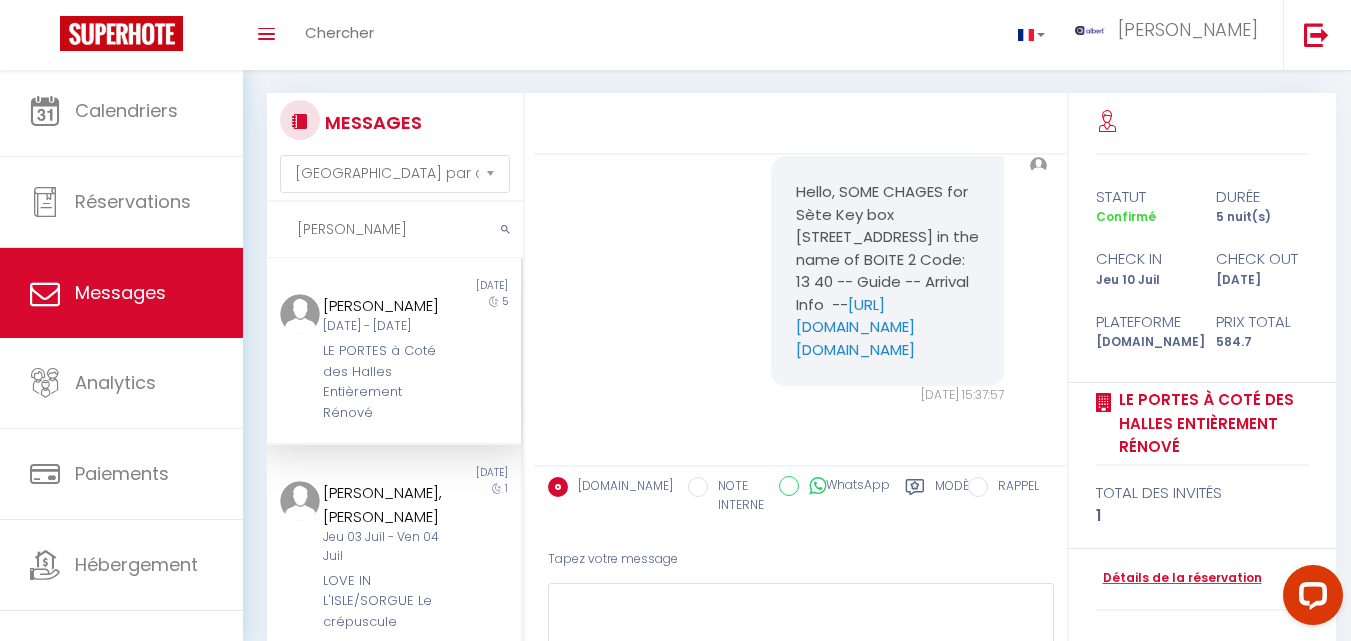 scroll, scrollTop: 11333, scrollLeft: 0, axis: vertical 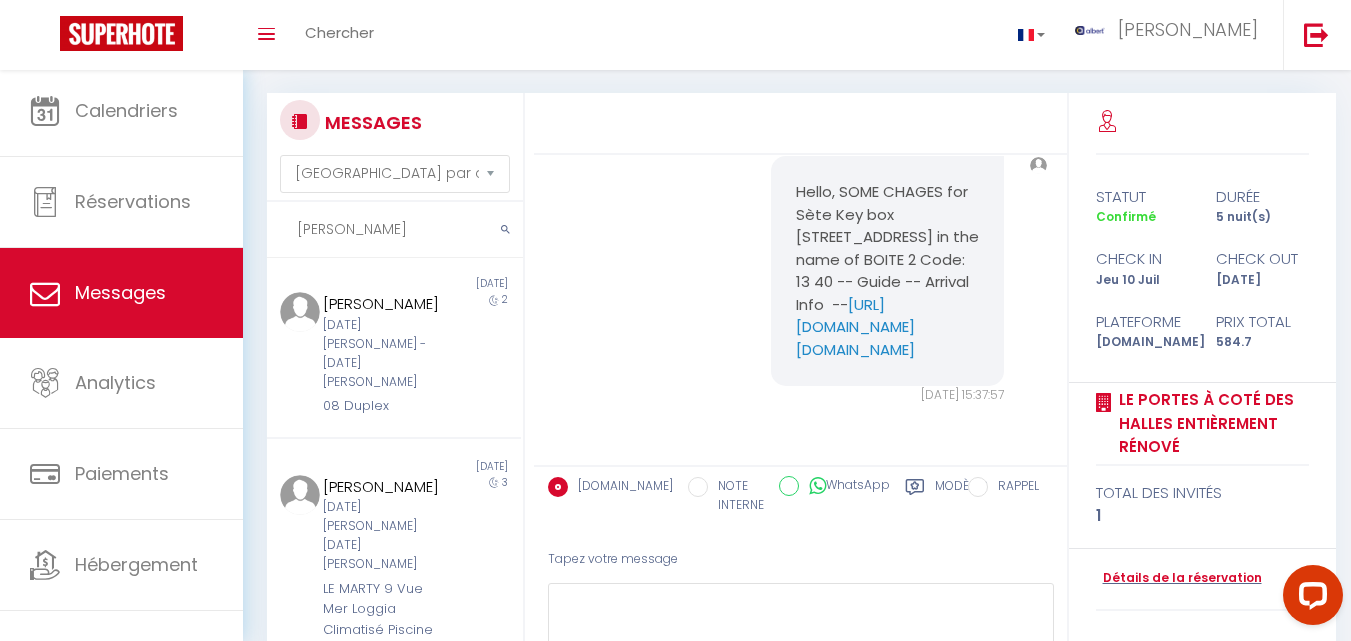 drag, startPoint x: 383, startPoint y: 227, endPoint x: 283, endPoint y: 225, distance: 100.02 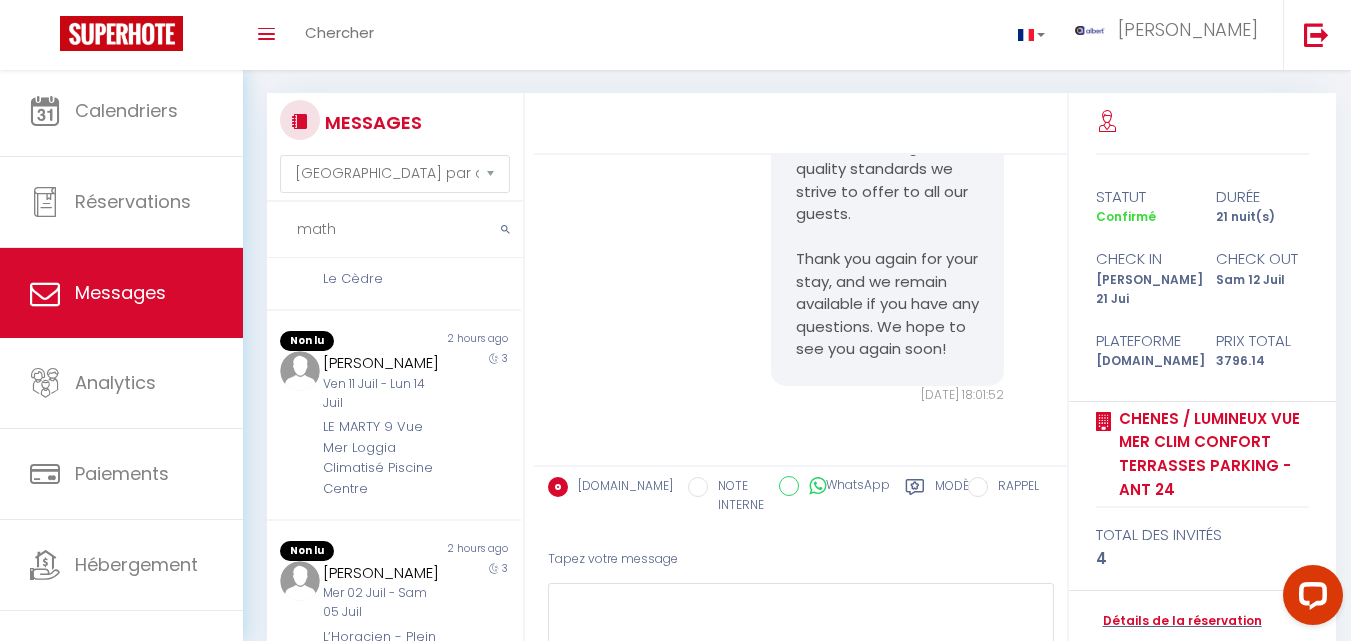 scroll, scrollTop: 3976, scrollLeft: 0, axis: vertical 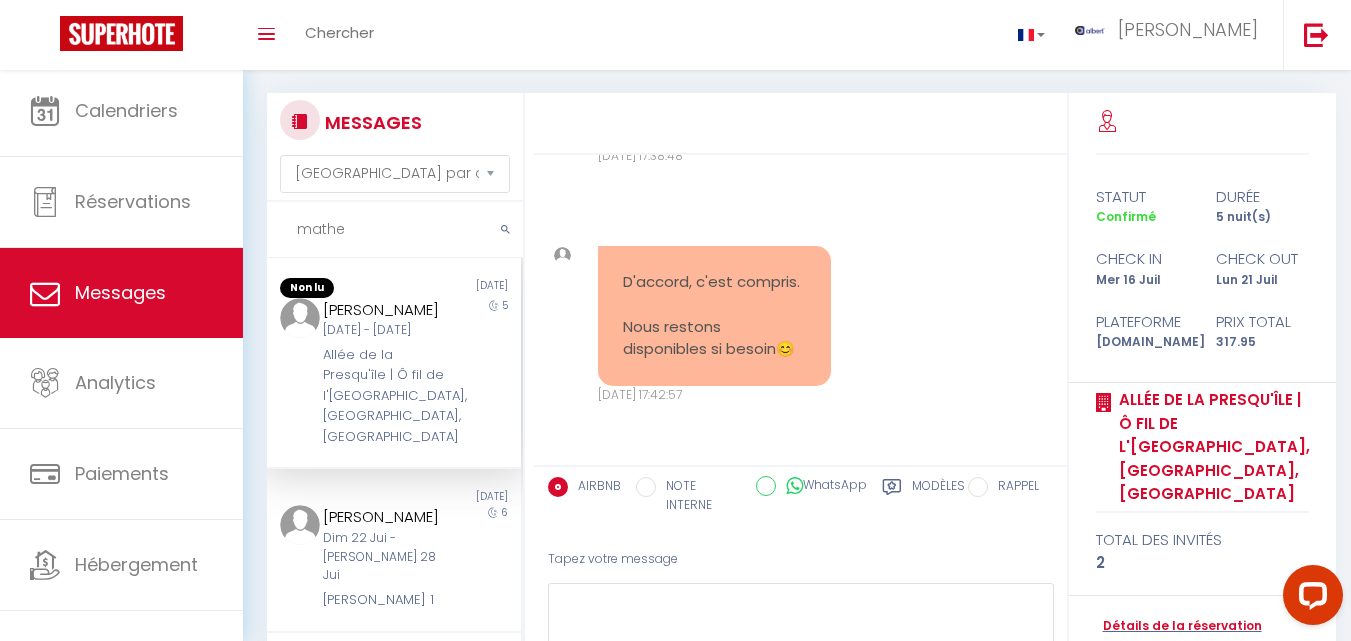 drag, startPoint x: 365, startPoint y: 237, endPoint x: 278, endPoint y: 232, distance: 87.14356 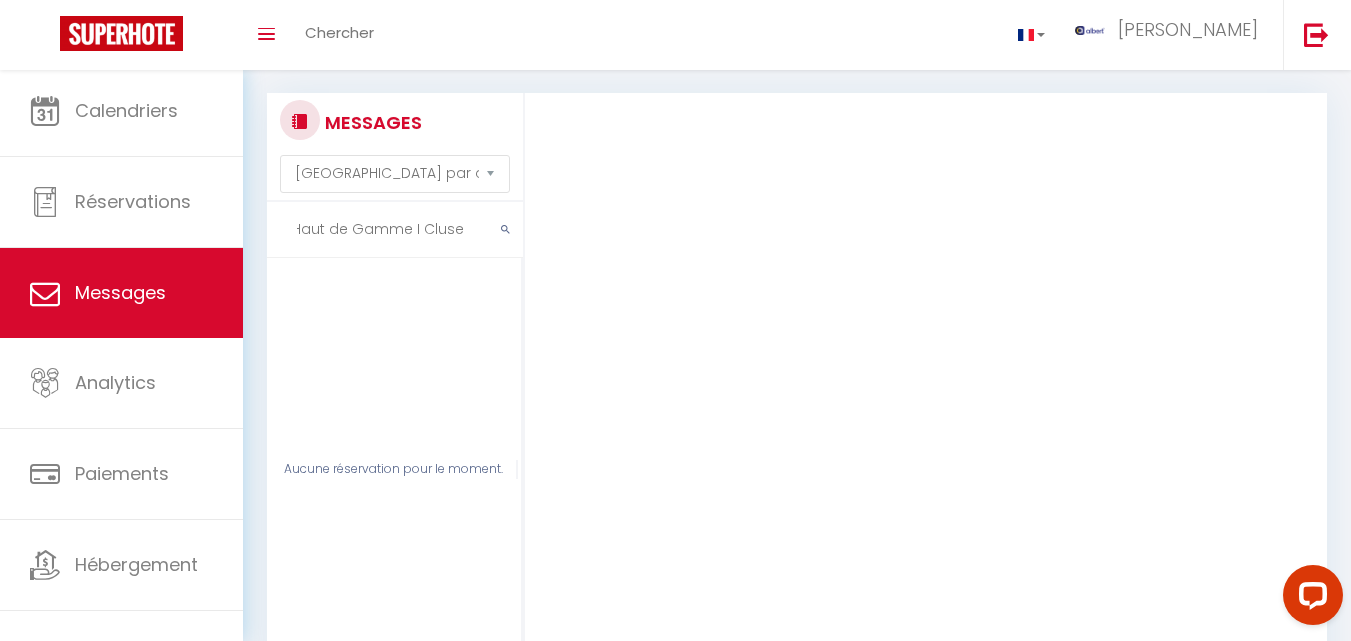 scroll, scrollTop: 0, scrollLeft: 0, axis: both 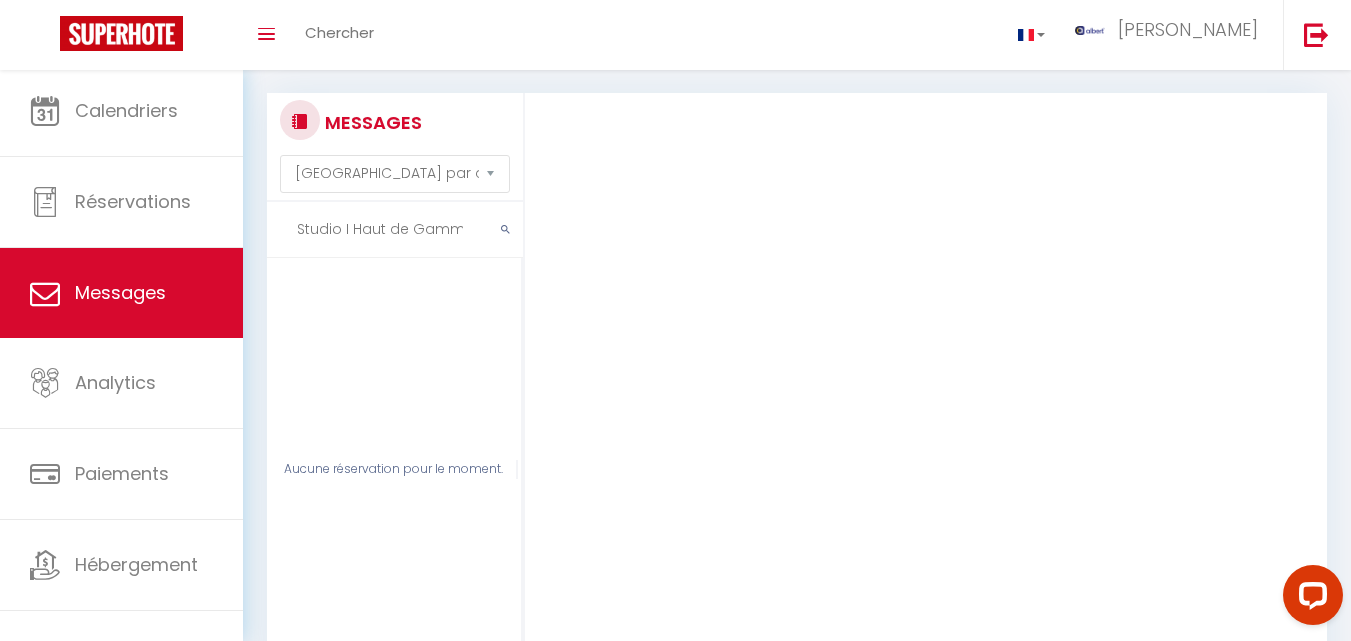 drag, startPoint x: 352, startPoint y: 224, endPoint x: 266, endPoint y: 226, distance: 86.023254 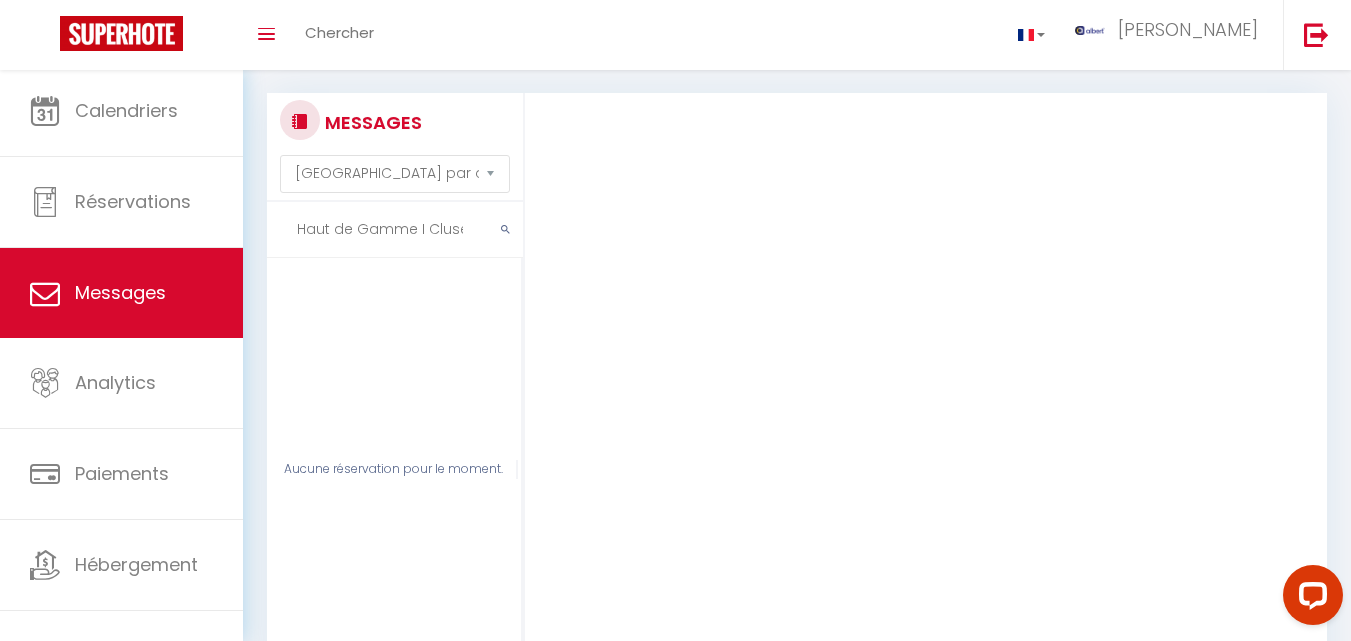 scroll, scrollTop: 0, scrollLeft: 7, axis: horizontal 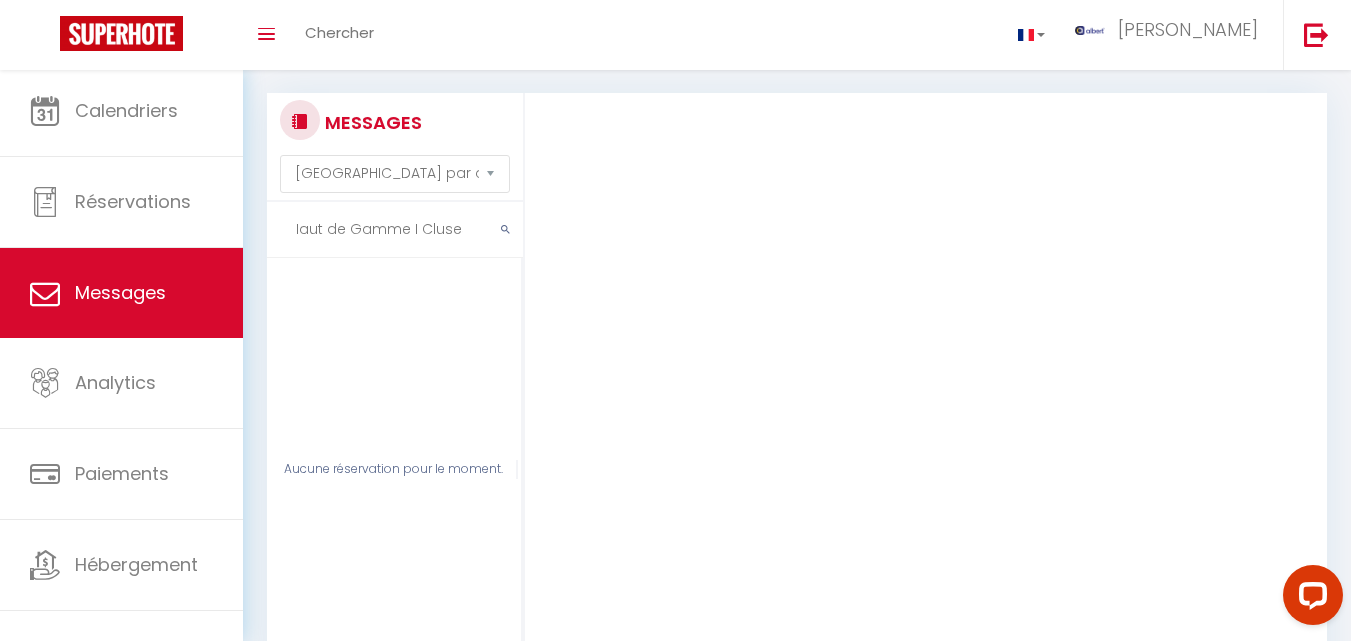 drag, startPoint x: 411, startPoint y: 227, endPoint x: 488, endPoint y: 227, distance: 77 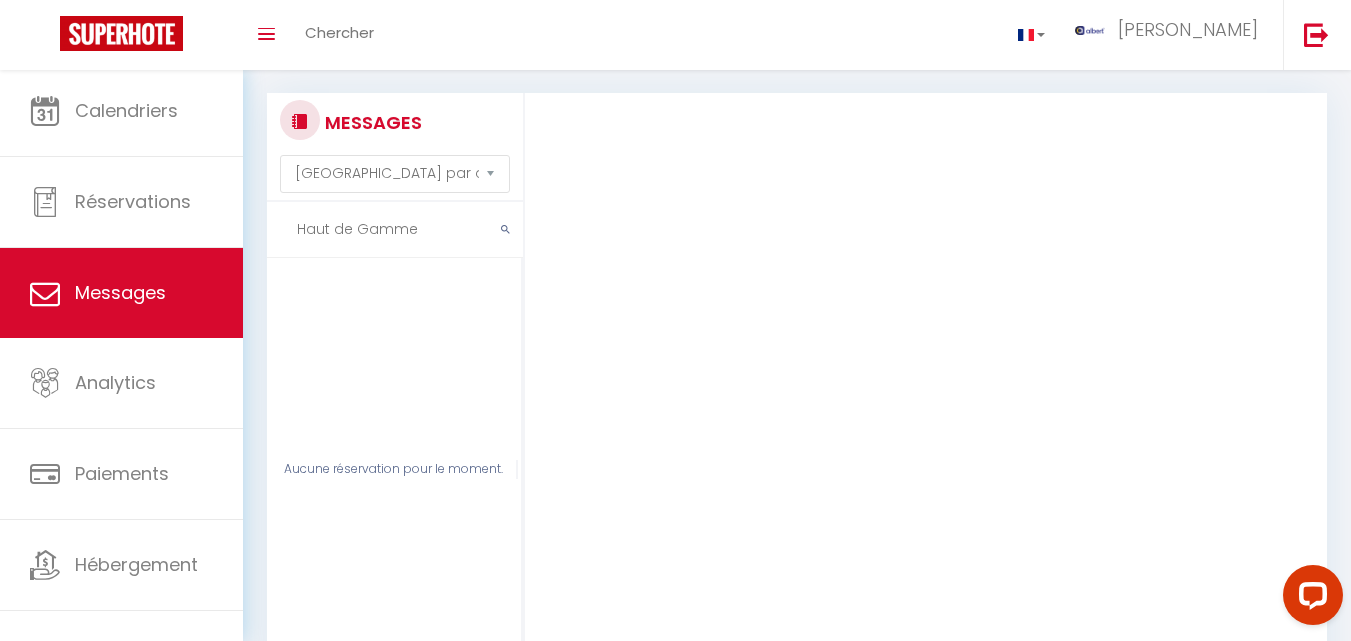 scroll, scrollTop: 0, scrollLeft: 0, axis: both 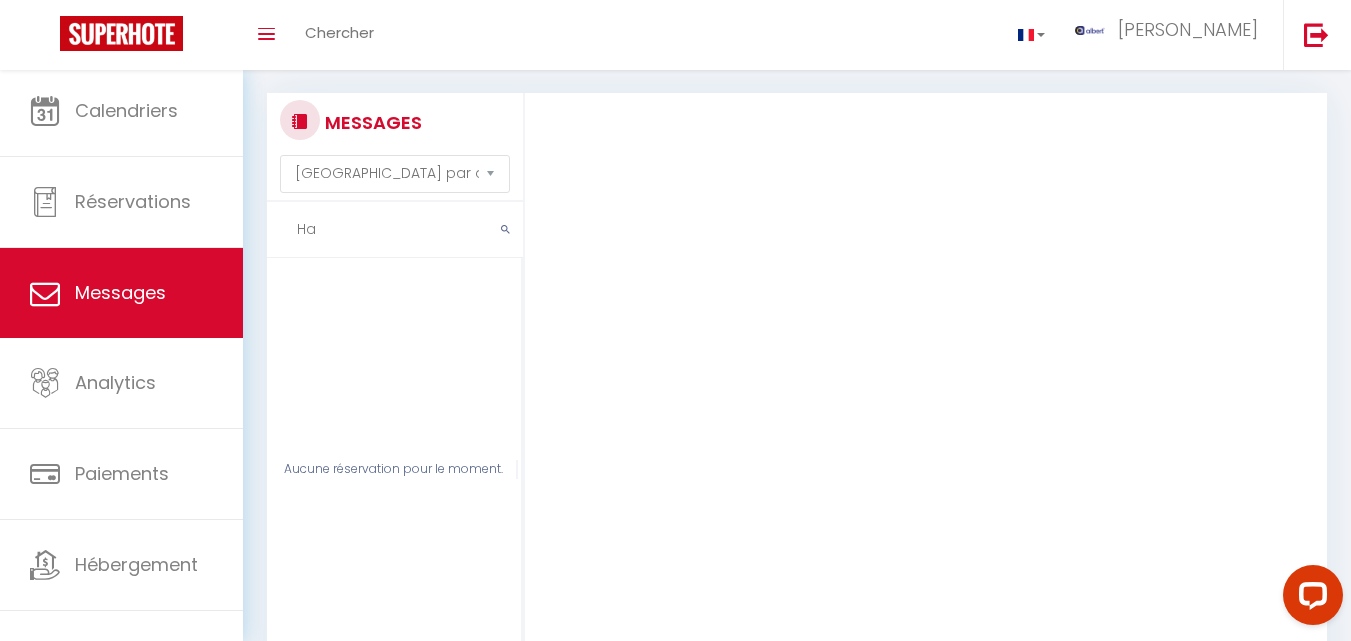 type on "H" 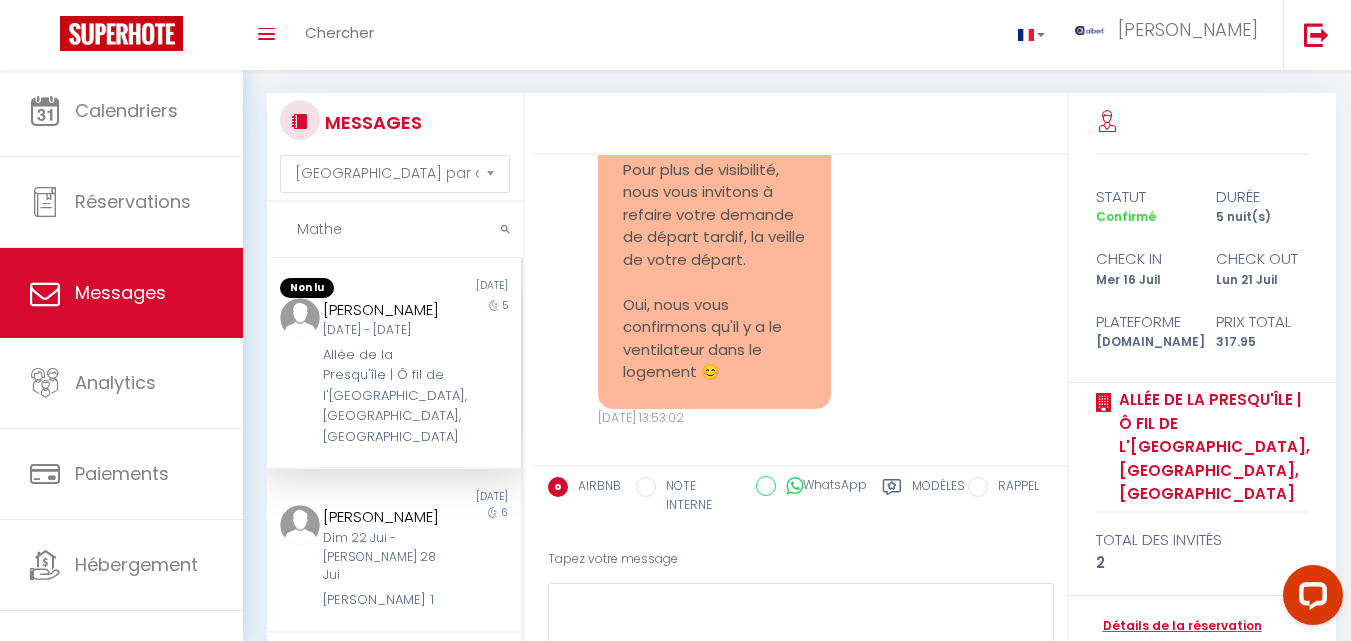 scroll, scrollTop: 8721, scrollLeft: 0, axis: vertical 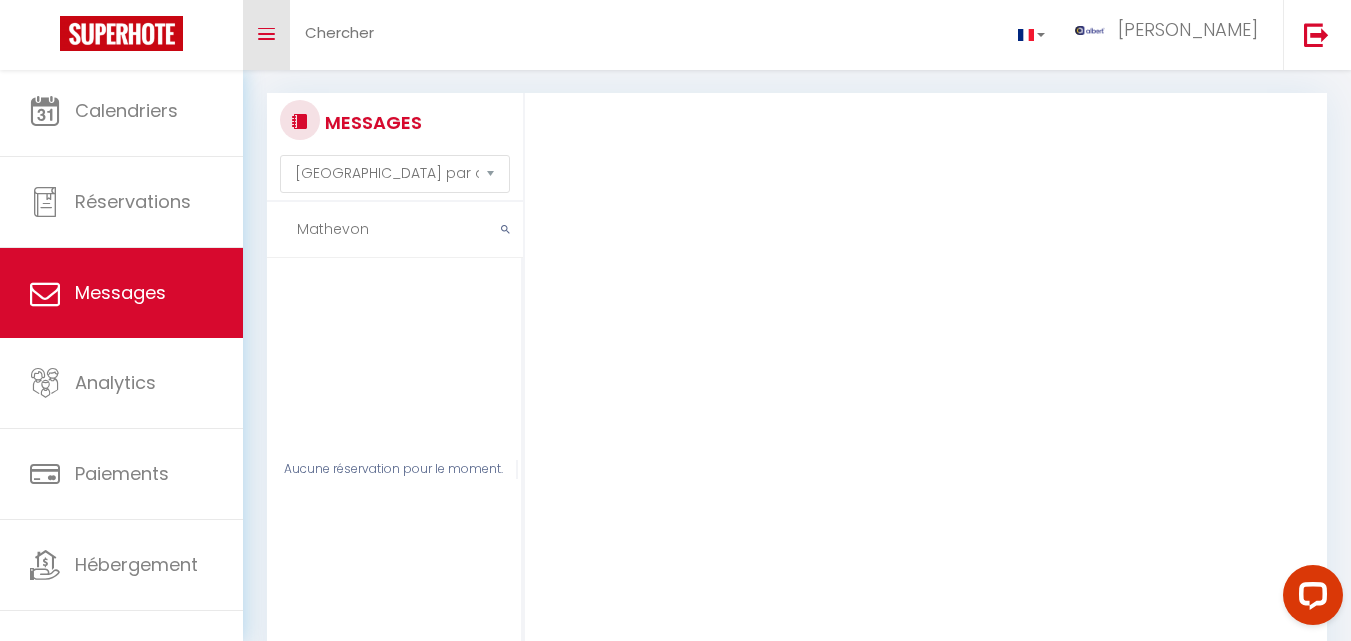 type on "Mathevon" 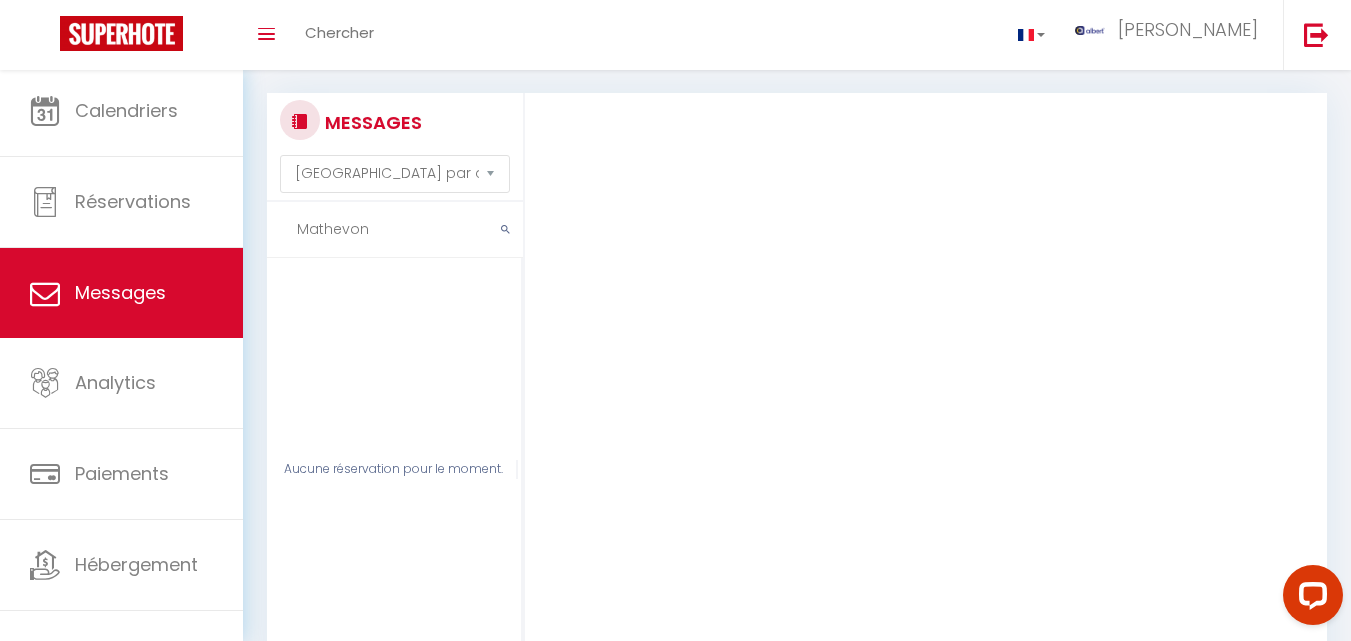 click on "Mathevon" at bounding box center (395, 230) 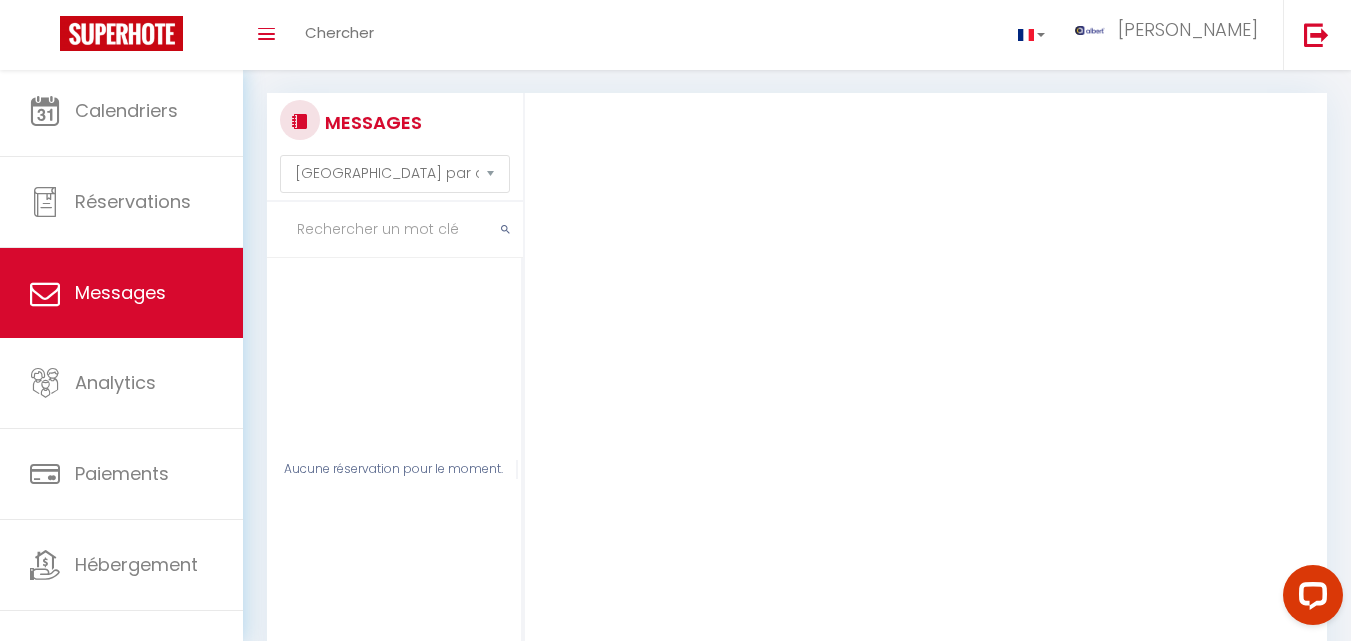 type 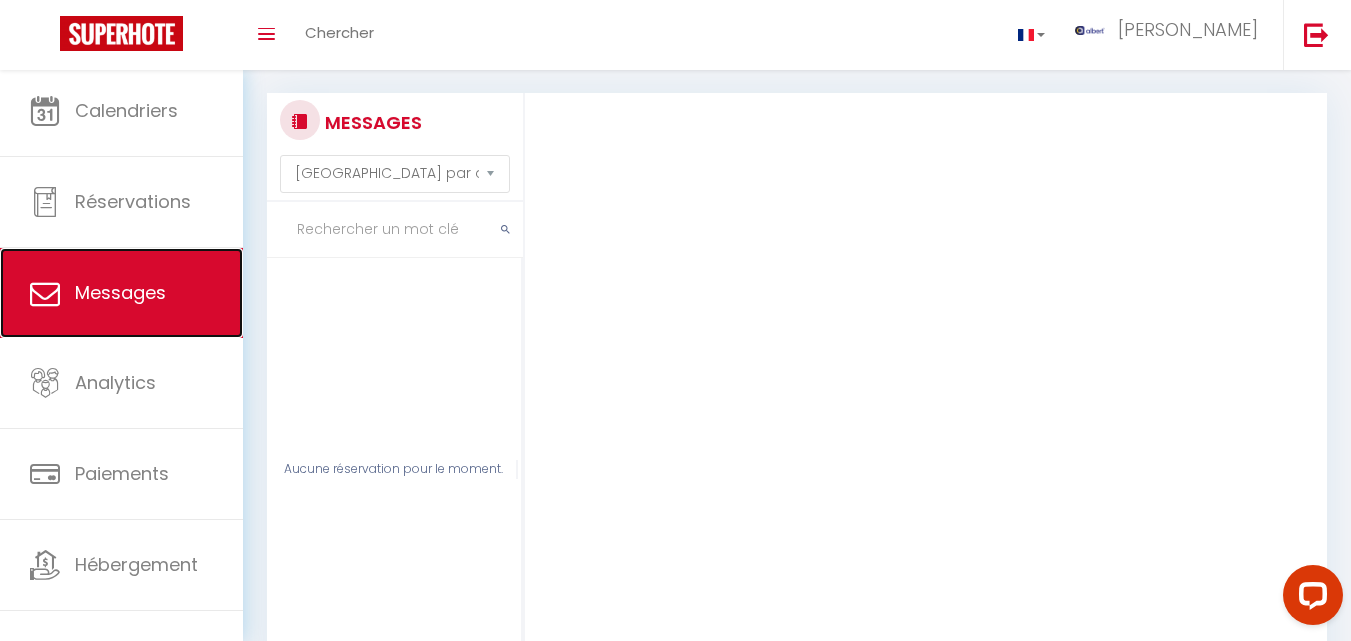 click on "Messages" at bounding box center (120, 292) 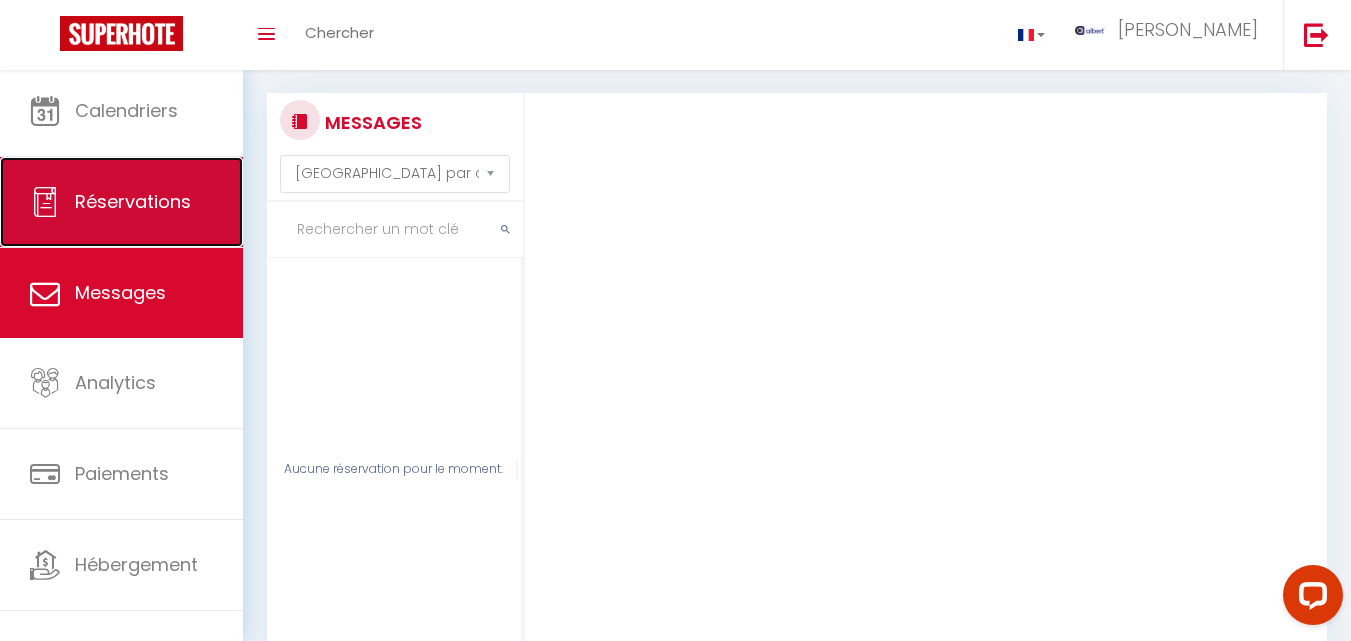 click on "Réservations" at bounding box center (121, 202) 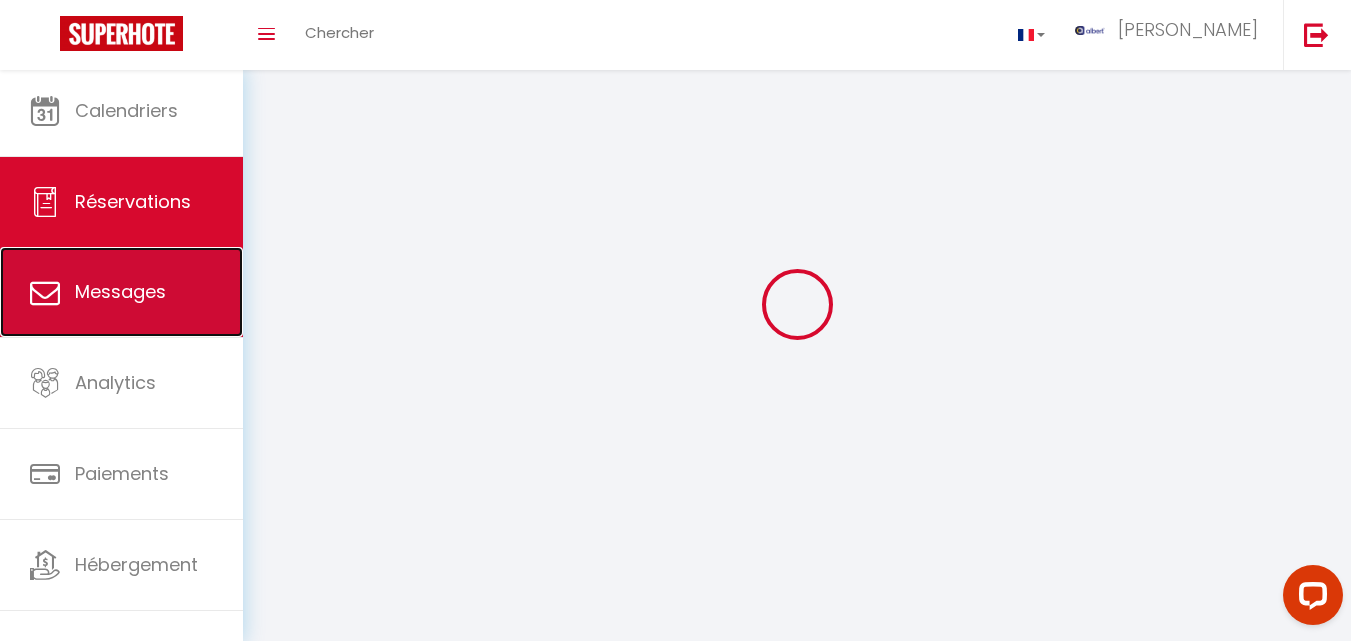 click on "Messages" at bounding box center (121, 292) 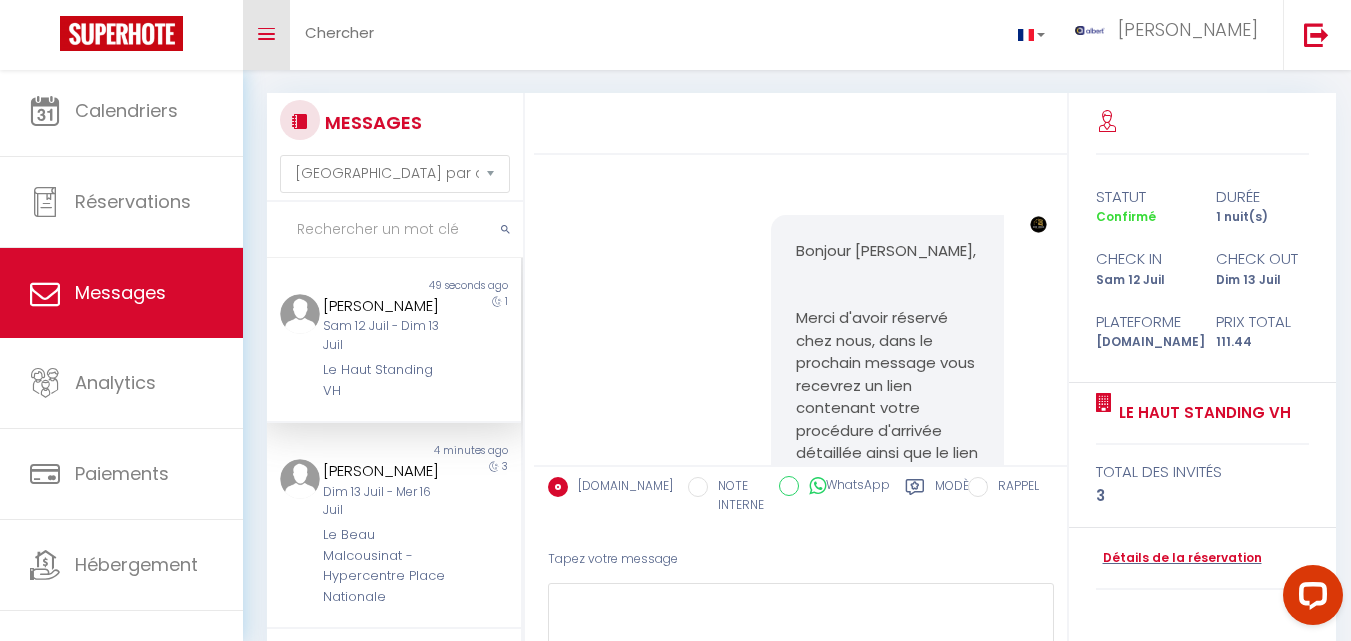 scroll, scrollTop: 734, scrollLeft: 0, axis: vertical 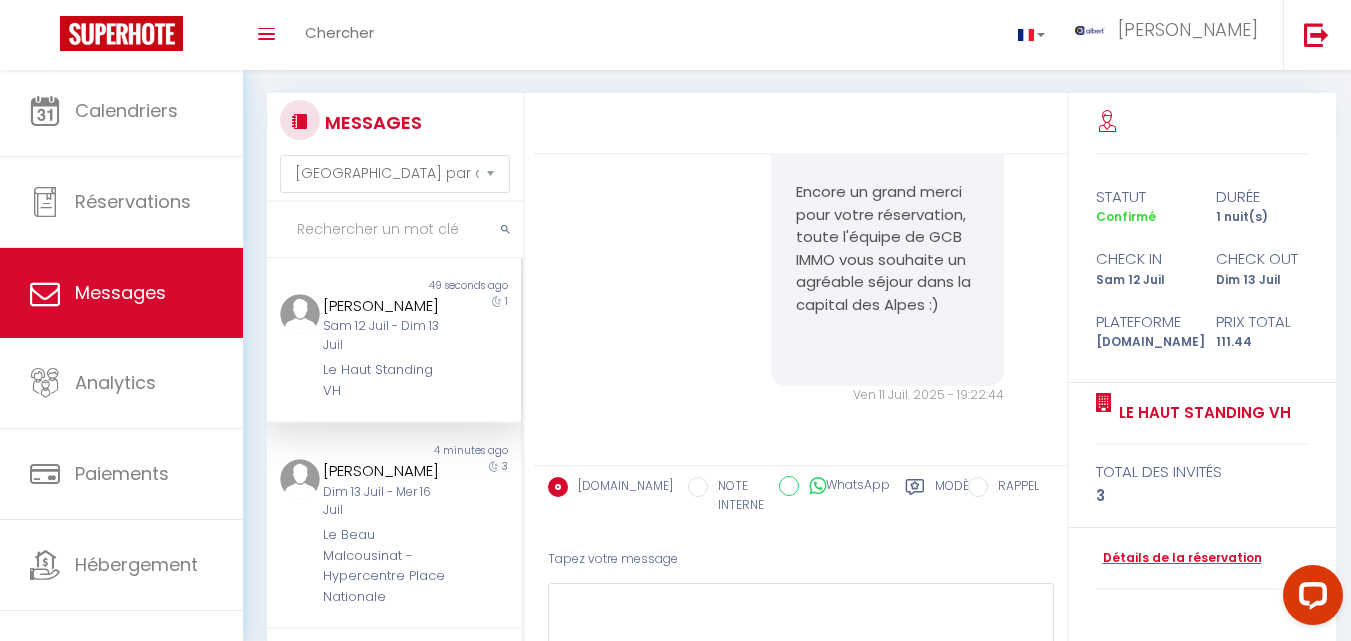 click at bounding box center [395, 230] 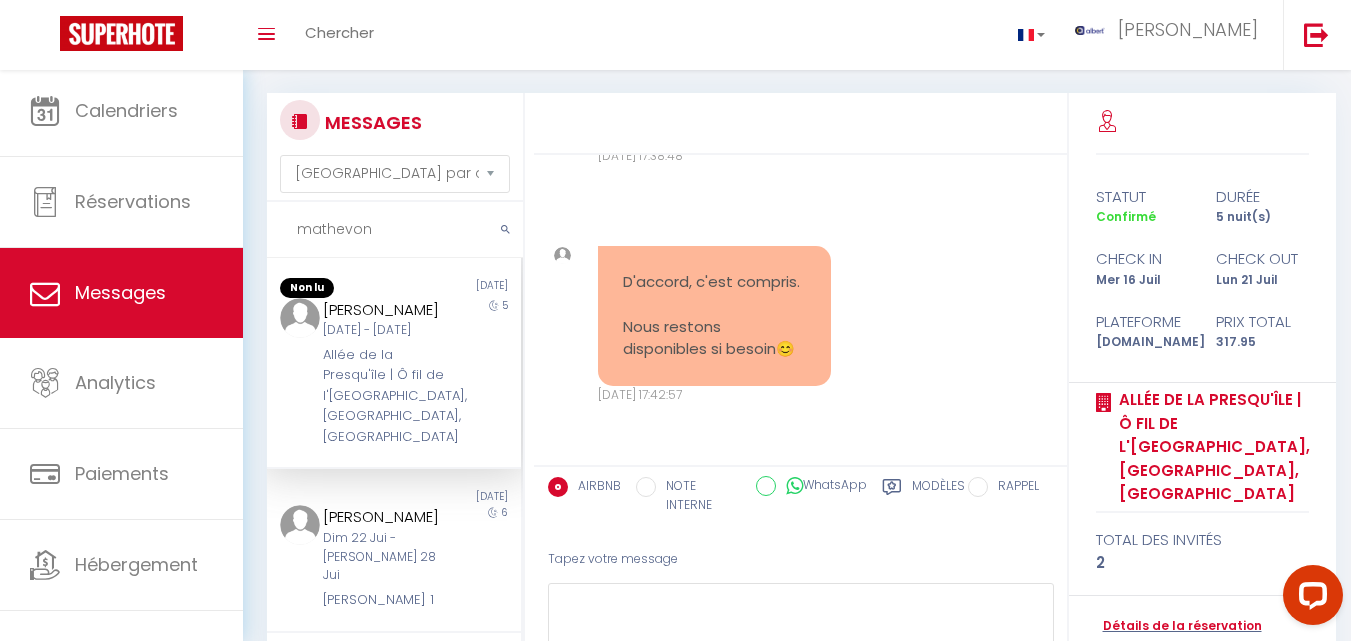 scroll, scrollTop: 8721, scrollLeft: 0, axis: vertical 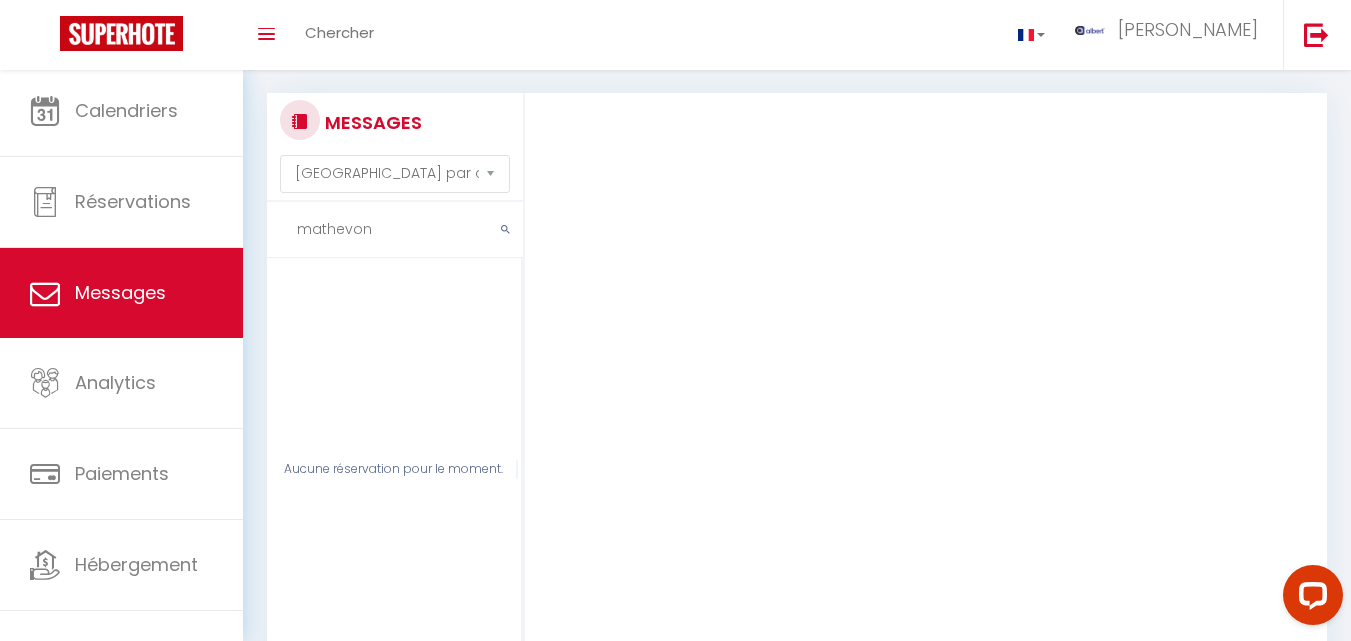 type on "mathevon" 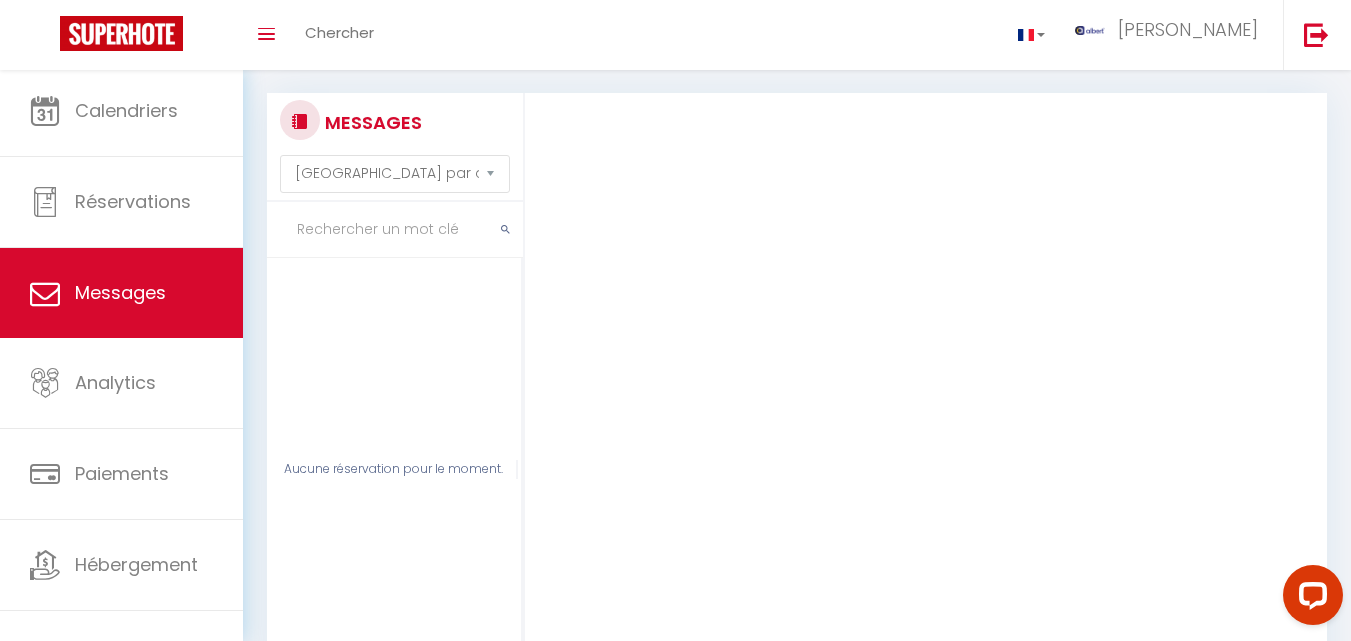 click at bounding box center (395, 230) 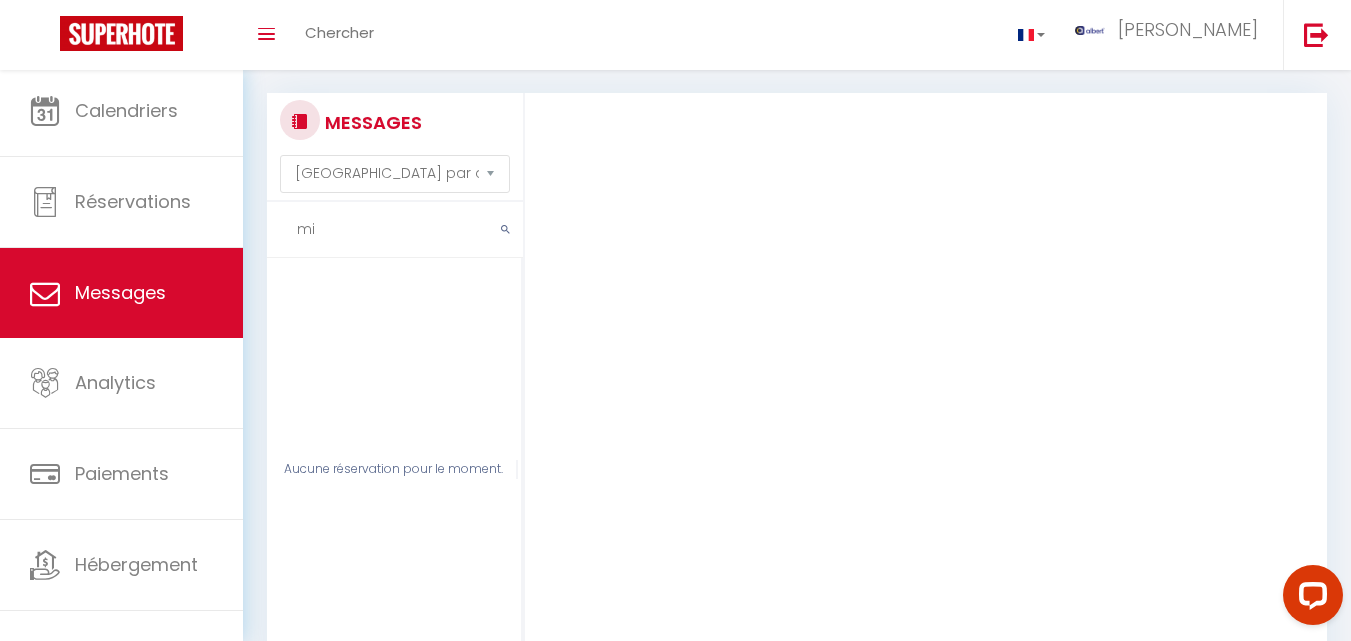 type on "m" 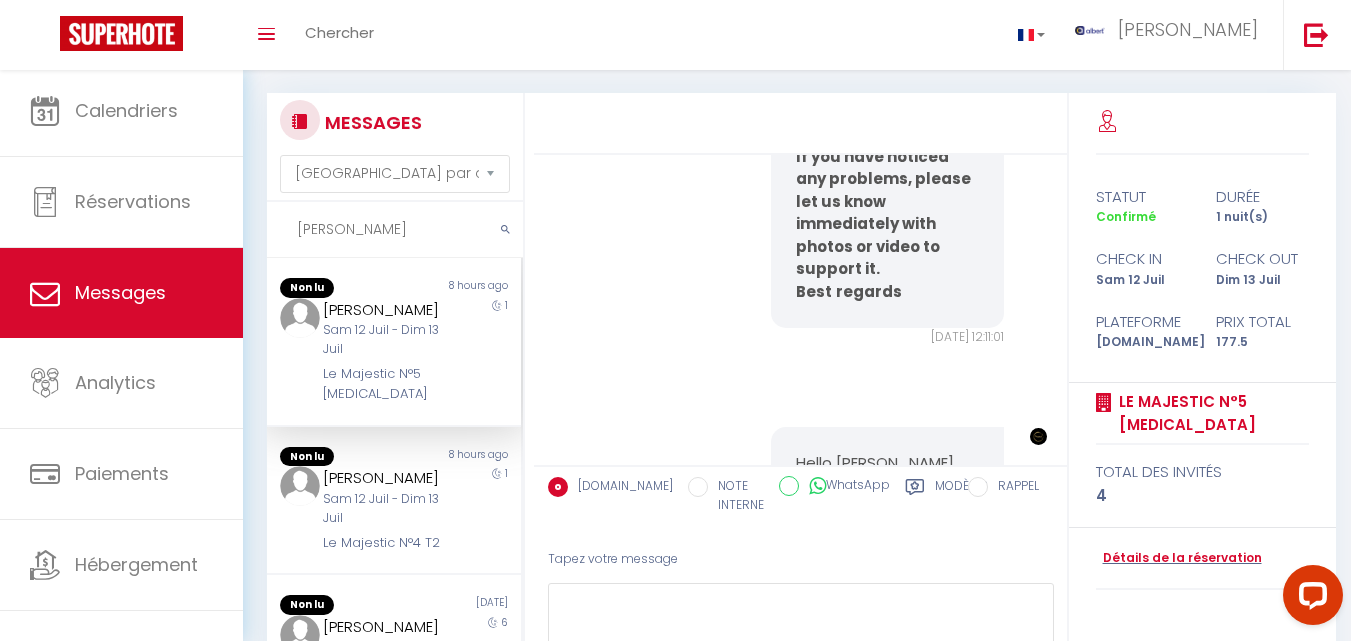 scroll, scrollTop: 14736, scrollLeft: 0, axis: vertical 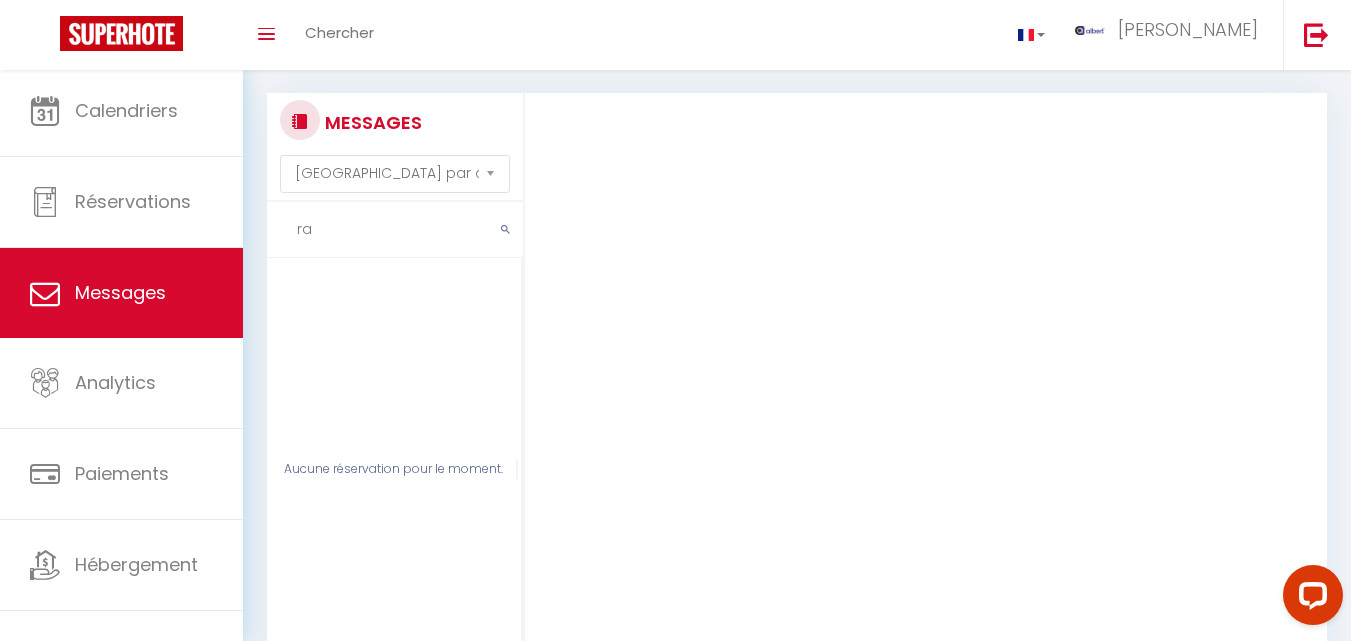 type on "r" 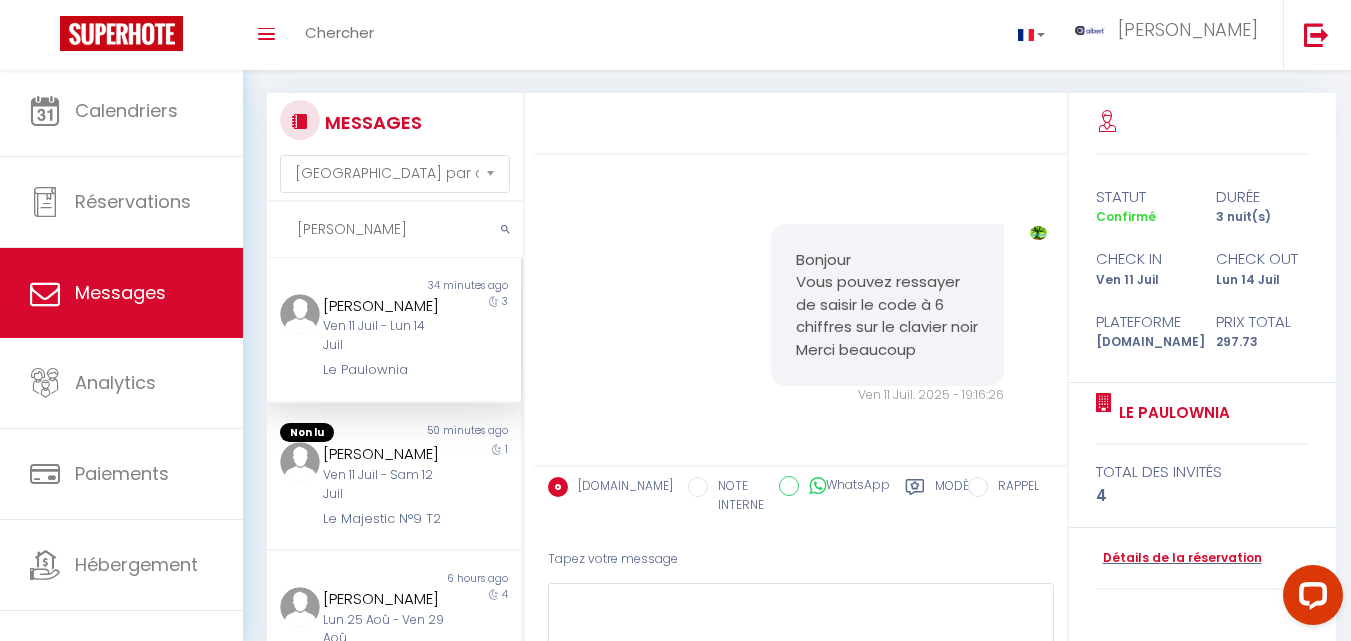 scroll, scrollTop: 219, scrollLeft: 0, axis: vertical 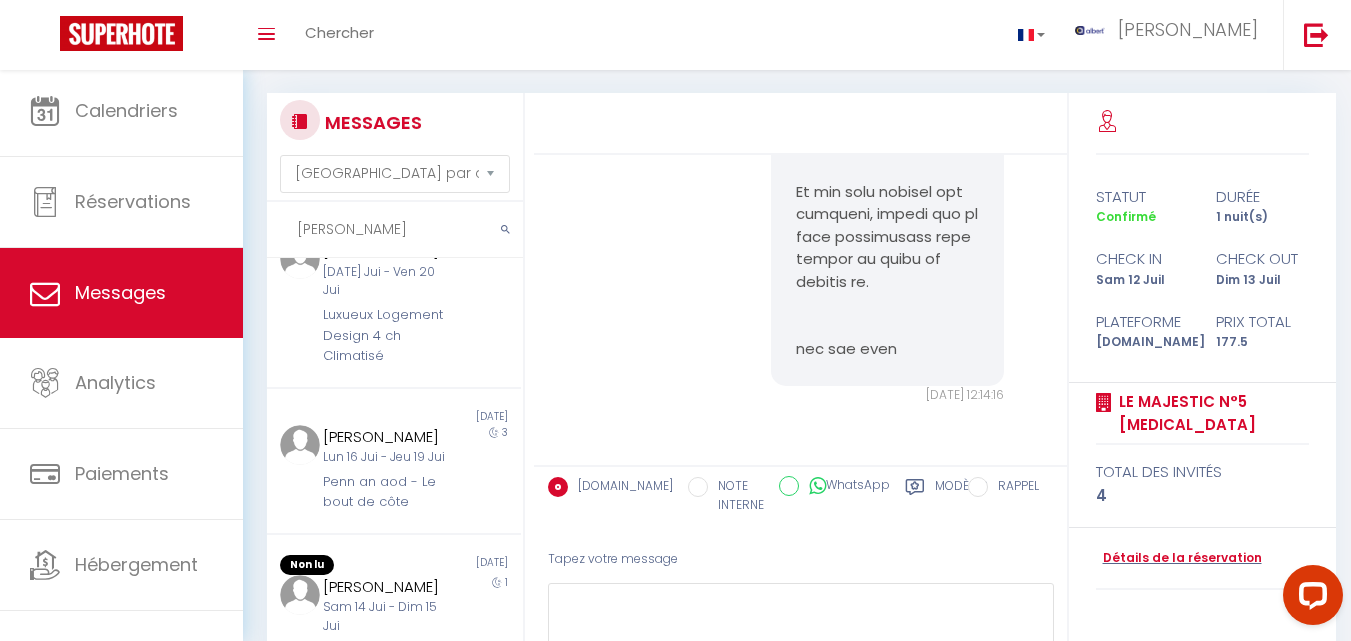 drag, startPoint x: 340, startPoint y: 238, endPoint x: 263, endPoint y: 238, distance: 77 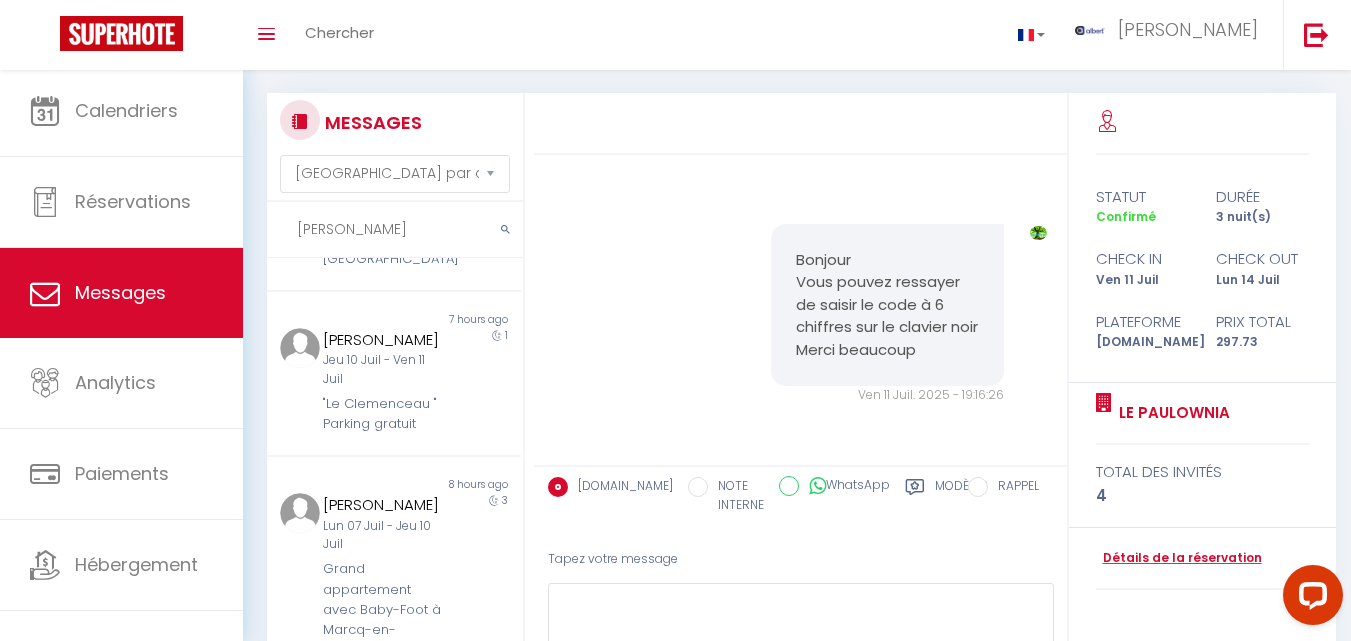 scroll, scrollTop: 10572, scrollLeft: 0, axis: vertical 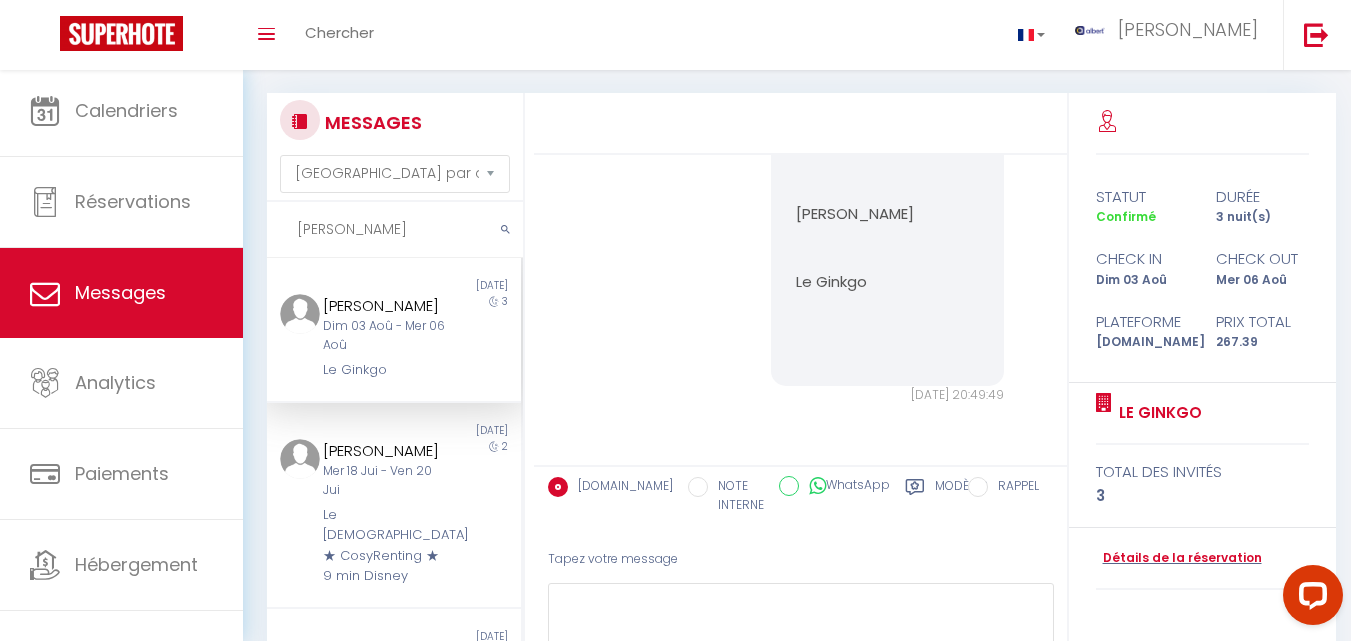 drag, startPoint x: 393, startPoint y: 231, endPoint x: 272, endPoint y: 230, distance: 121.004135 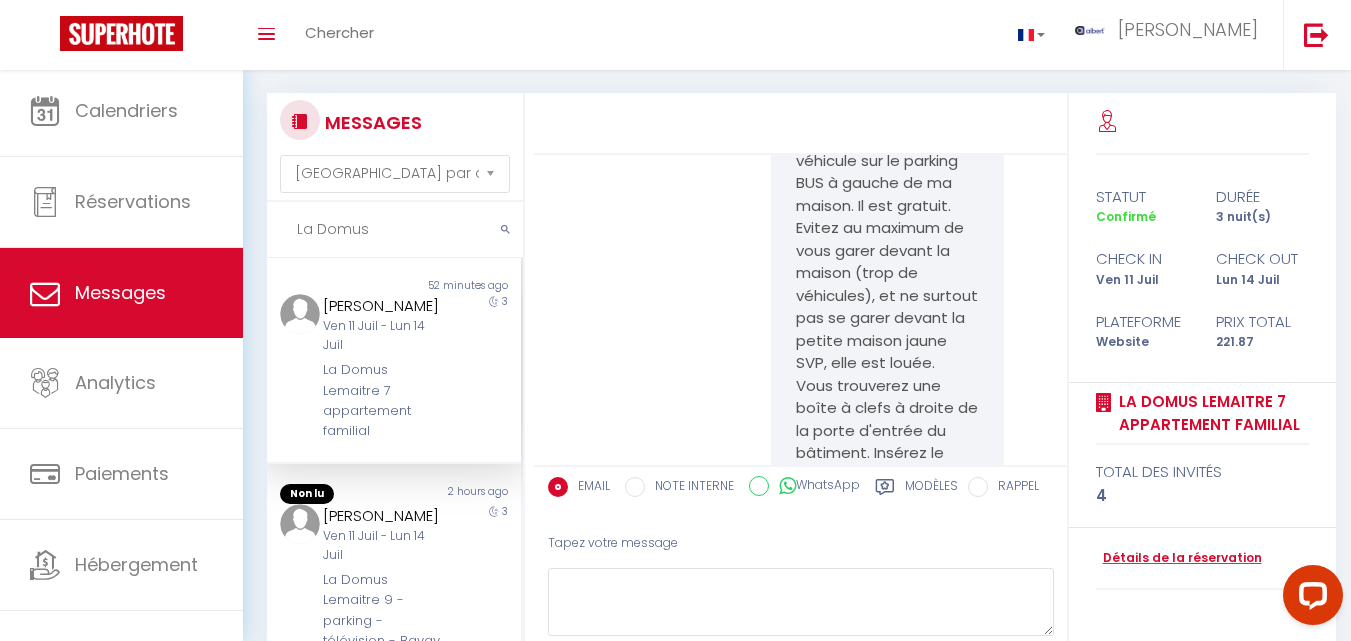 scroll, scrollTop: 5784, scrollLeft: 0, axis: vertical 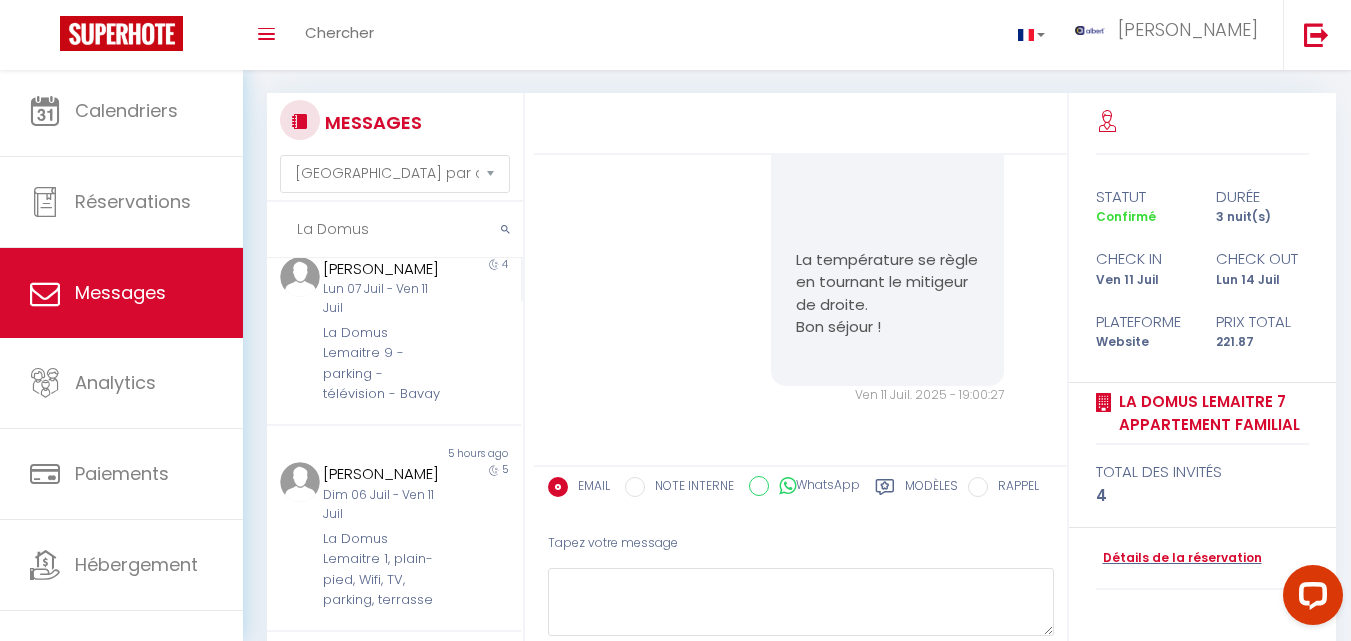 drag, startPoint x: 386, startPoint y: 238, endPoint x: 272, endPoint y: 236, distance: 114.01754 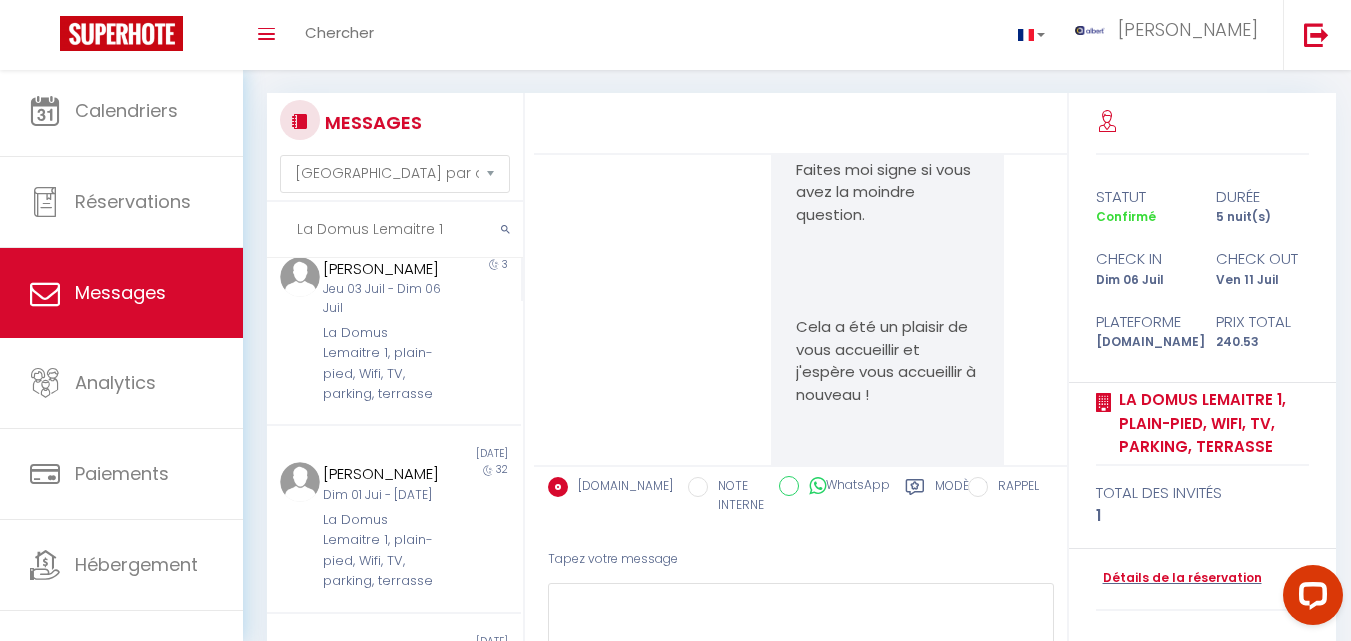 scroll, scrollTop: 477, scrollLeft: 0, axis: vertical 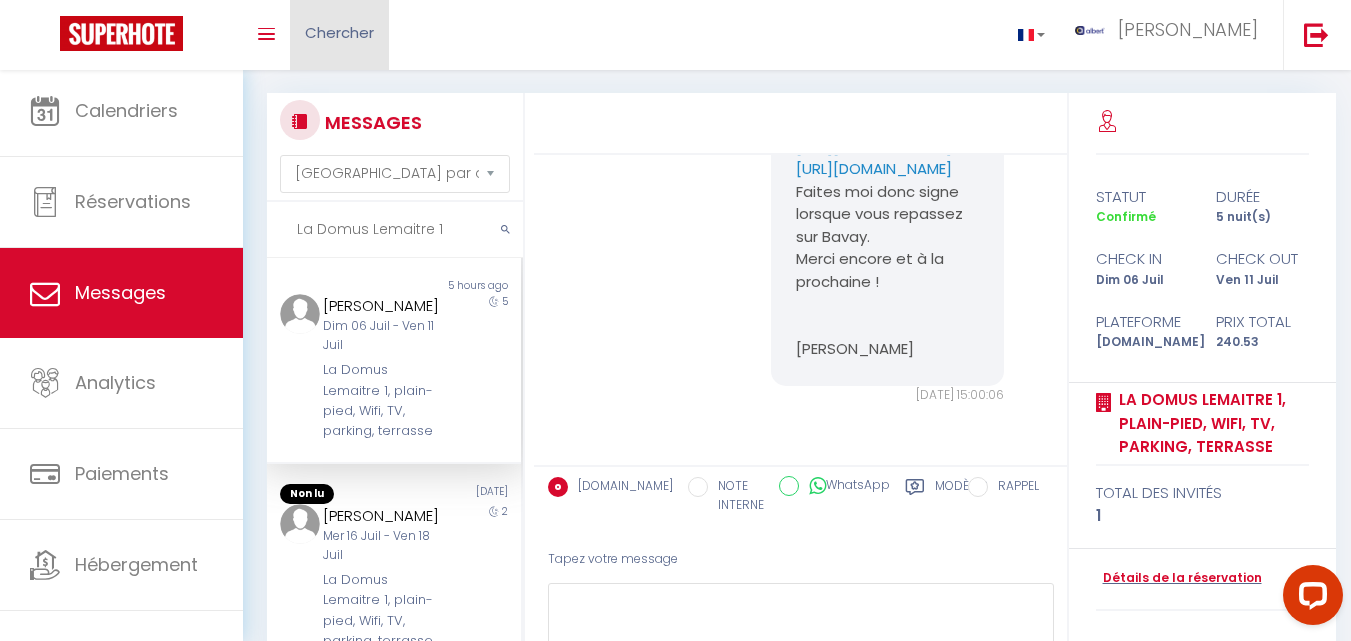 type on "La Domus Lemaitre 1" 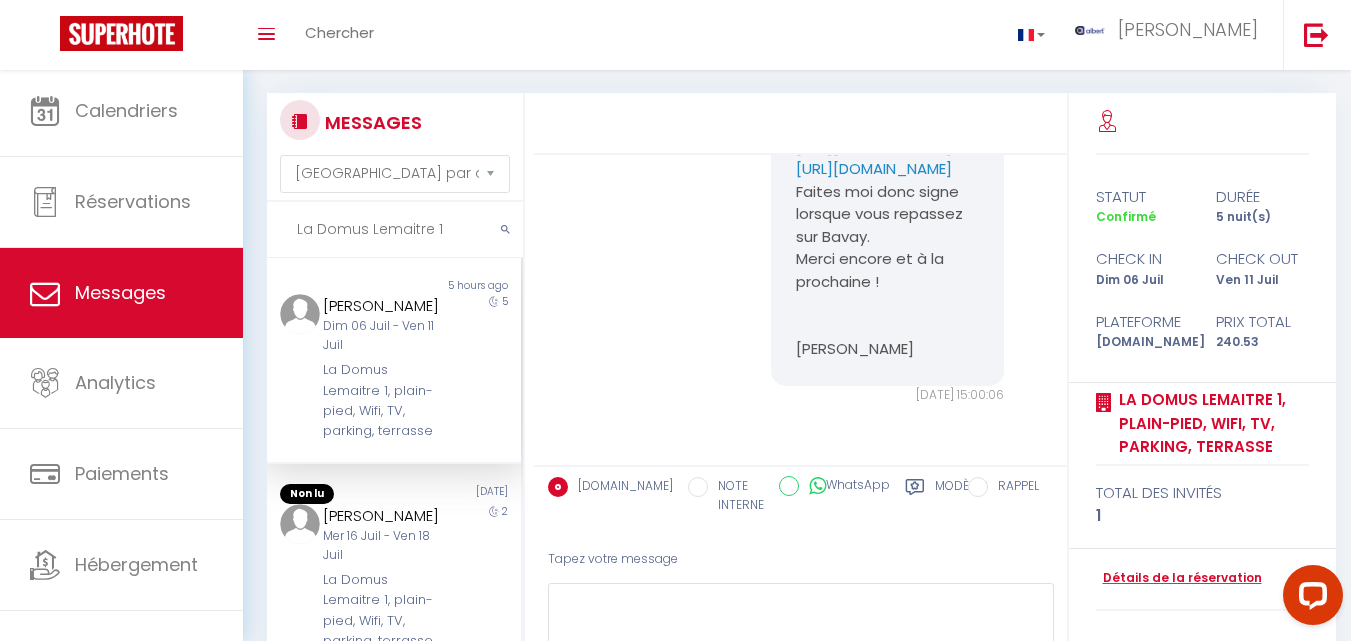 drag, startPoint x: 441, startPoint y: 237, endPoint x: 265, endPoint y: 219, distance: 176.91806 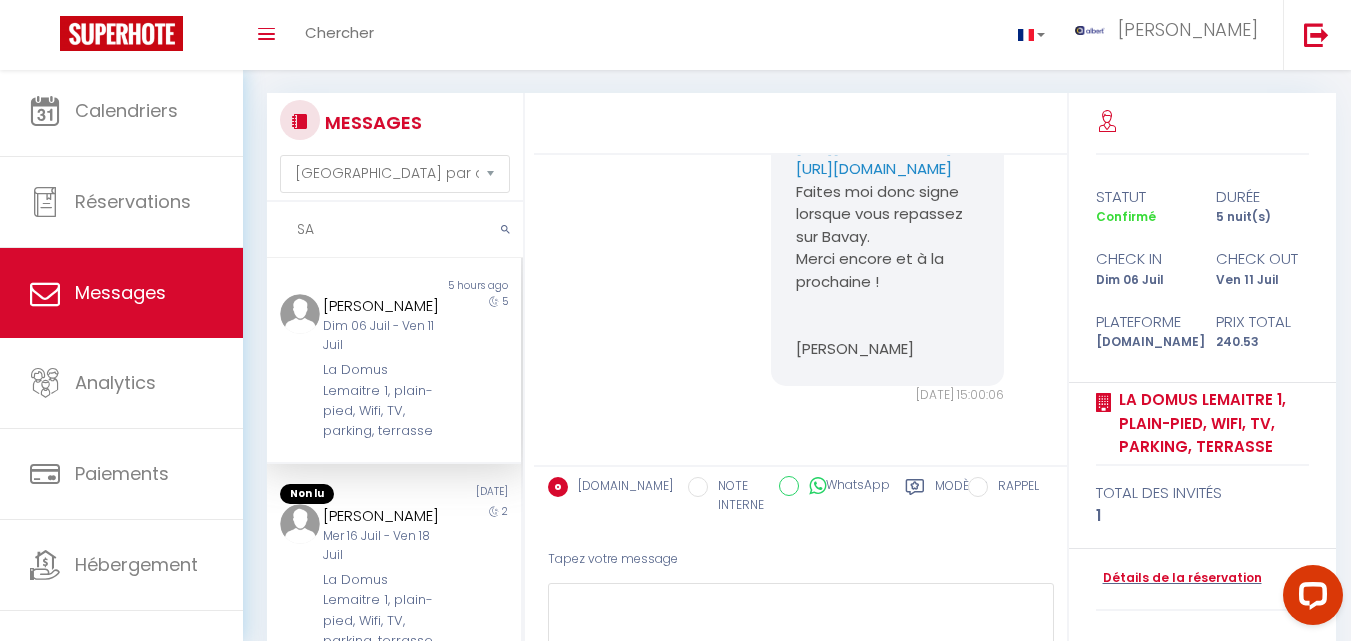 type on "S" 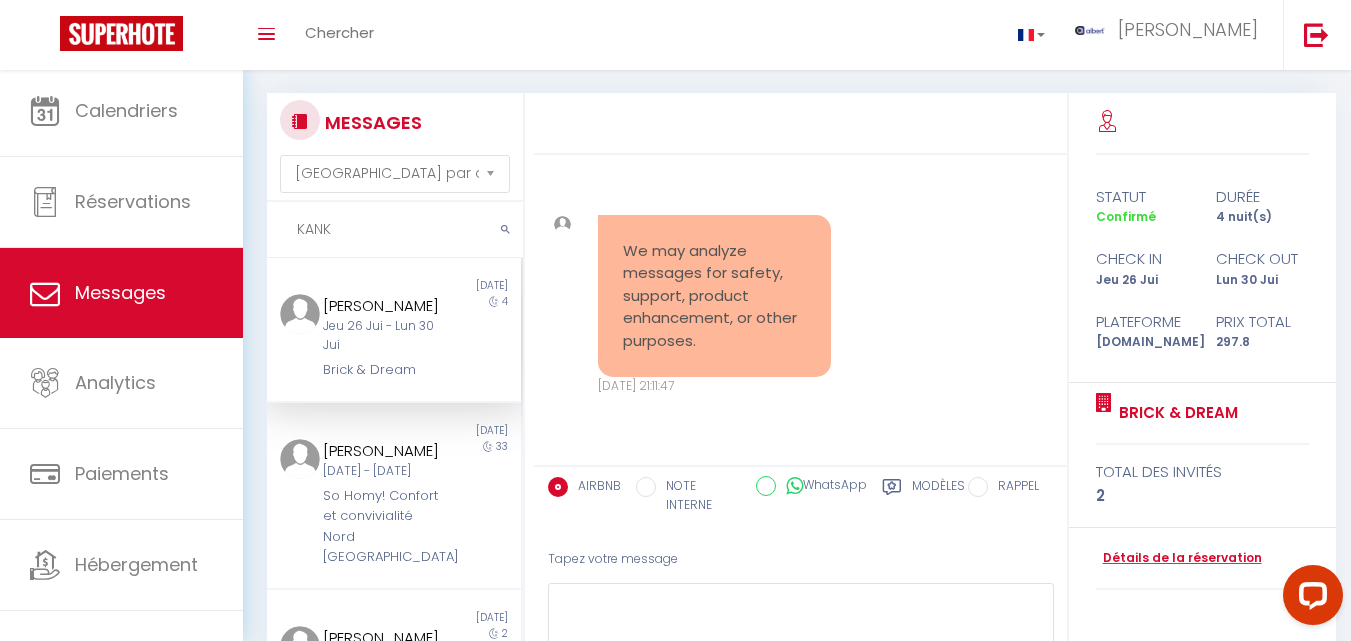 scroll, scrollTop: 8484, scrollLeft: 0, axis: vertical 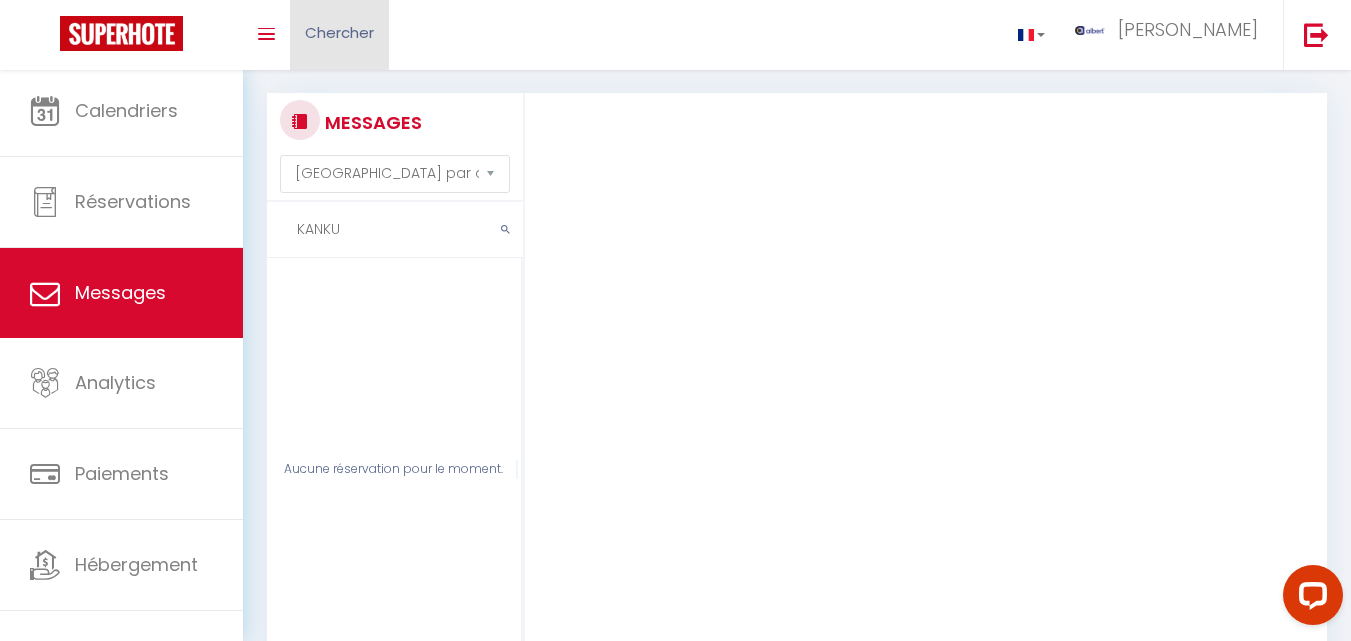 type on "KANKU" 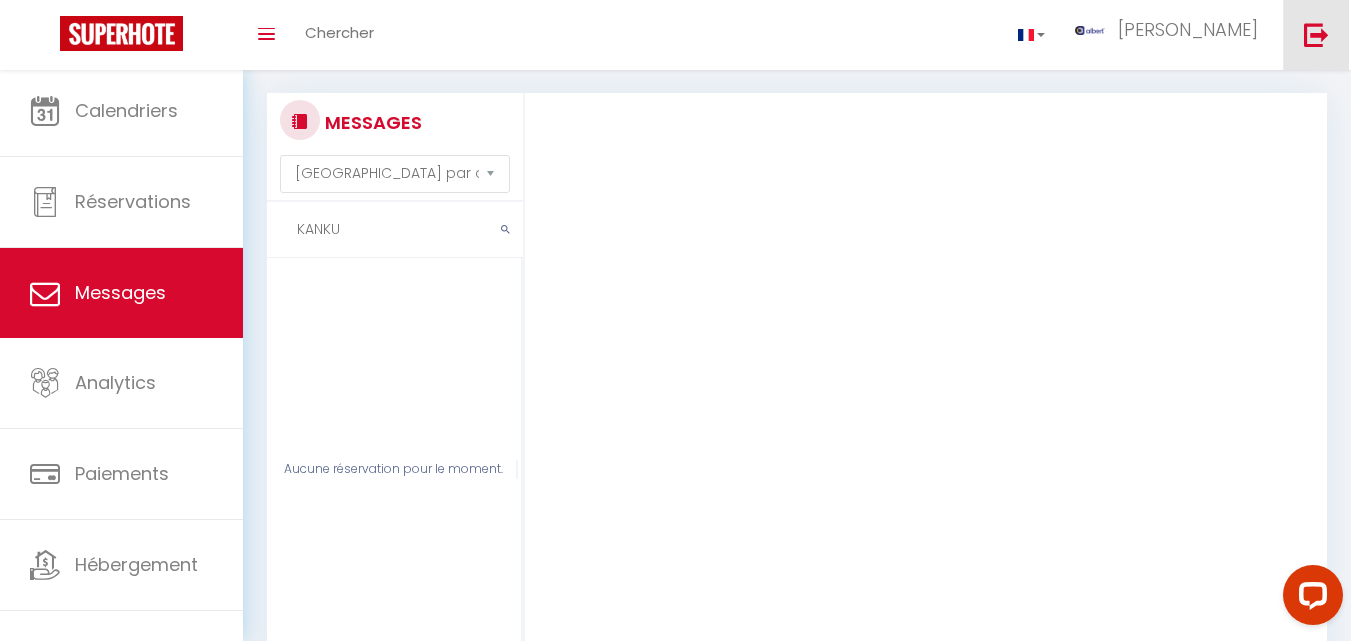 click at bounding box center [1316, 35] 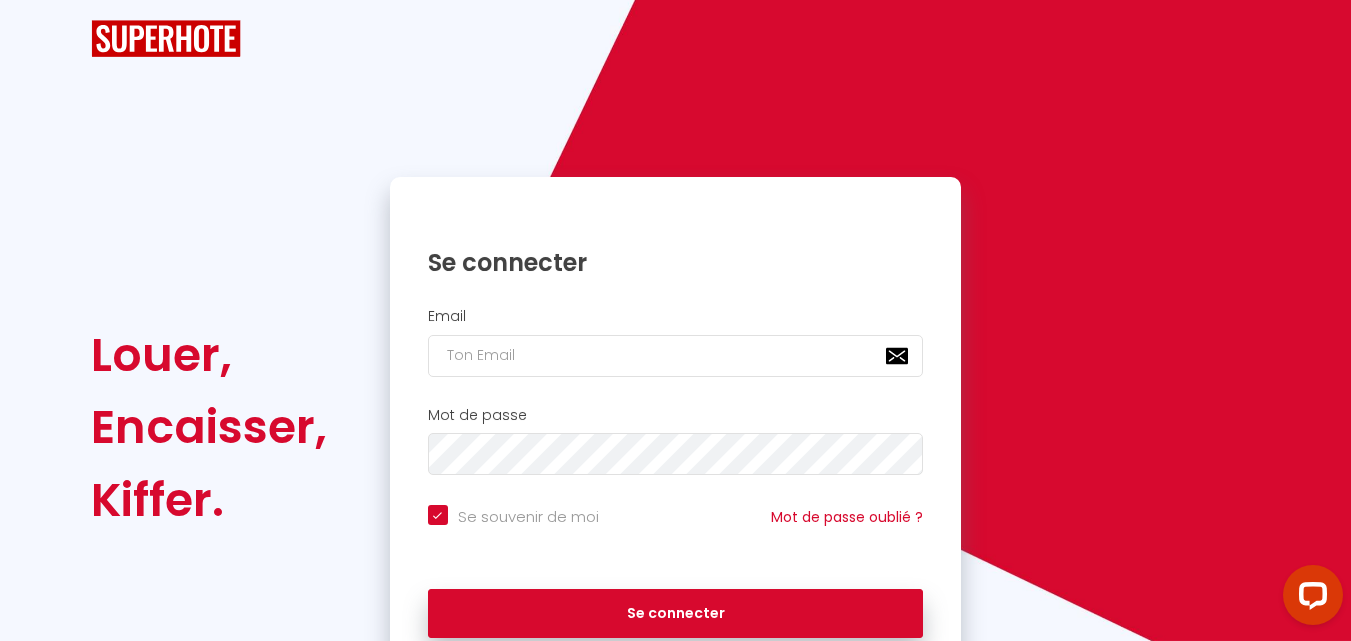 checkbox on "true" 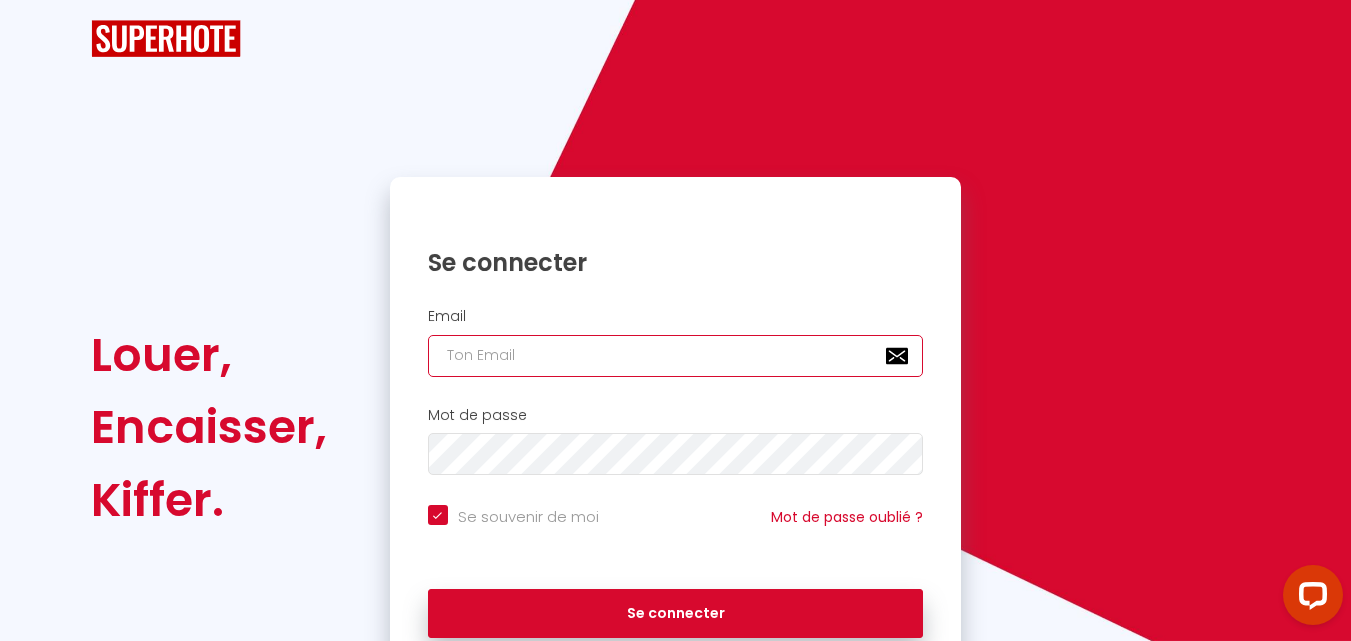 type on "[EMAIL_ADDRESS][DOMAIN_NAME]" 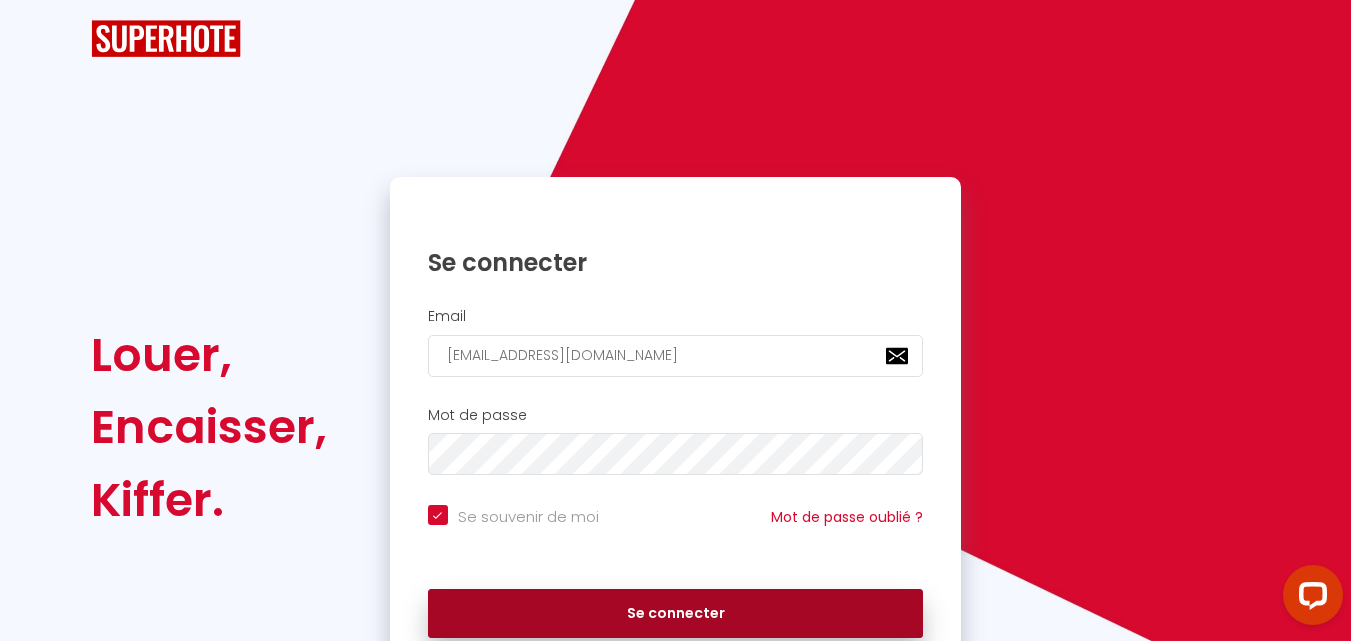 click on "Se connecter" at bounding box center [676, 614] 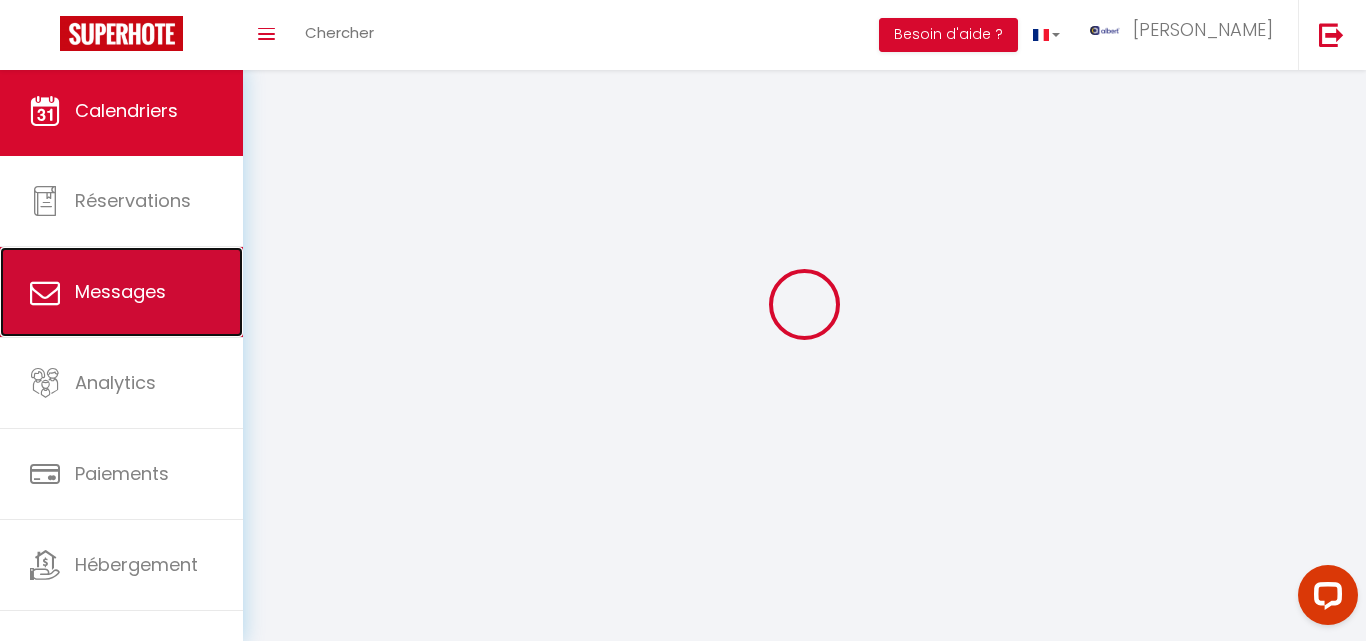 click on "Messages" at bounding box center (121, 292) 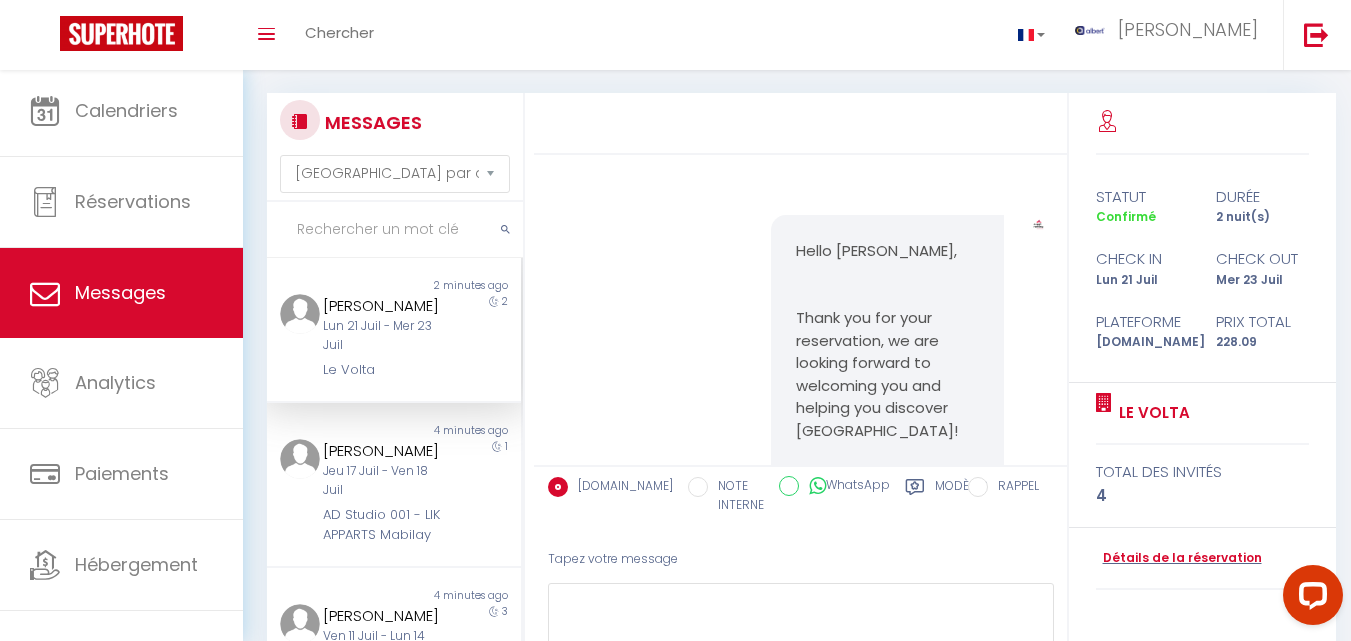 scroll, scrollTop: 1184, scrollLeft: 0, axis: vertical 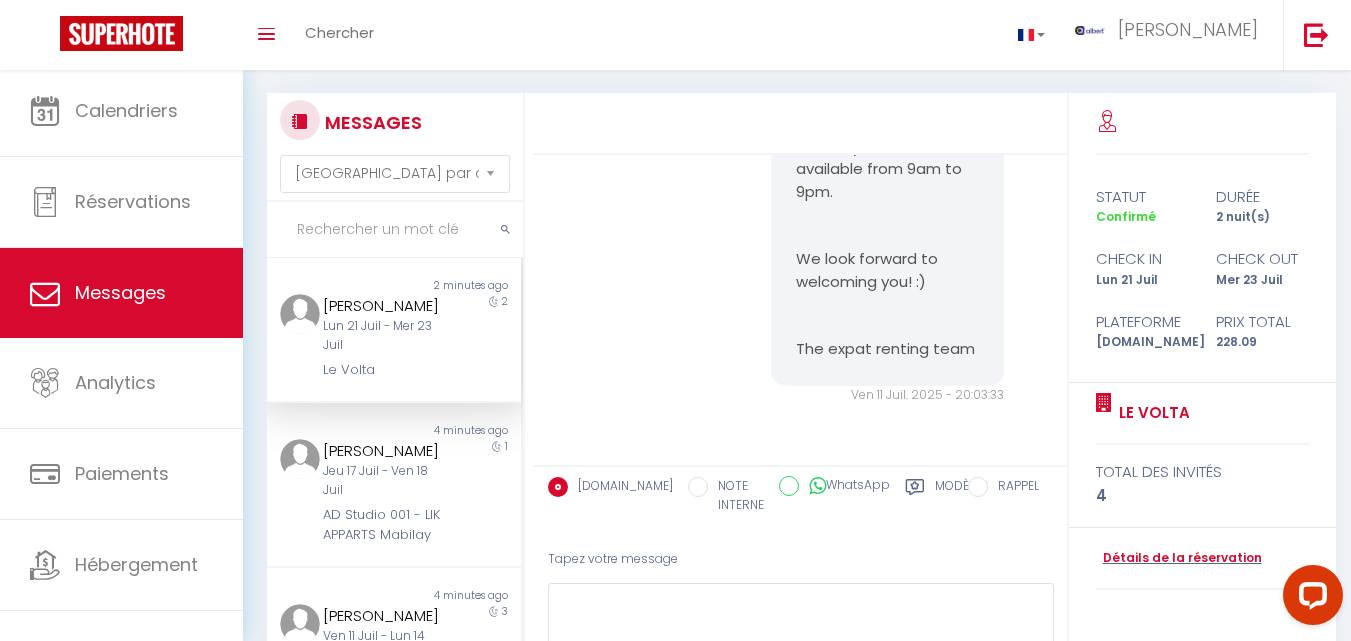 click at bounding box center (395, 230) 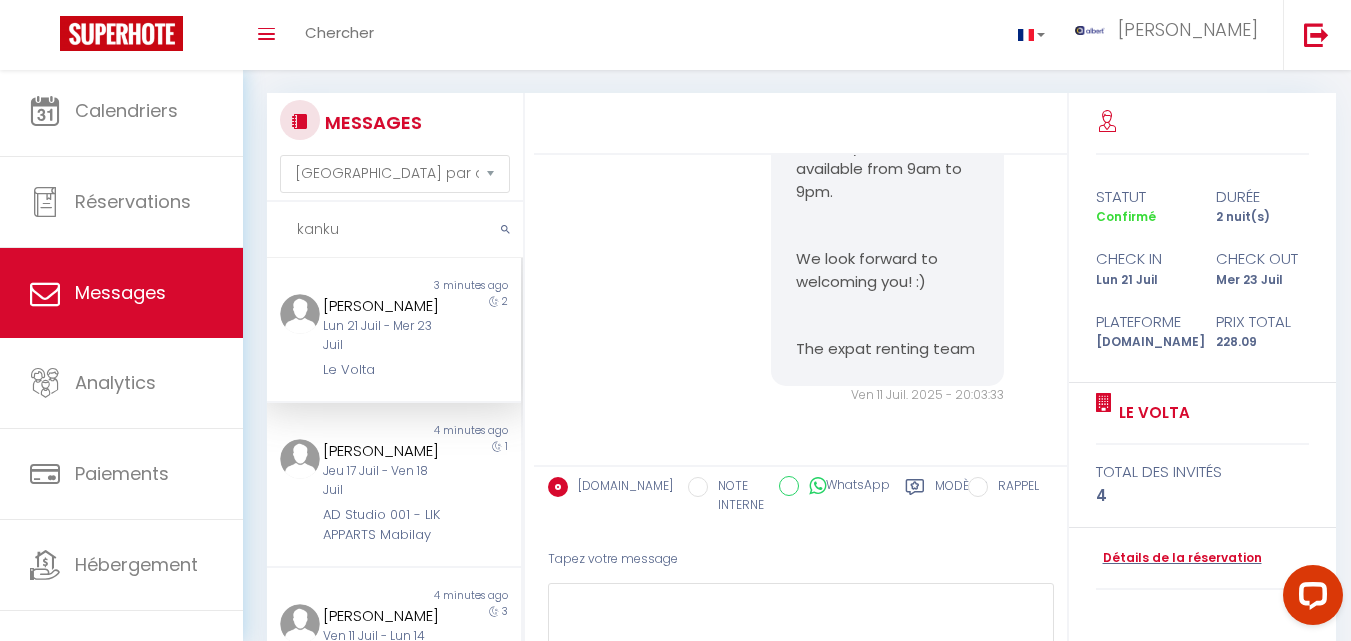 click on "kanku" at bounding box center [395, 230] 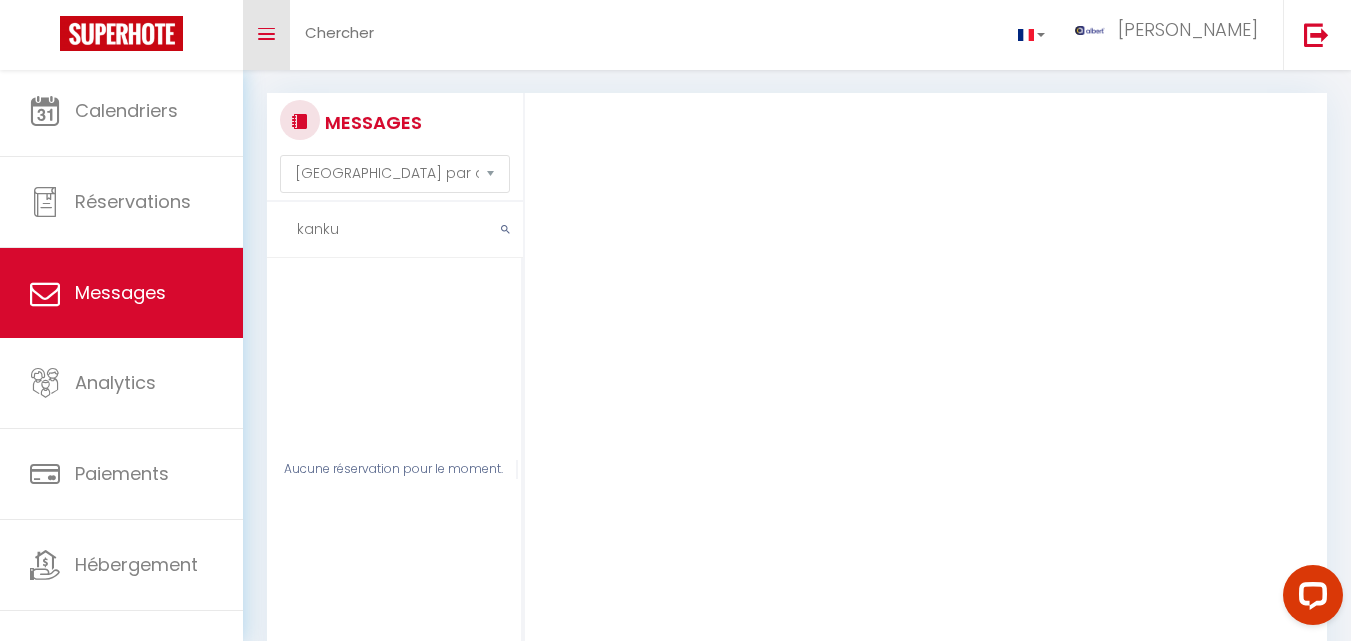 type on "kanku" 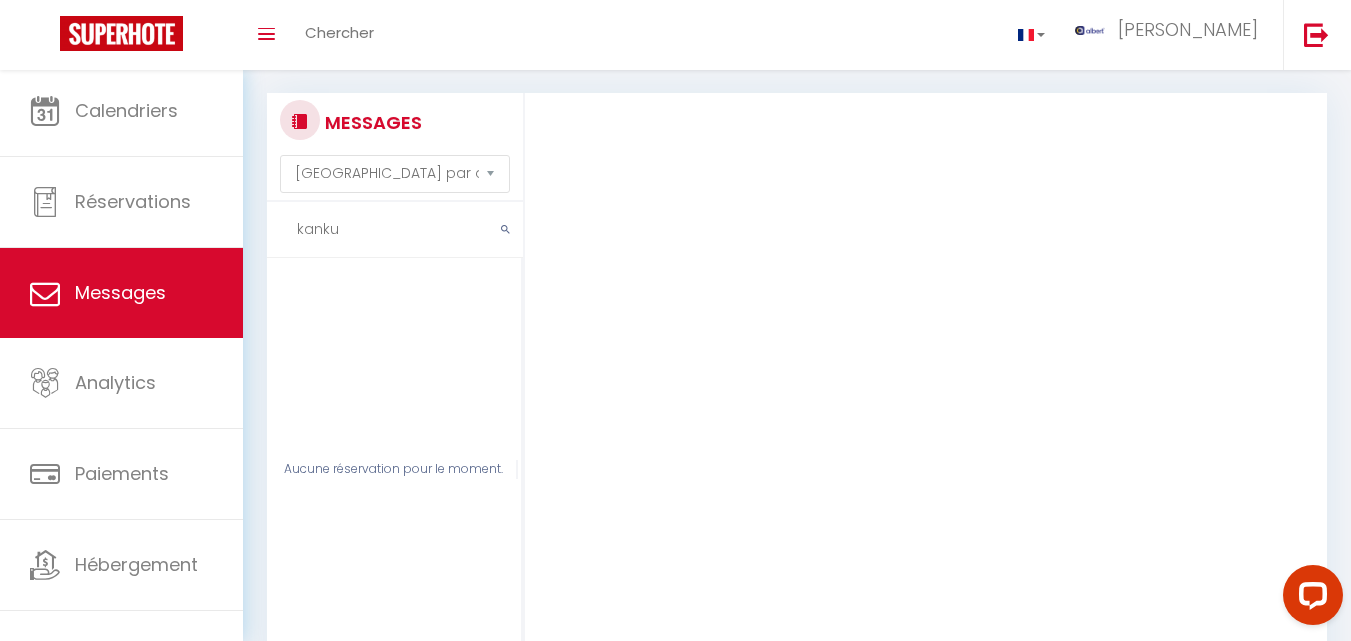 drag, startPoint x: 383, startPoint y: 235, endPoint x: 232, endPoint y: 218, distance: 151.95393 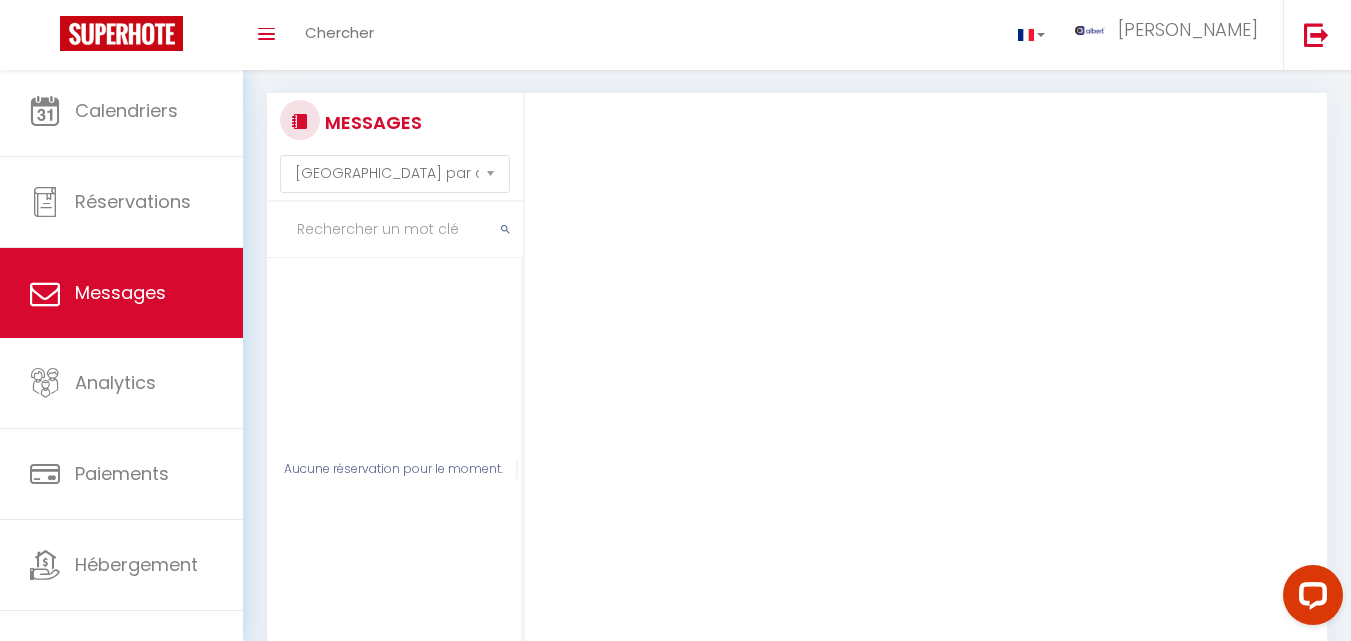 type on "P" 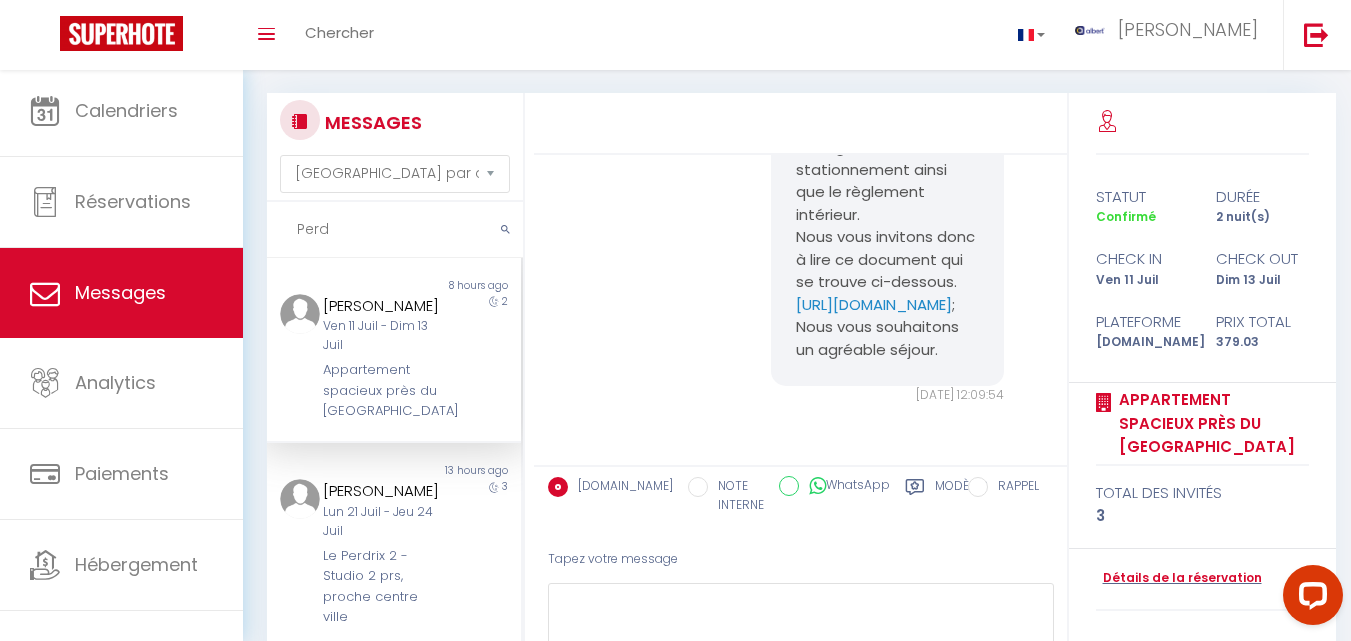 scroll, scrollTop: 2845, scrollLeft: 0, axis: vertical 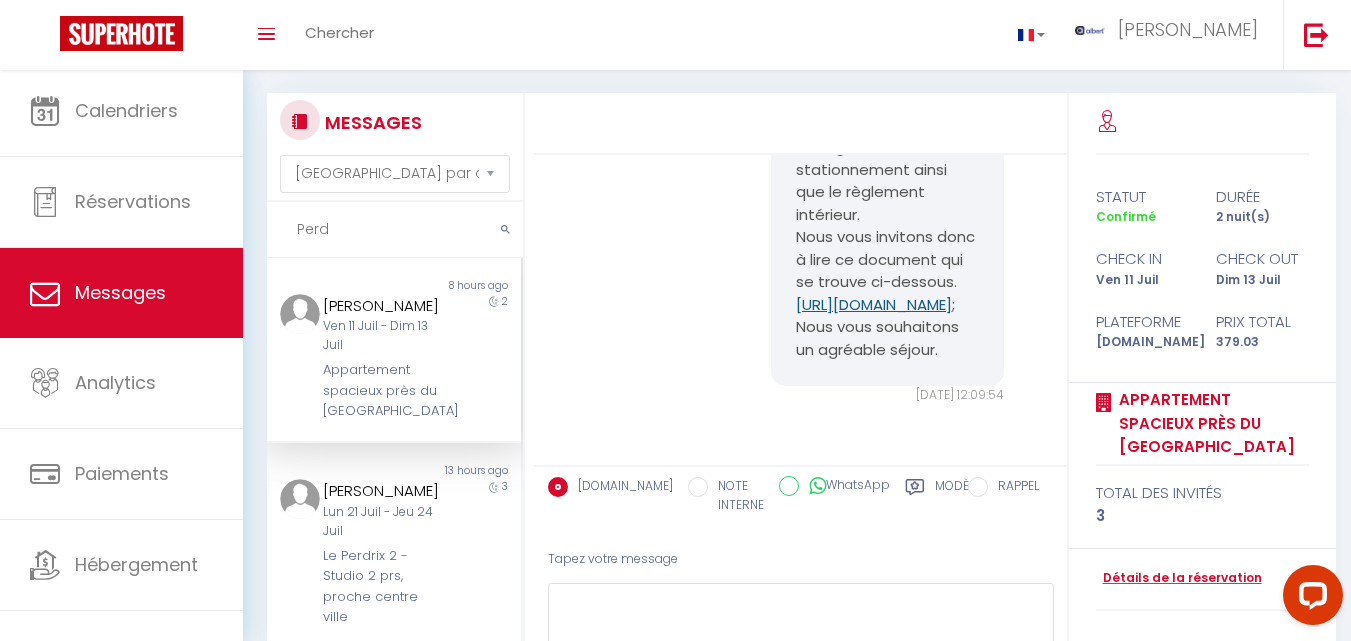 copy on "https://albertsav.com/guide/62052-675c10f02fac1-1734086896-675c10f02fac4" 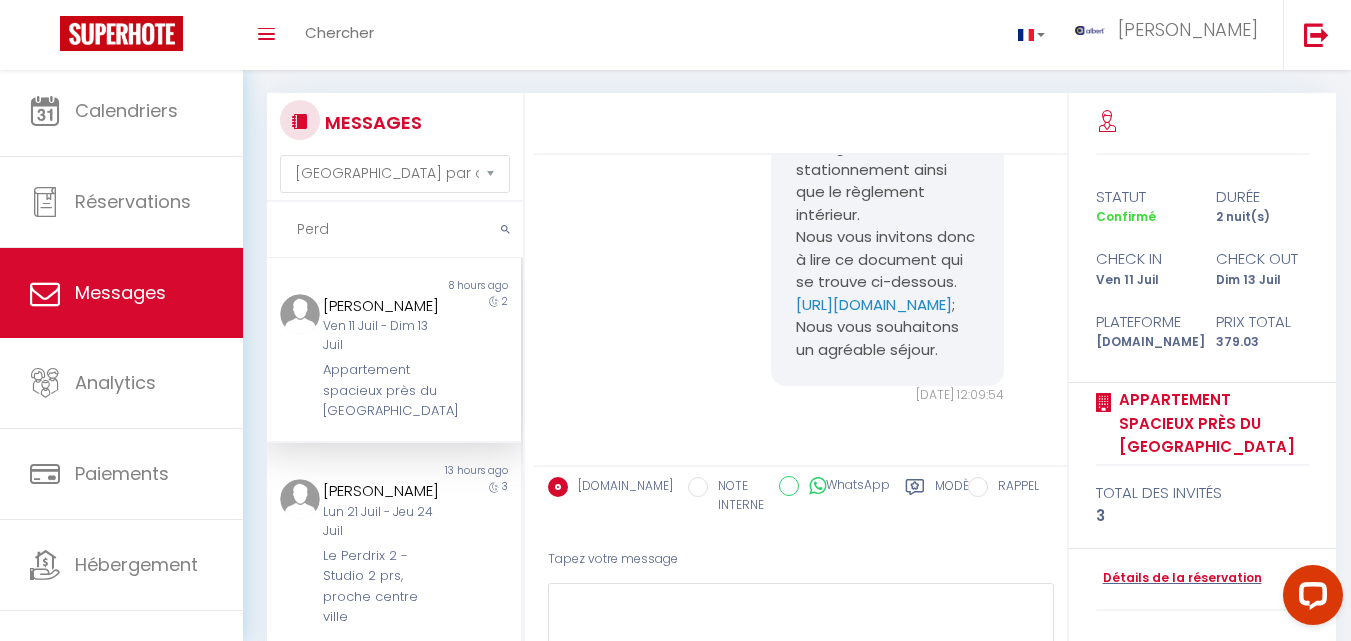 scroll, scrollTop: 2845, scrollLeft: 0, axis: vertical 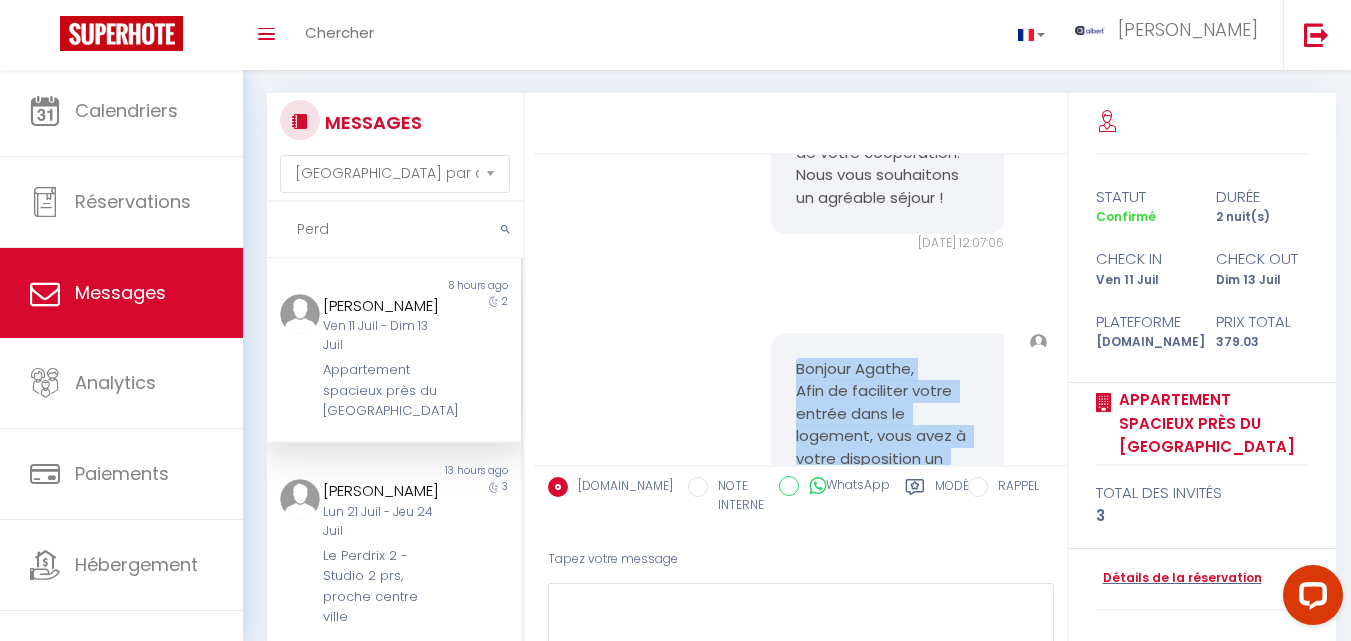 copy on "Bonjour Agathe, Afin de faciliter votre entrée dans le logement, vous avez à votre disposition un guide d'accueil complet. Vous y trouverez les équipements, les instructions d'accès, les consignes de stationnement ainsi que le règlement intérieur. Nous vous invitons donc à lire ce document qui se trouve ci-dessous. https://albertsav.com/guide/62052-675c10f02fac1-1734086896-675c10f02fac4  ; Nous vous souhaitons un agréable séjour." 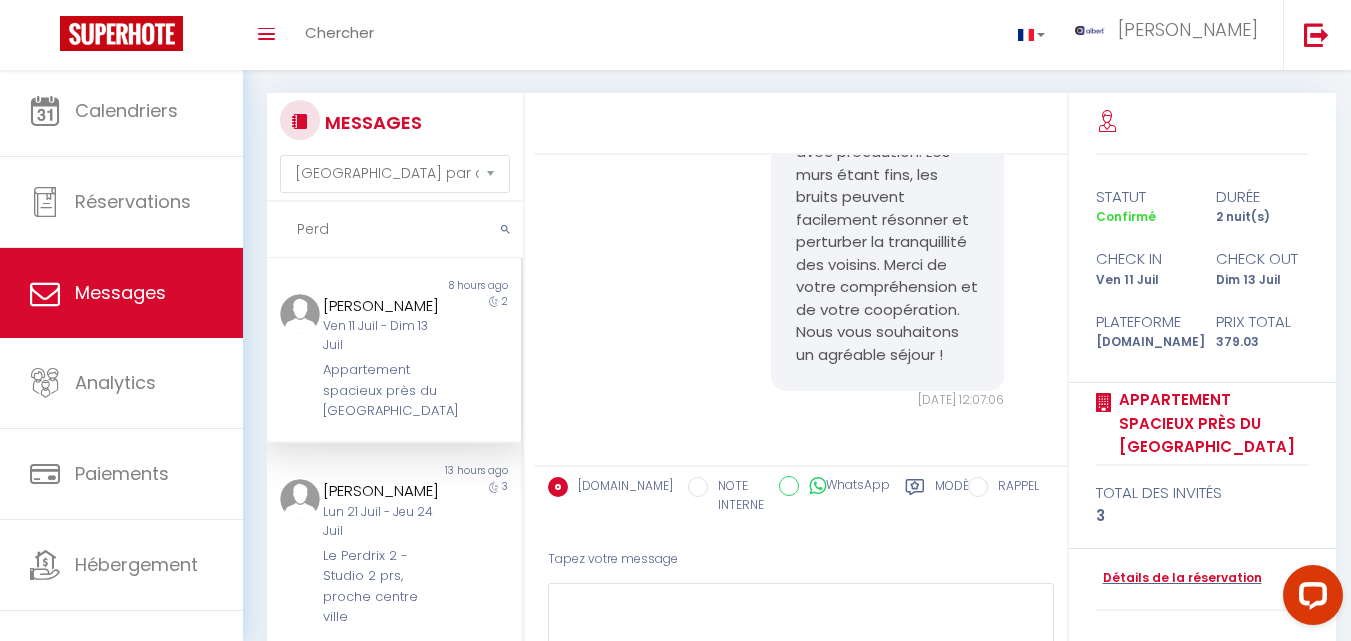 scroll, scrollTop: 2133, scrollLeft: 0, axis: vertical 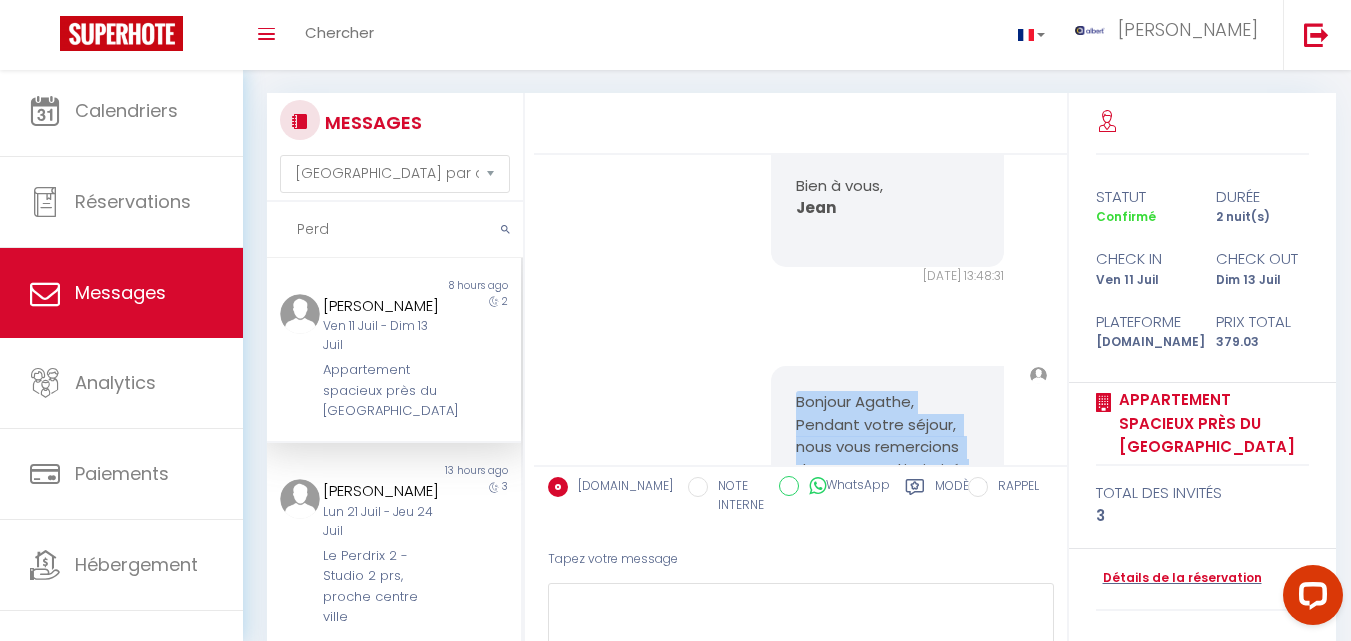 drag, startPoint x: 931, startPoint y: 348, endPoint x: 786, endPoint y: 360, distance: 145.4957 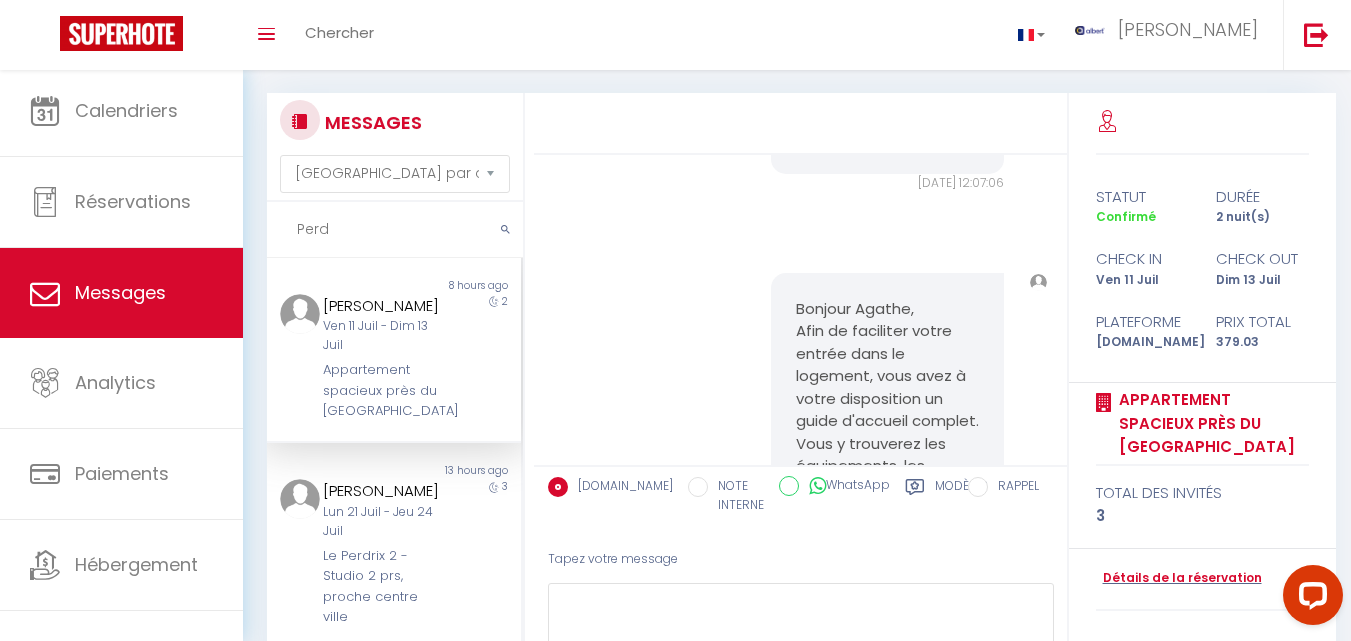 scroll, scrollTop: 2338, scrollLeft: 0, axis: vertical 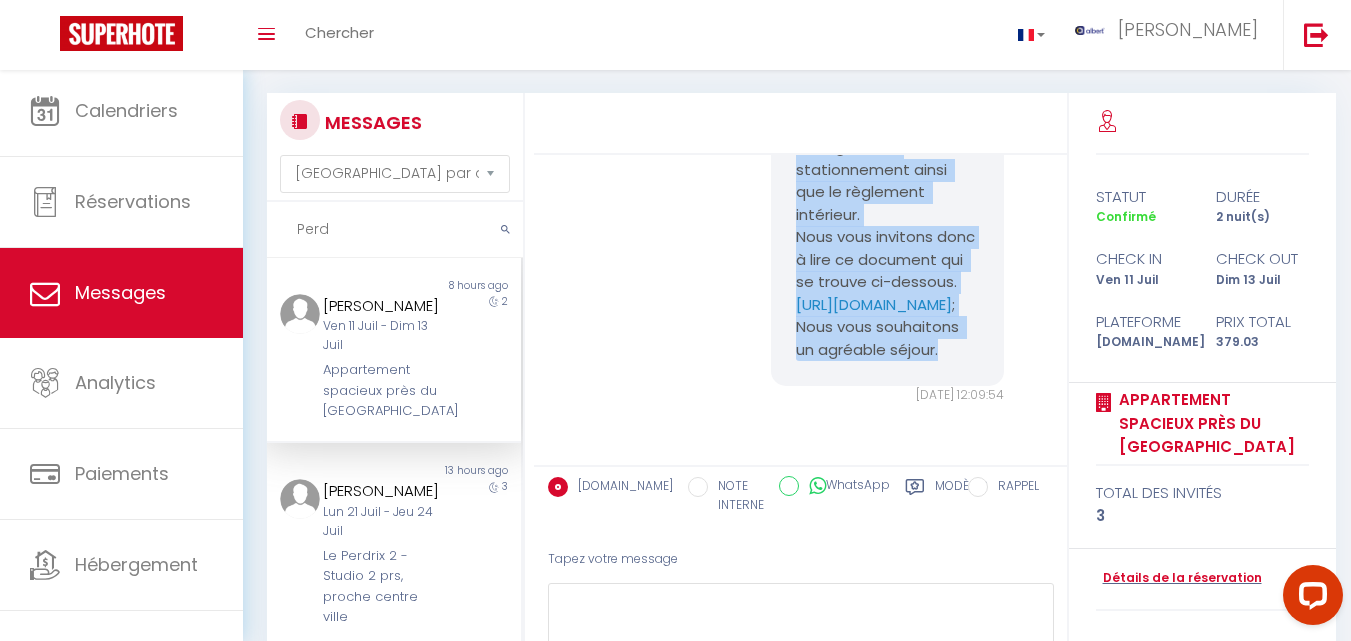 copy on "Bonjour Agathe, Afin de faciliter votre entrée dans le logement, vous avez à votre disposition un guide d'accueil complet. Vous y trouverez les équipements, les instructions d'accès, les consignes de stationnement ainsi que le règlement intérieur. Nous vous invitons donc à lire ce document qui se trouve ci-dessous. https://albertsav.com/guide/62052-675c10f02fac1-1734086896-675c10f02fac4  ; Nous vous souhaitons un agréable séjour." 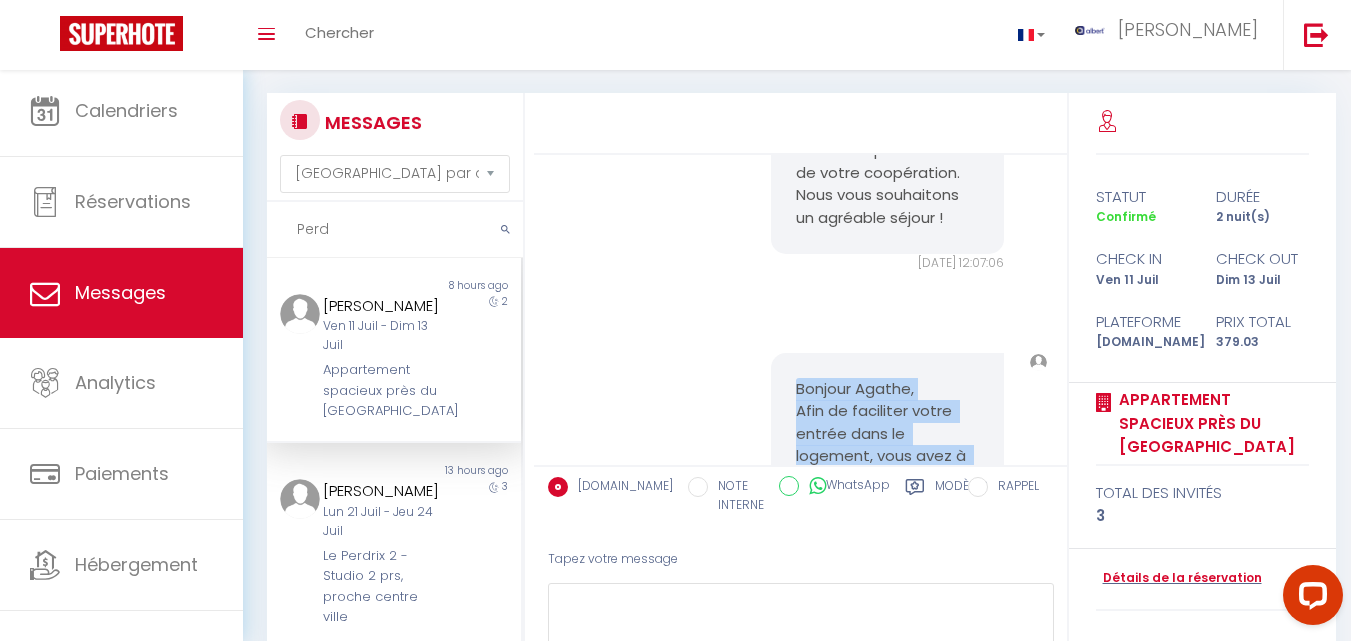 scroll, scrollTop: 2265, scrollLeft: 0, axis: vertical 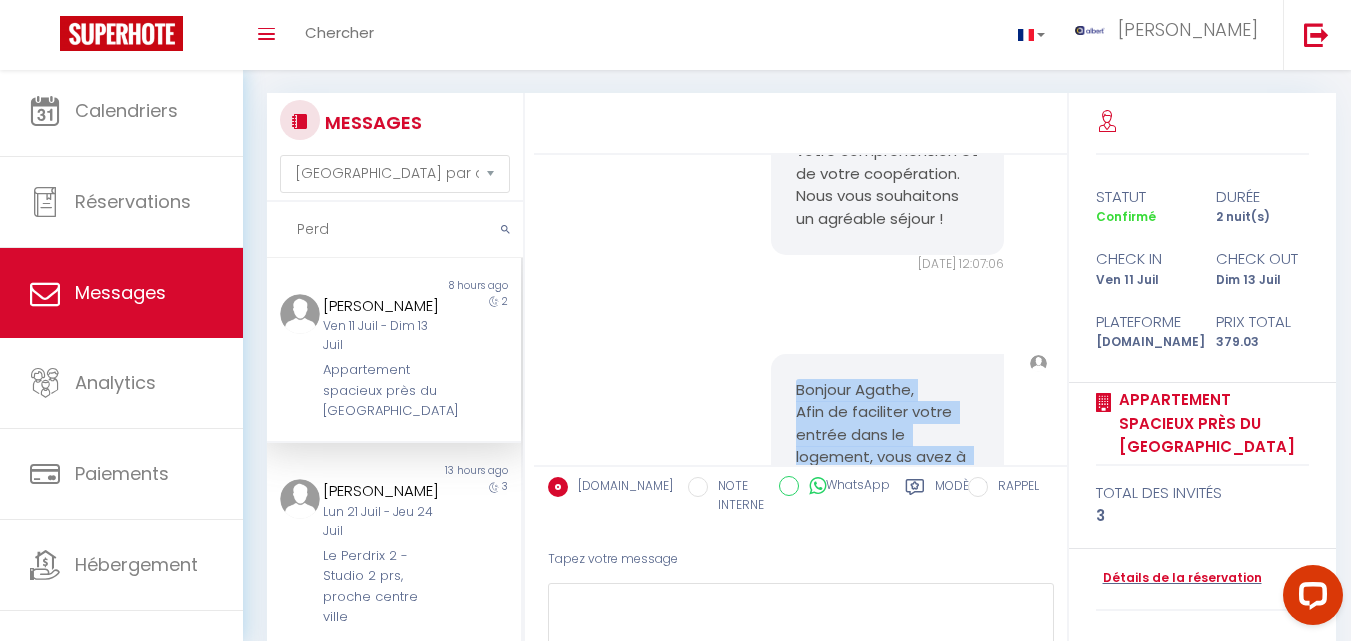 click on "Perd" at bounding box center [395, 230] 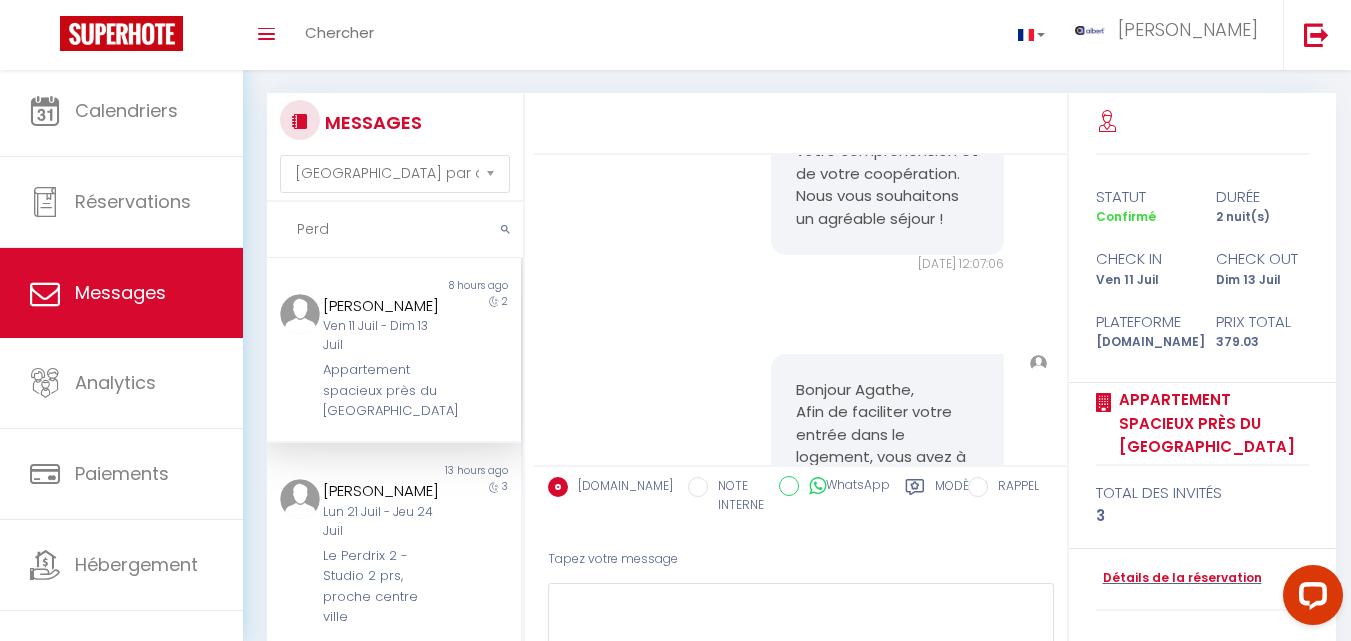 type on "P" 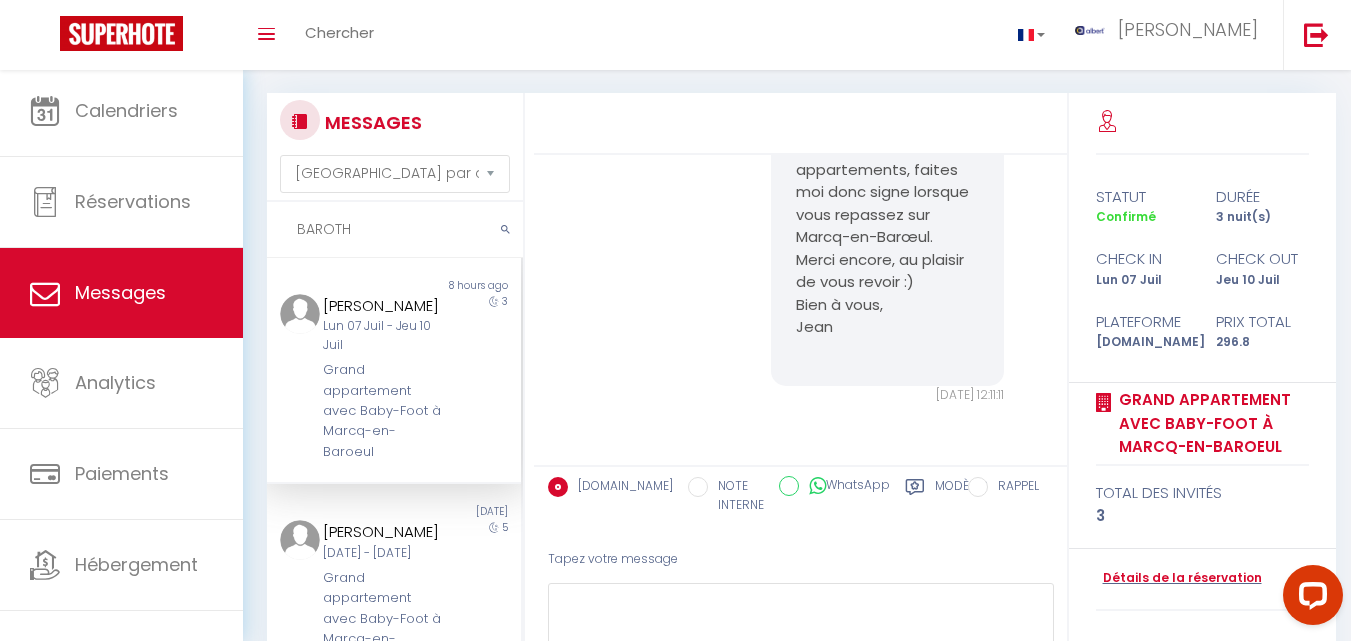 scroll, scrollTop: 5443, scrollLeft: 0, axis: vertical 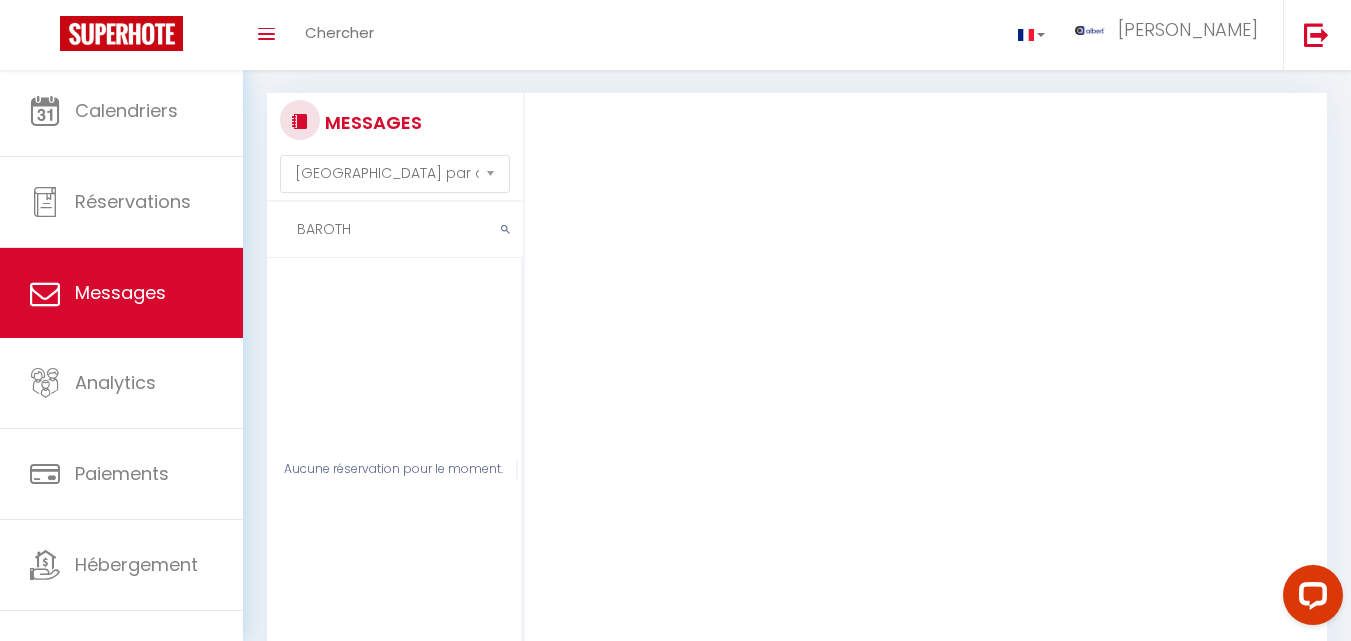 drag, startPoint x: 363, startPoint y: 235, endPoint x: 282, endPoint y: 226, distance: 81.49847 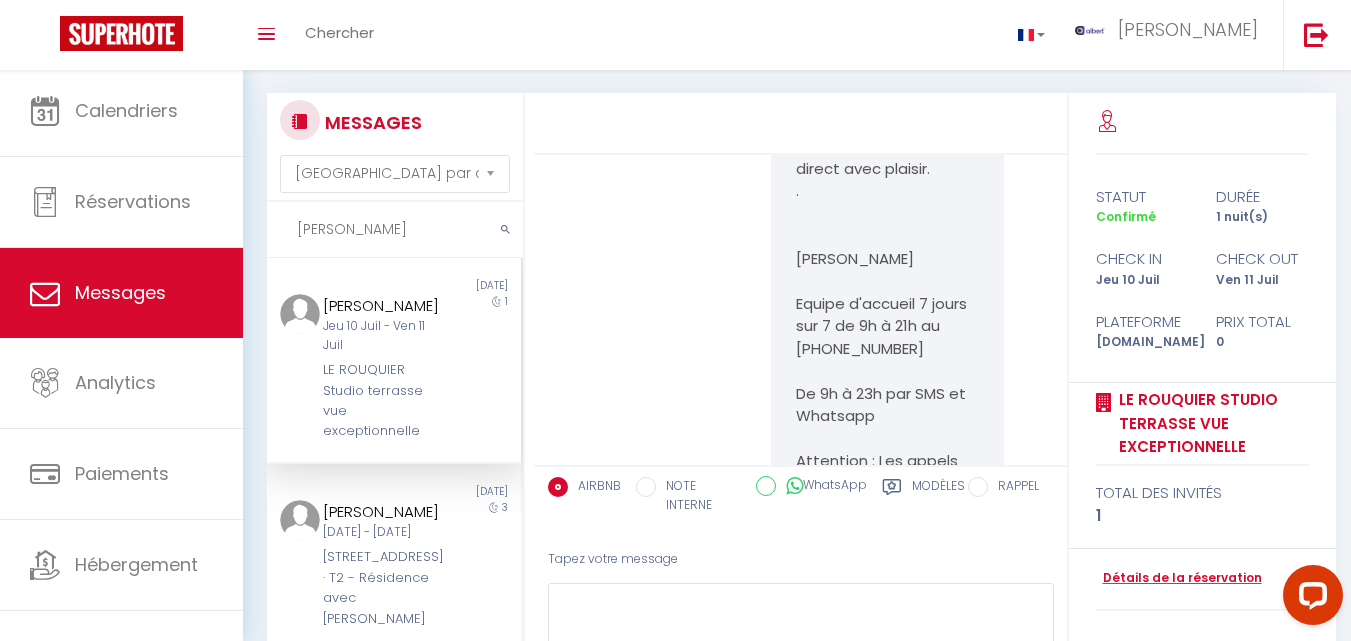 scroll, scrollTop: 12081, scrollLeft: 0, axis: vertical 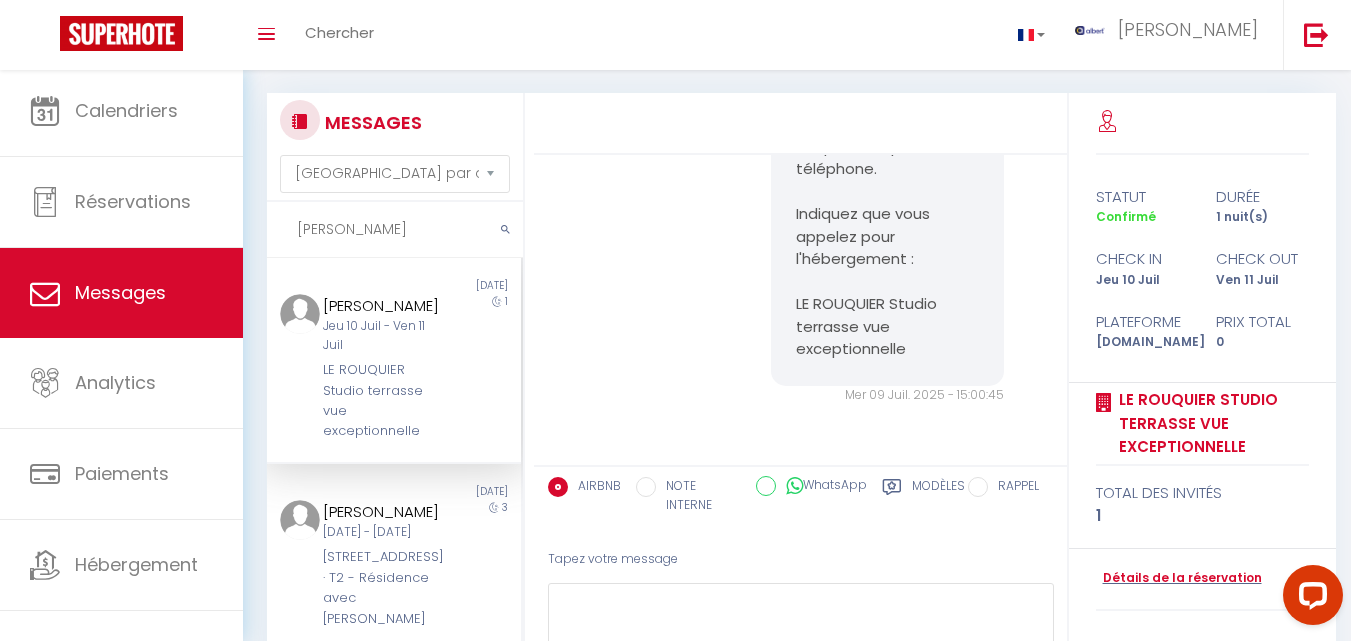 click on "bertrand" at bounding box center (395, 230) 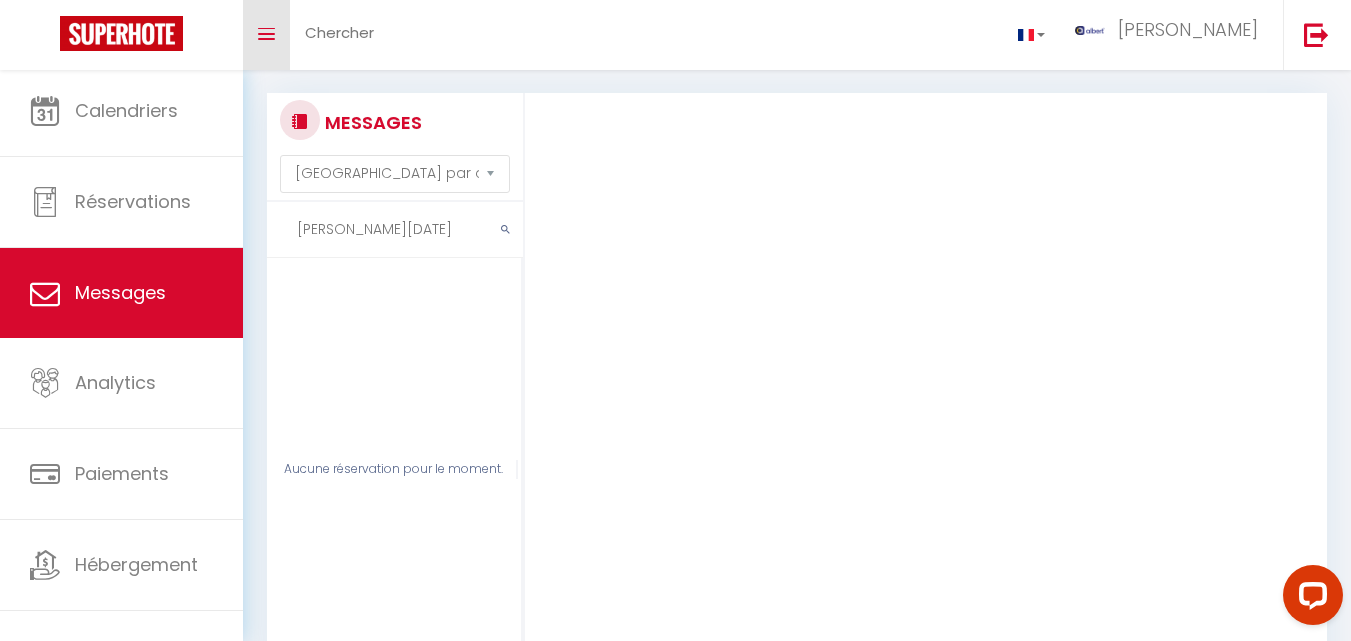 type on "bertrand jean-noel" 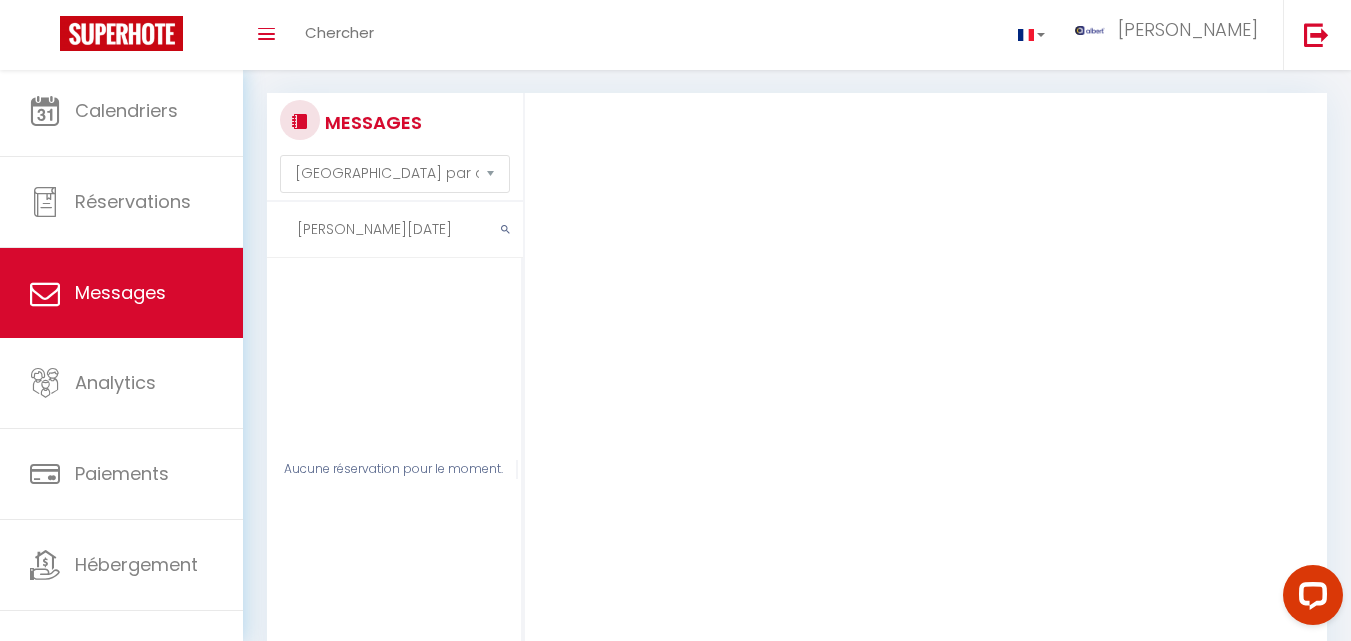drag, startPoint x: 435, startPoint y: 230, endPoint x: 298, endPoint y: 234, distance: 137.05838 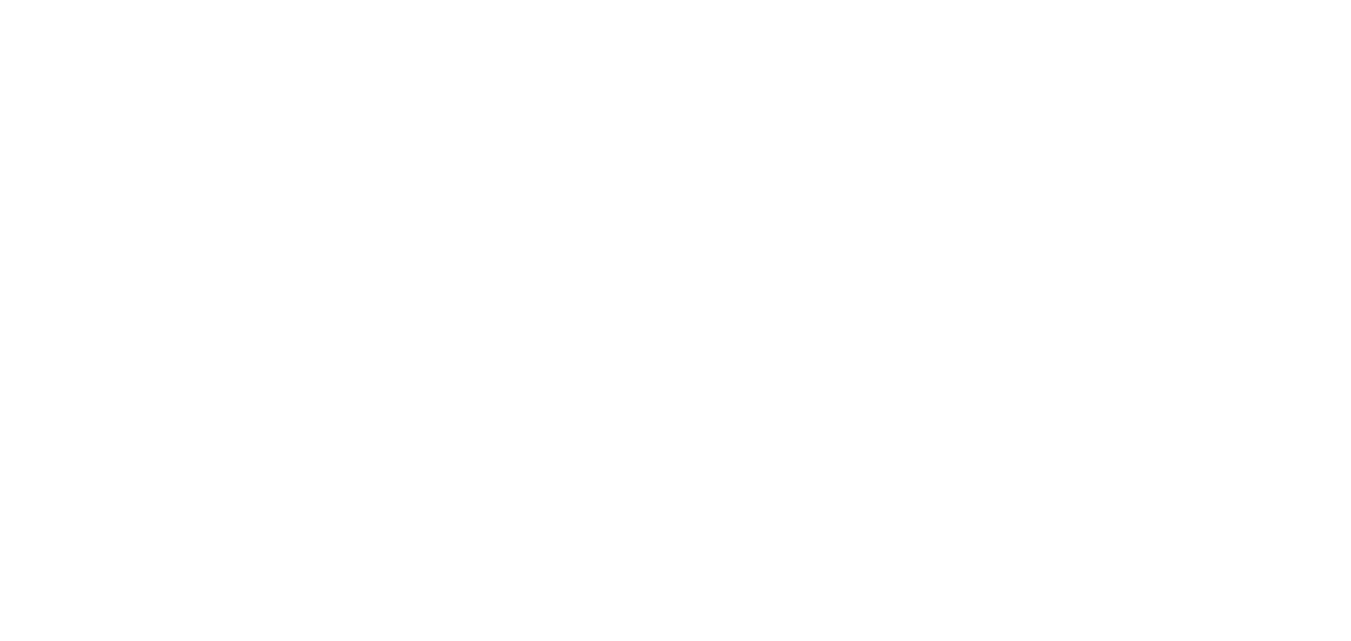 scroll, scrollTop: 0, scrollLeft: 0, axis: both 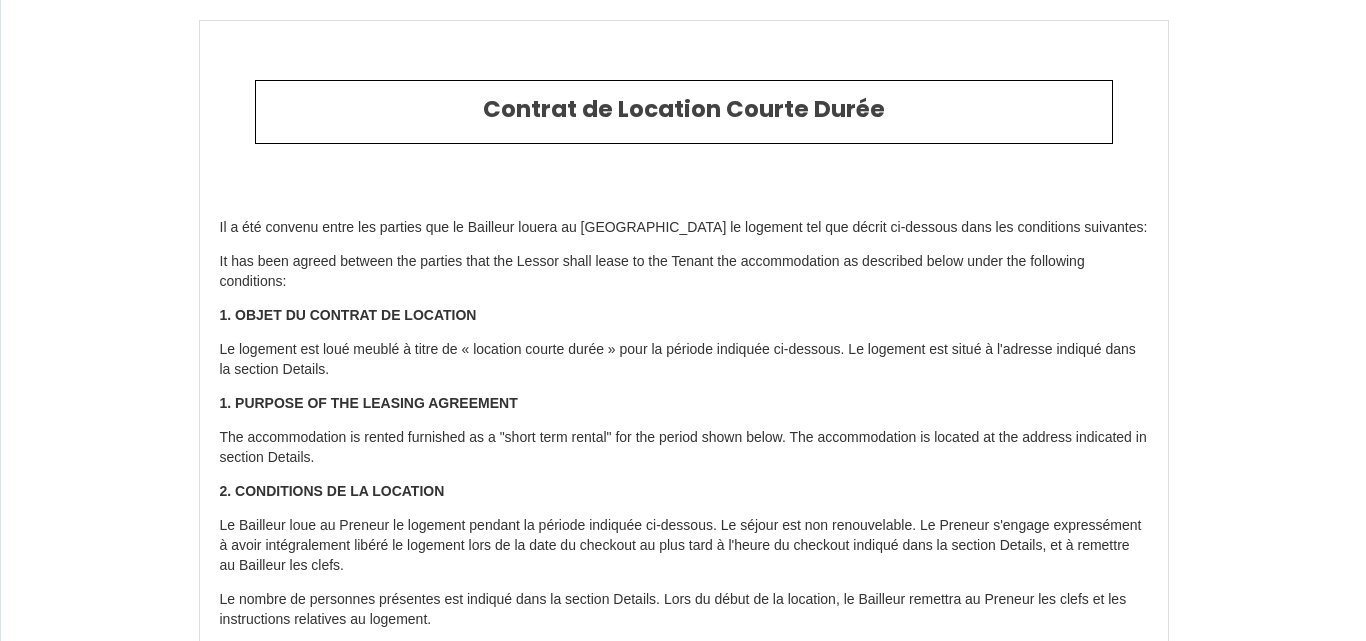 type on "6178449" 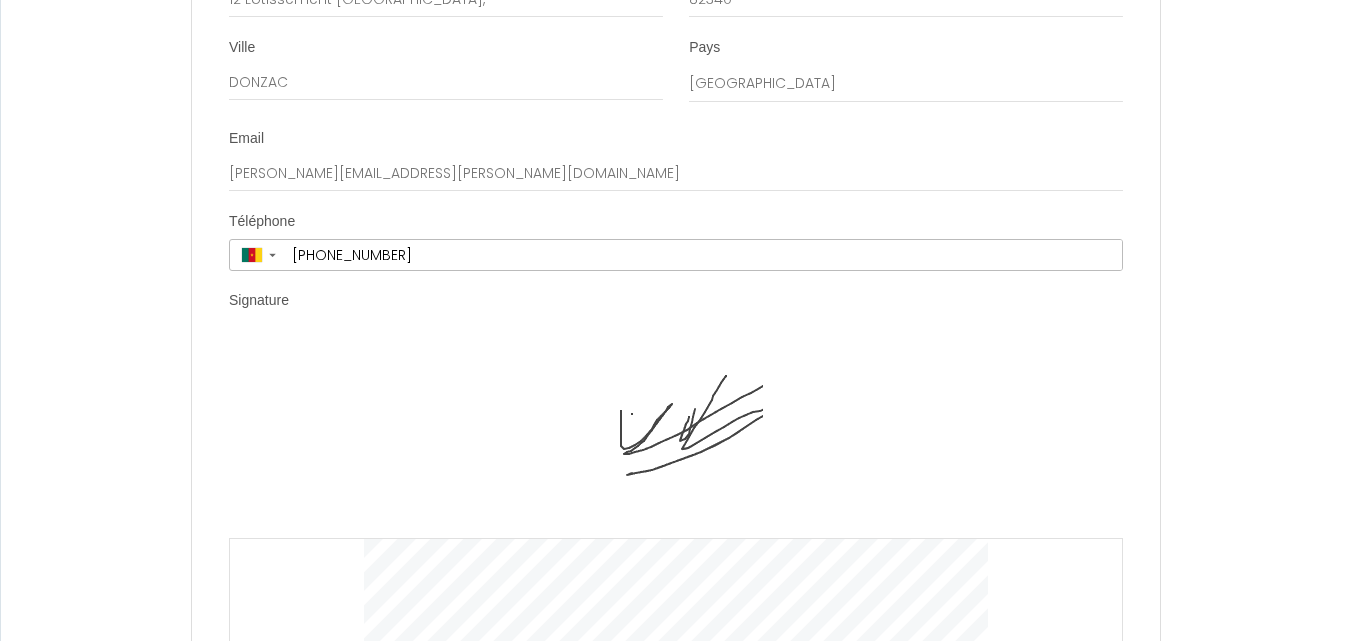 scroll, scrollTop: 4022, scrollLeft: 0, axis: vertical 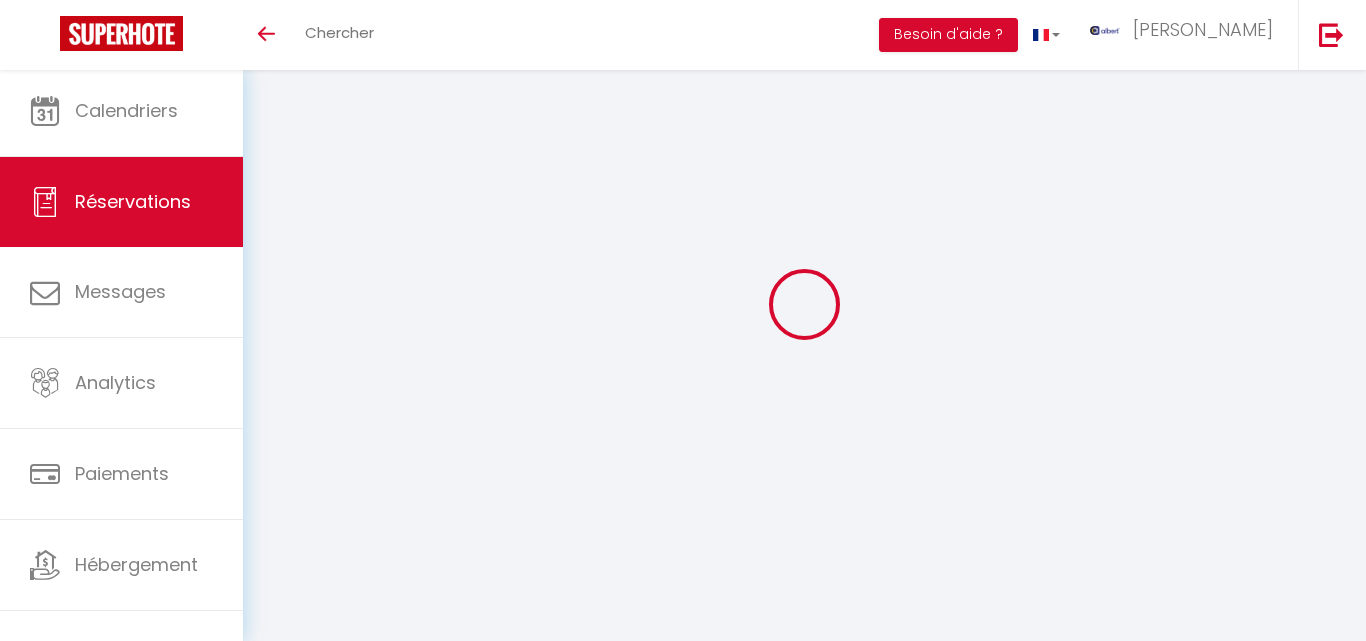 select on "not_cancelled" 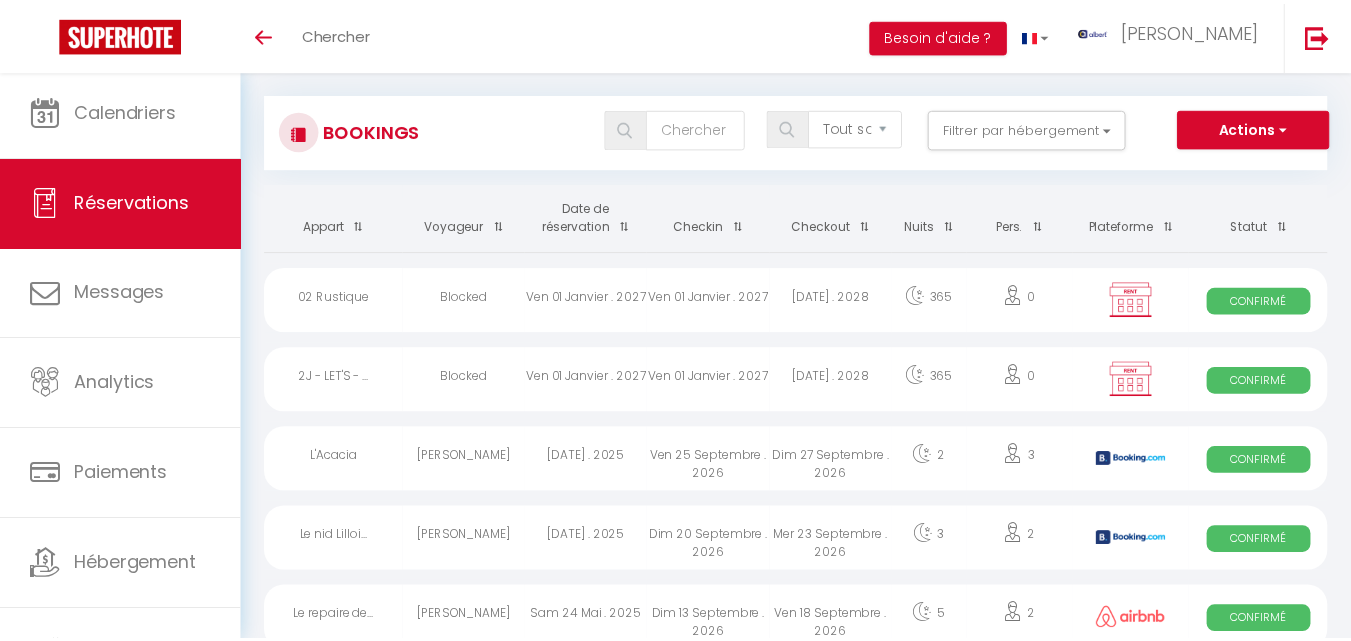 scroll, scrollTop: 0, scrollLeft: 0, axis: both 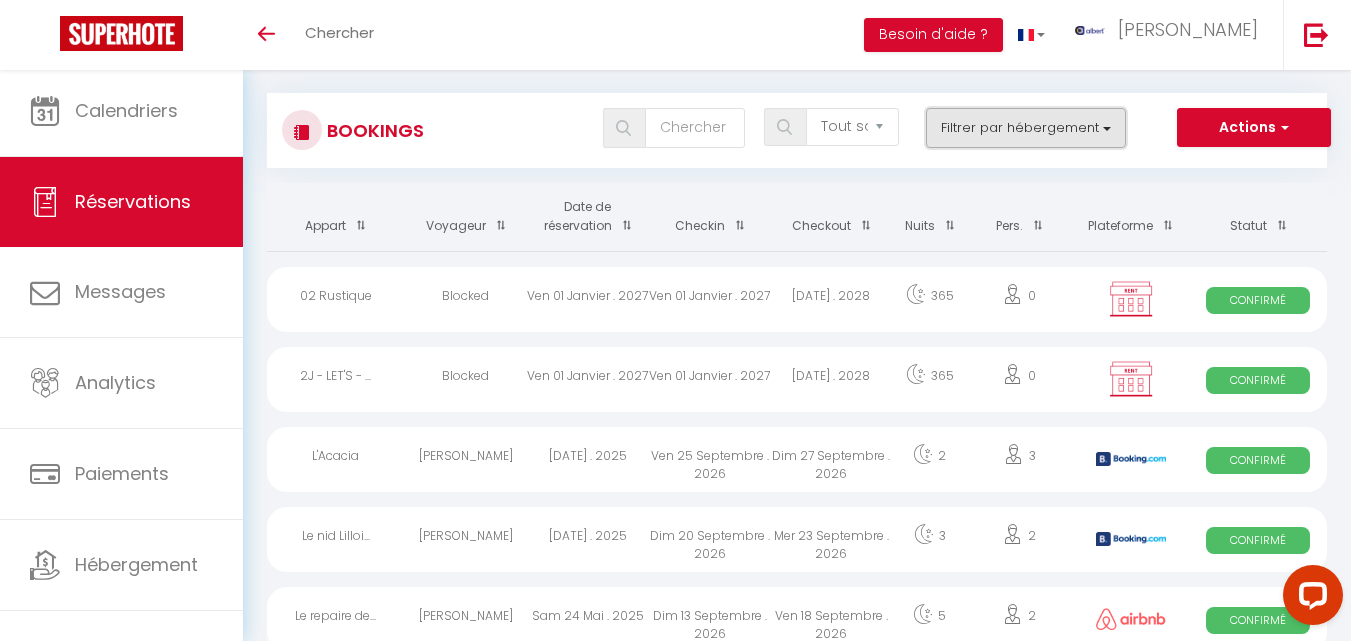click on "Filtrer par hébergement" at bounding box center [1026, 128] 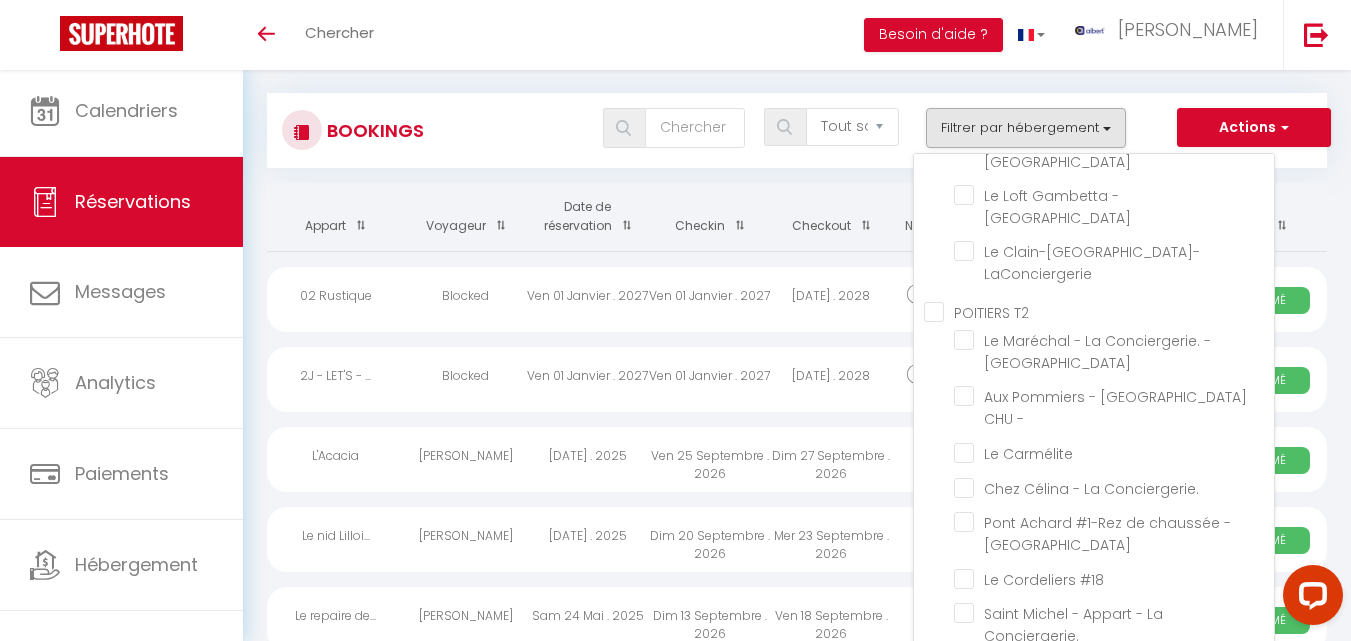 scroll, scrollTop: 38424, scrollLeft: 0, axis: vertical 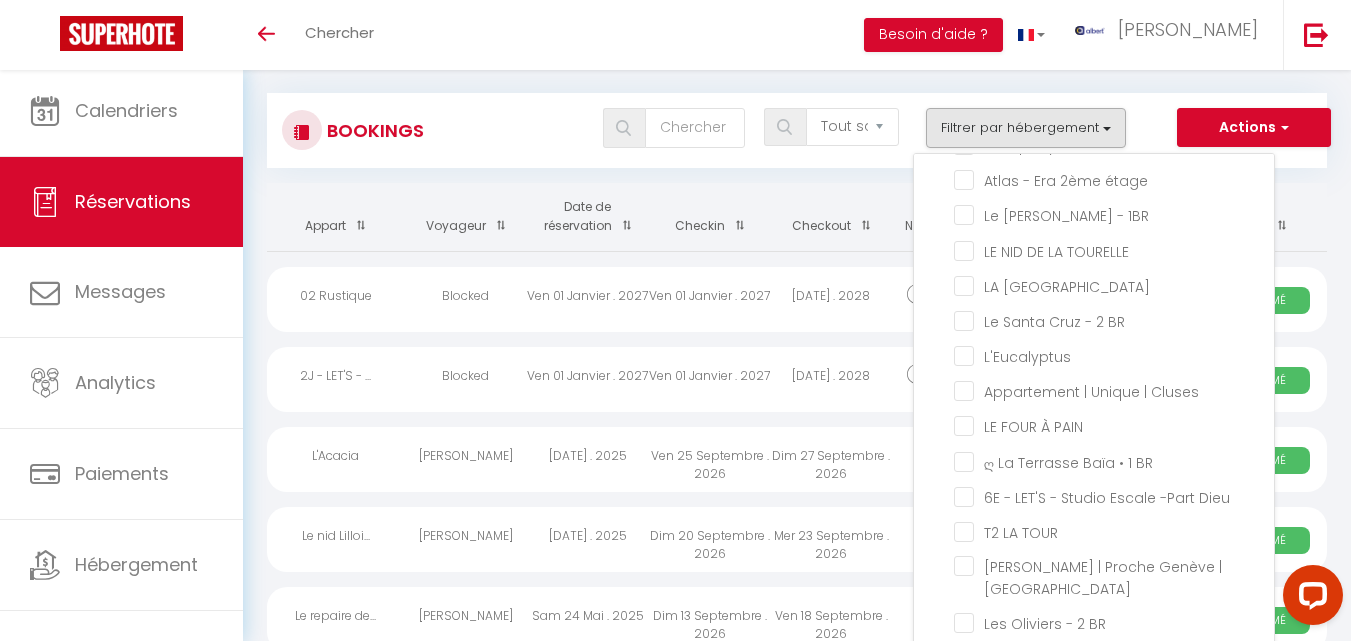 click on "Studio | Haut de Gamme | Cluses" at bounding box center (1114, -897) 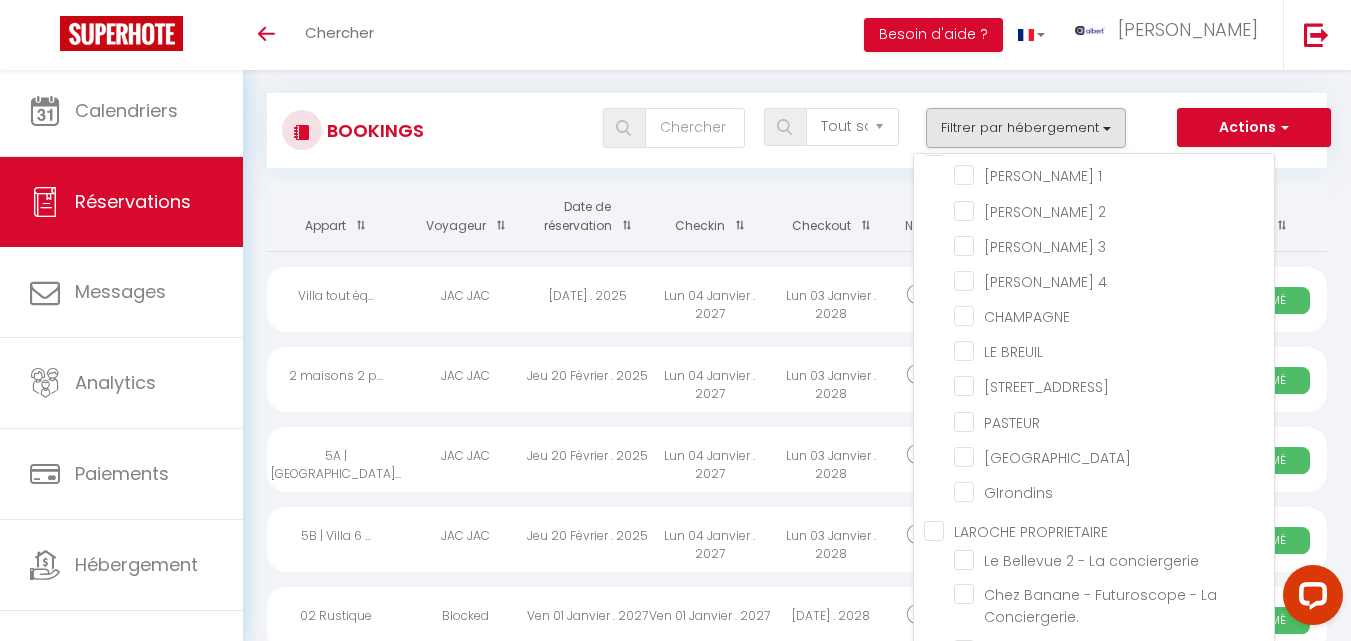 scroll, scrollTop: 21007, scrollLeft: 0, axis: vertical 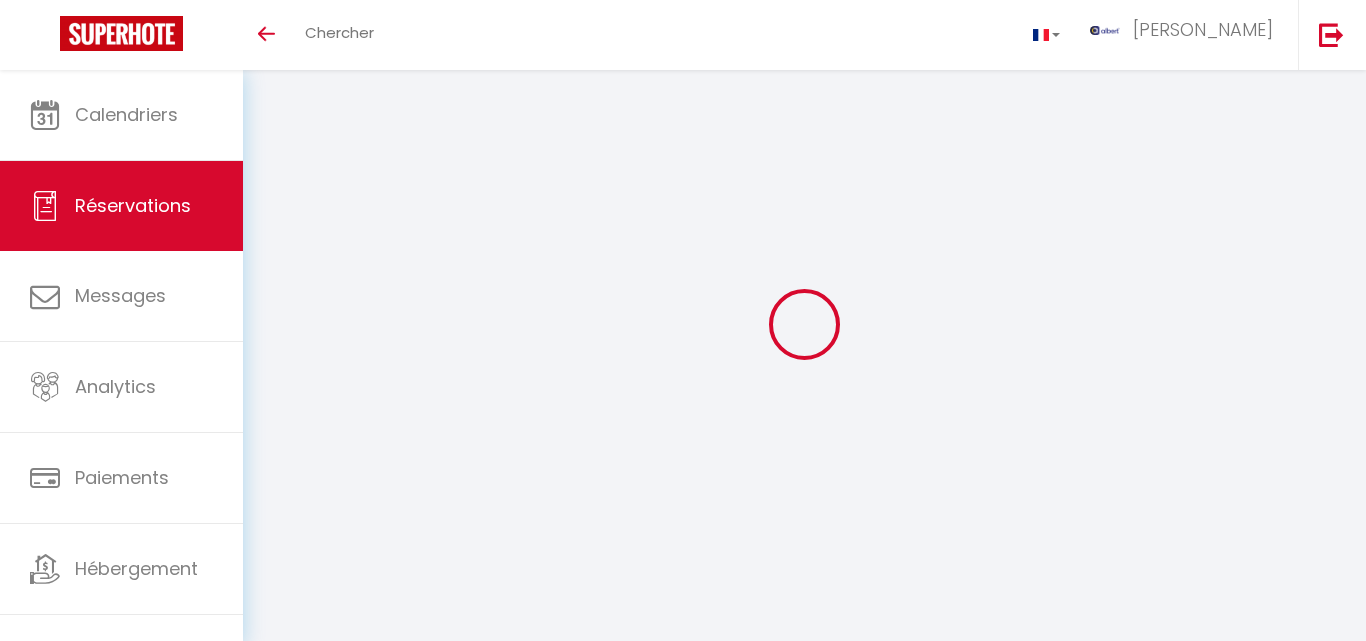 select on "not_cancelled" 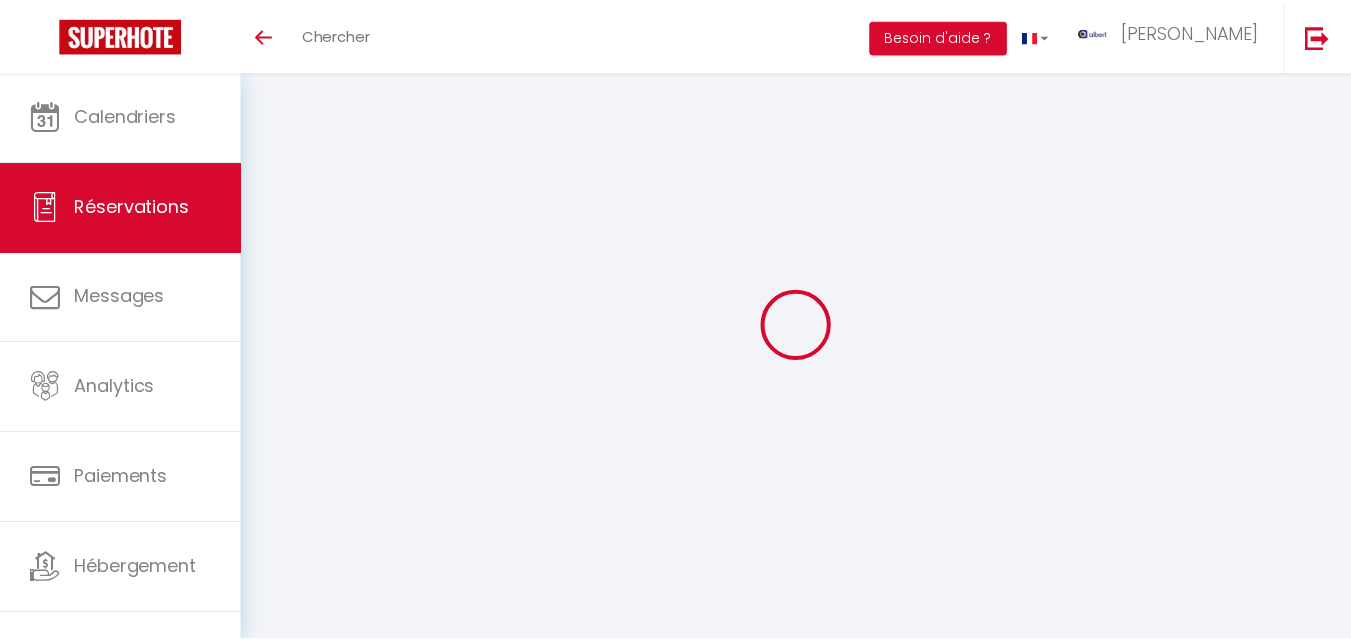 scroll, scrollTop: 0, scrollLeft: 0, axis: both 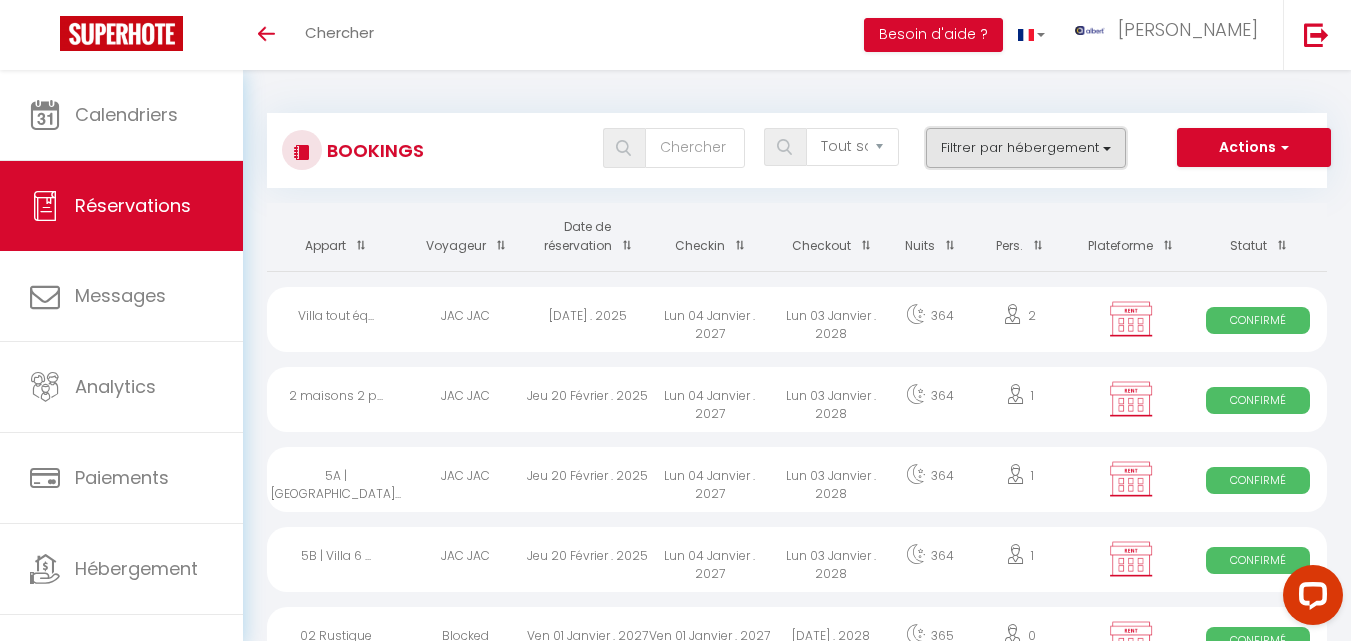click on "Filtrer par hébergement" at bounding box center [1026, 148] 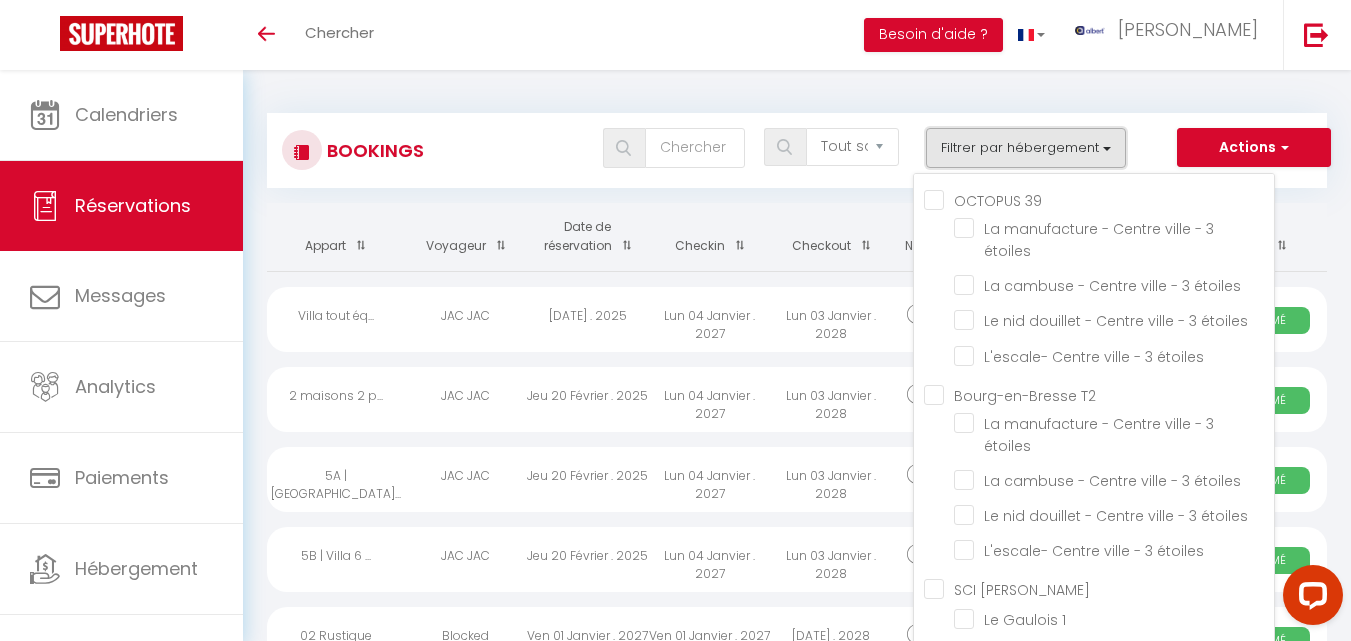 type 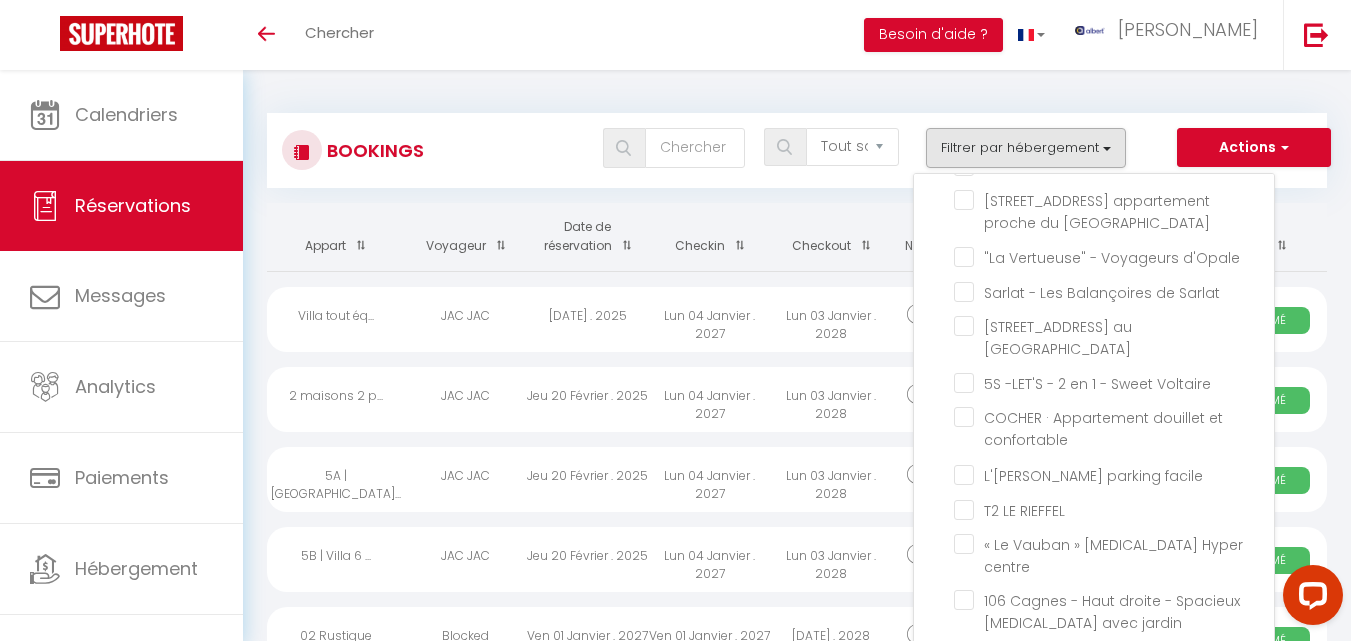 scroll, scrollTop: 46983, scrollLeft: 0, axis: vertical 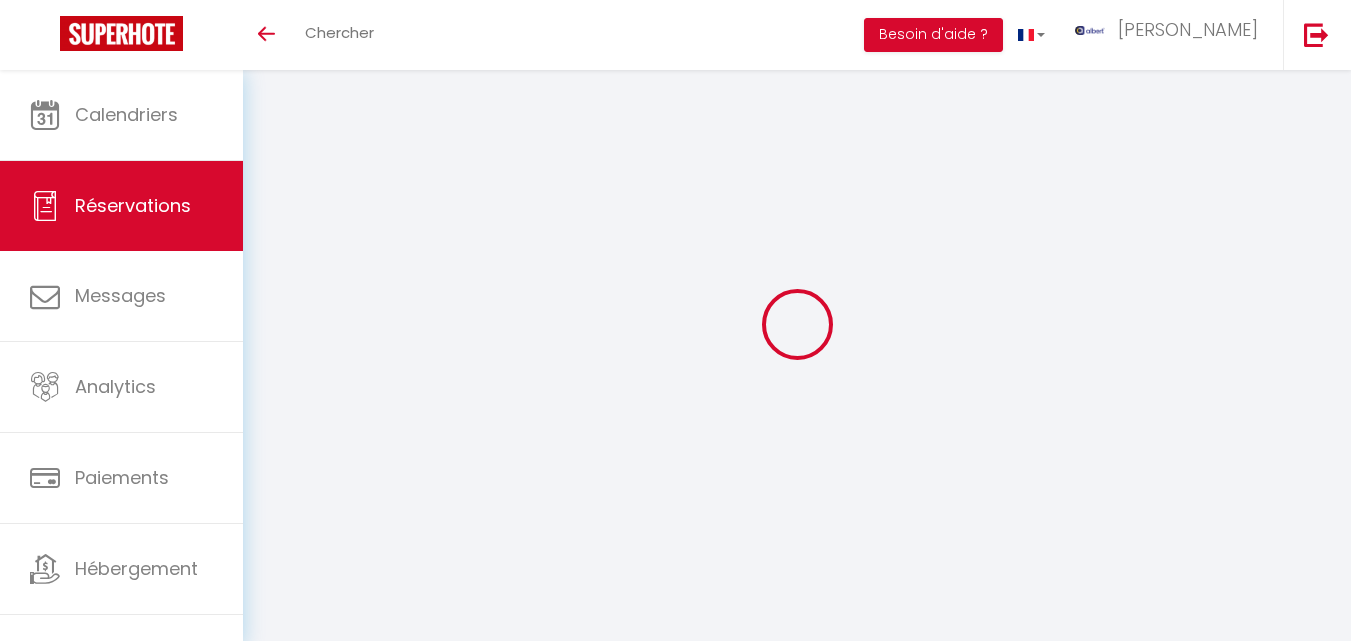 select on "not_cancelled" 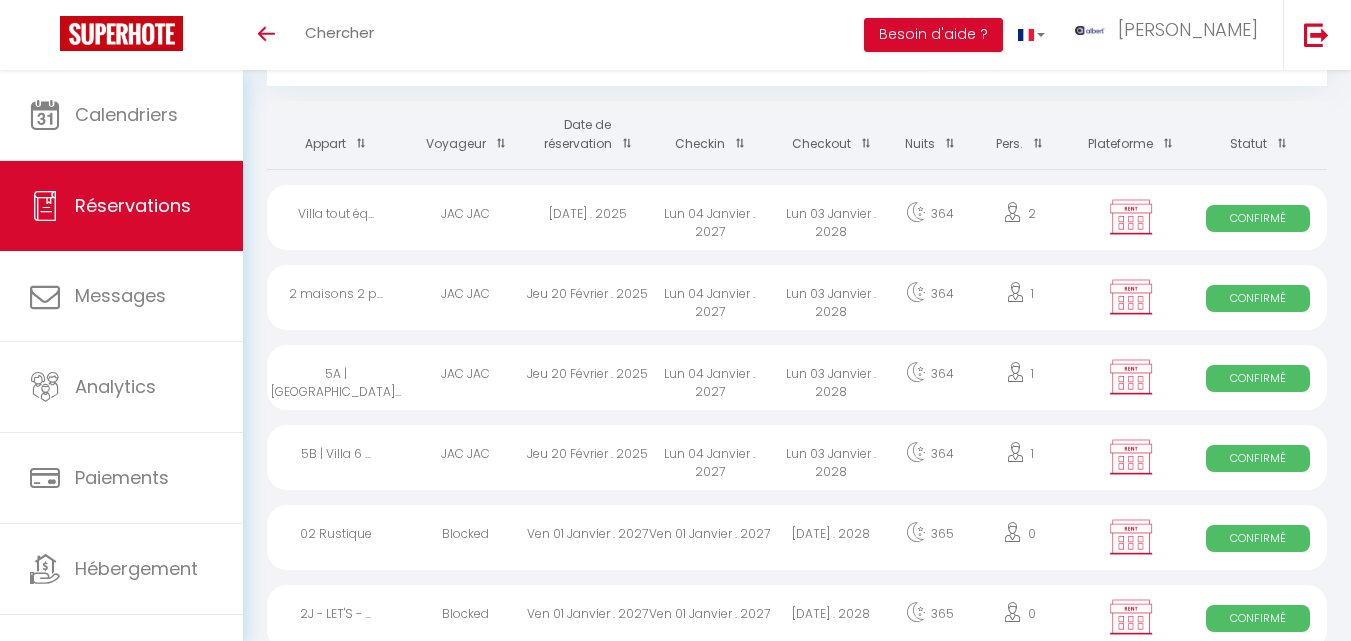 scroll, scrollTop: 211, scrollLeft: 0, axis: vertical 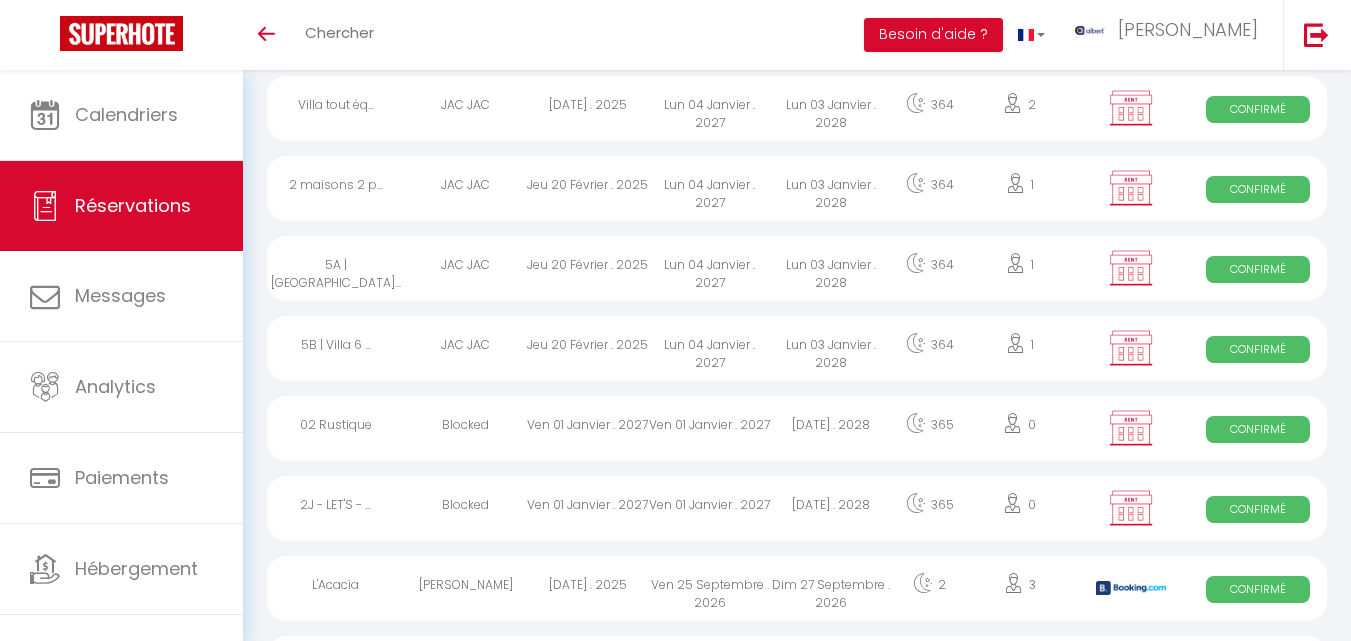 click on "Plateforme" at bounding box center (1131, 26) 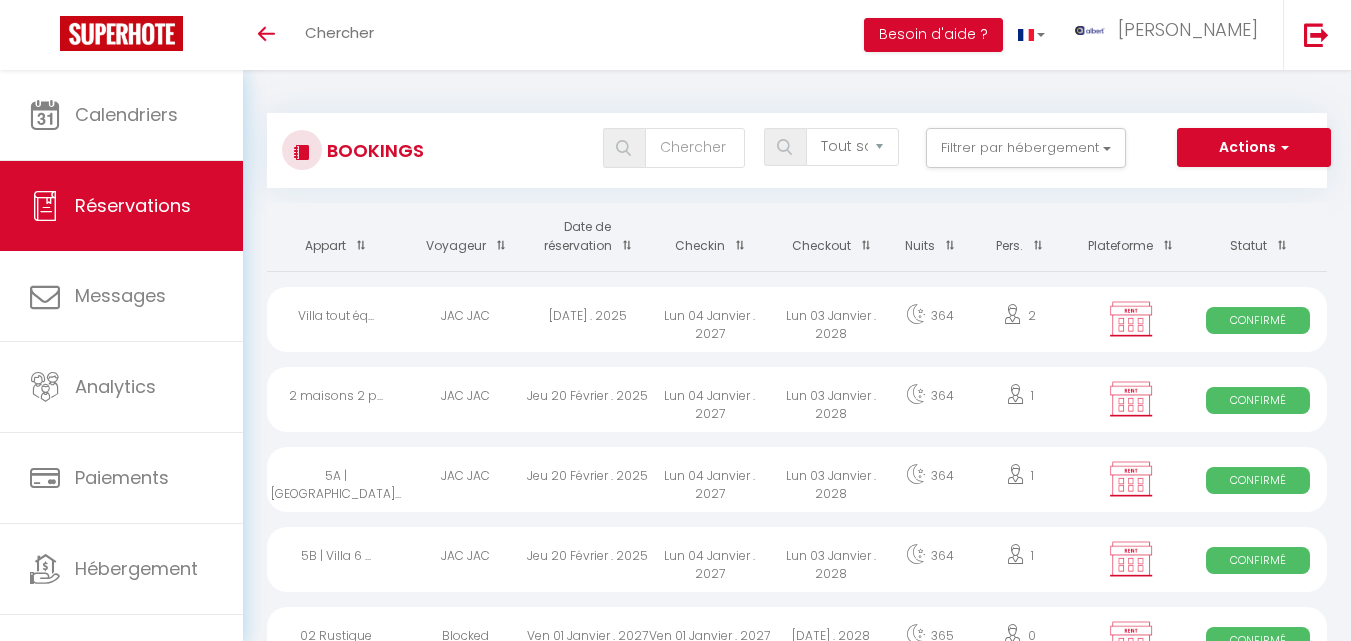 checkbox on "false" 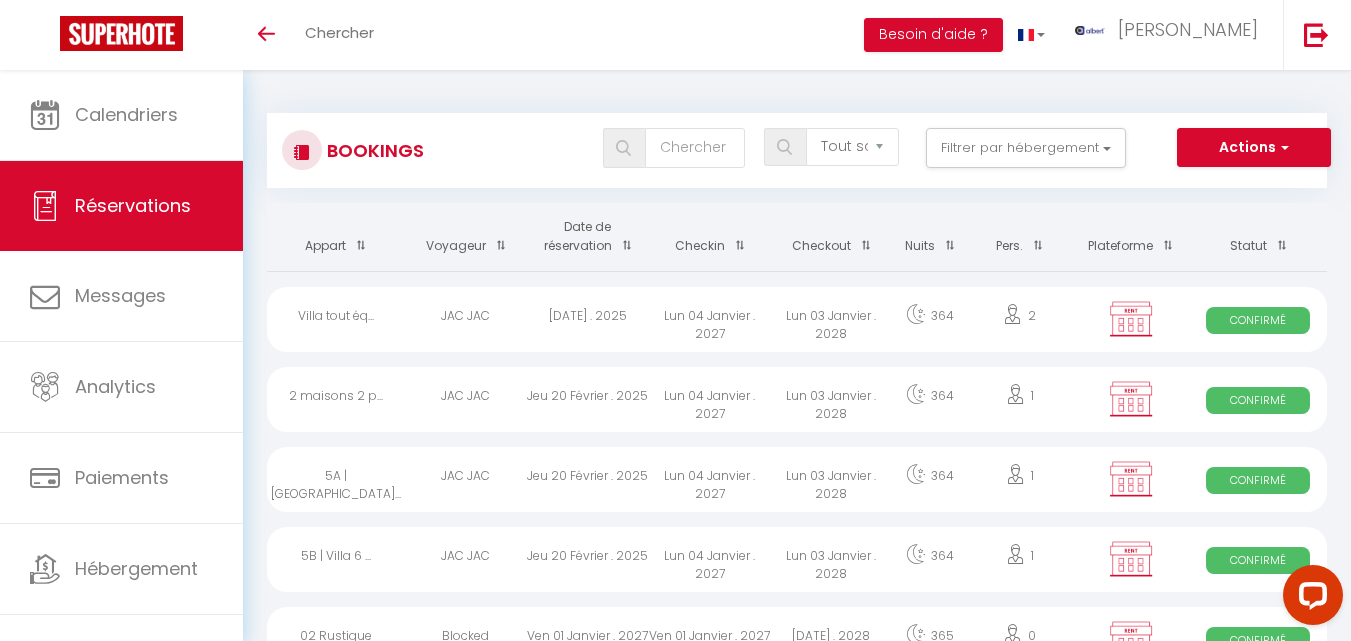 scroll, scrollTop: 0, scrollLeft: 0, axis: both 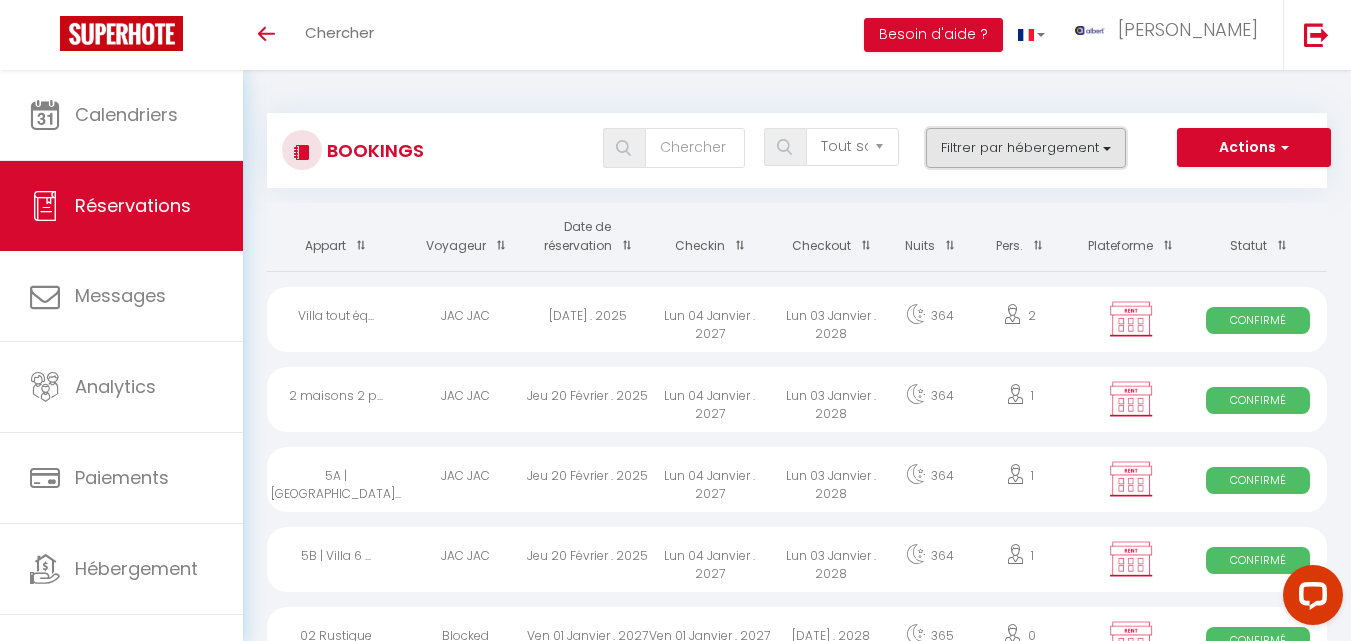 click on "Filtrer par hébergement" at bounding box center [1026, 148] 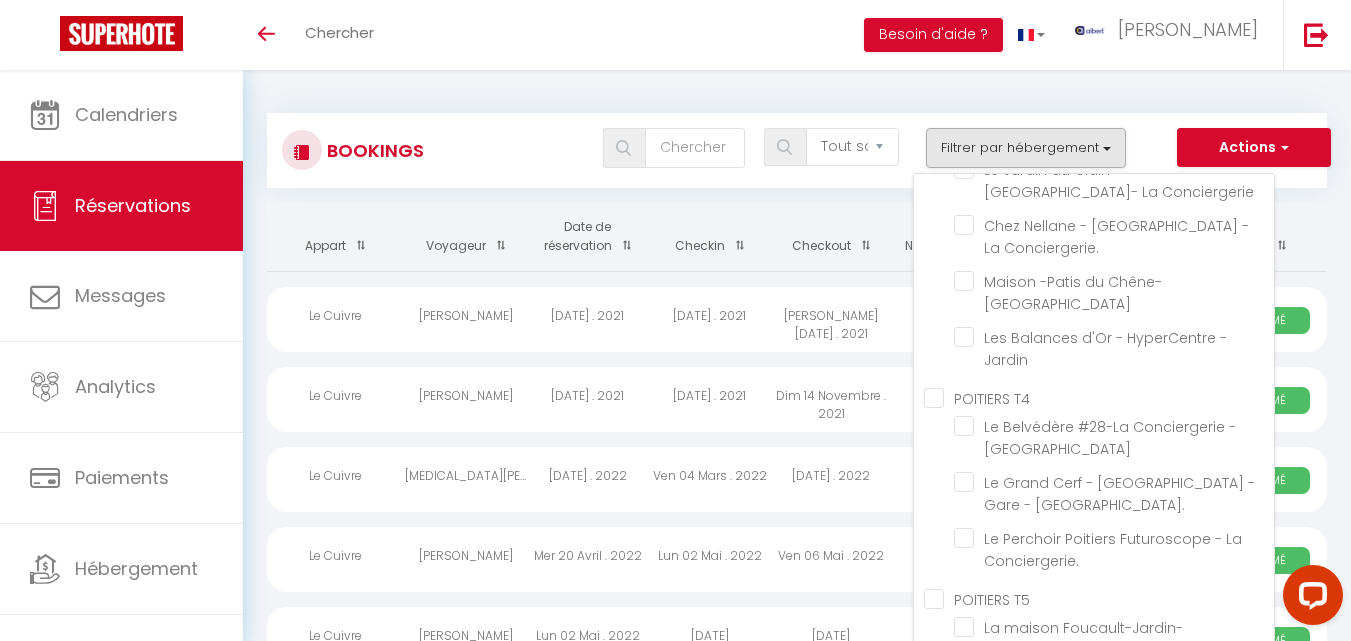 scroll, scrollTop: 947, scrollLeft: 0, axis: vertical 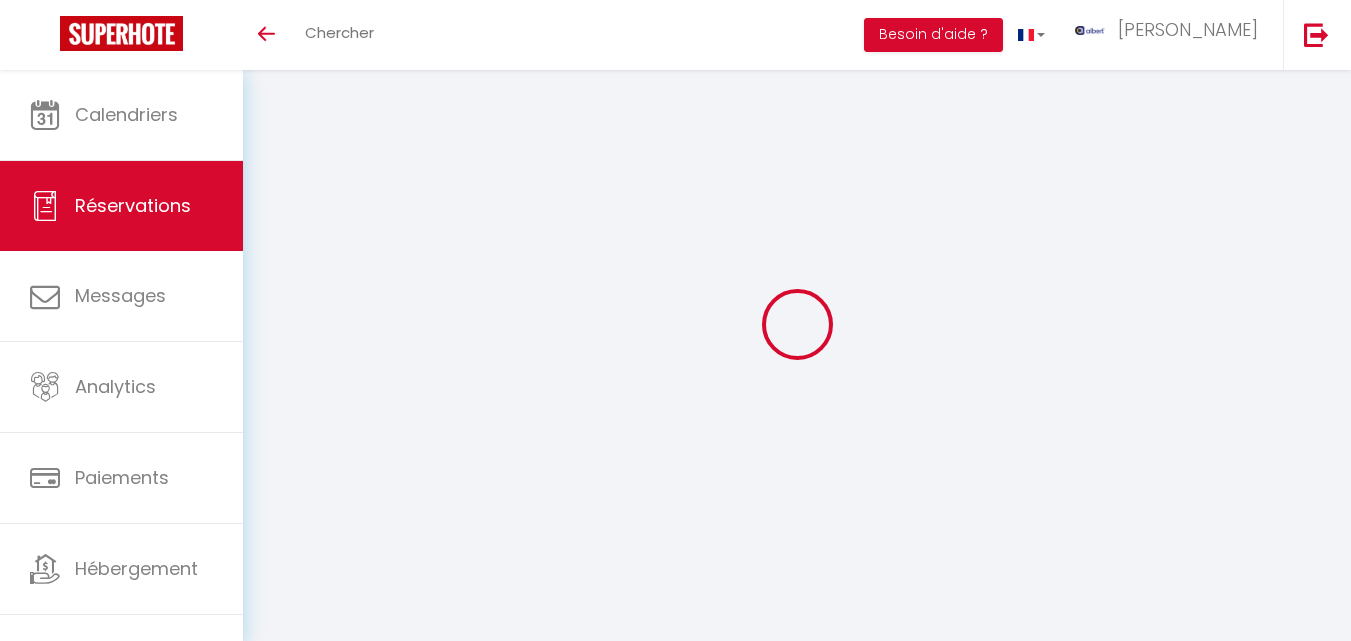 select on "not_cancelled" 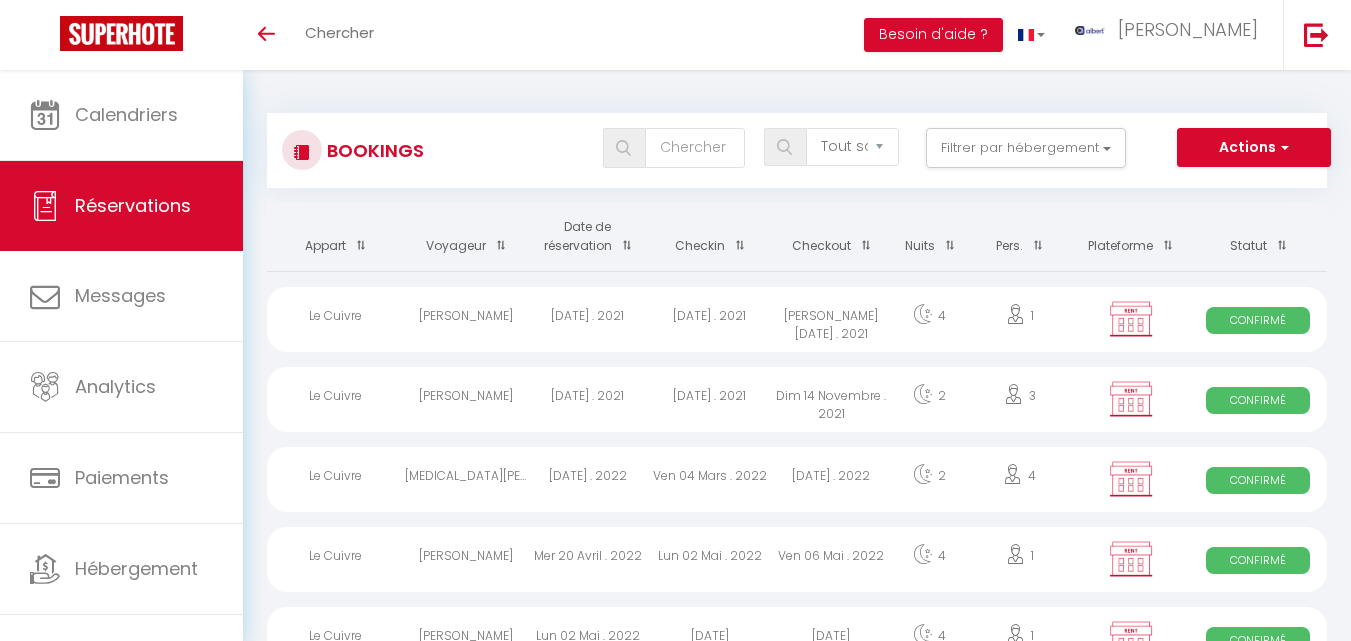 scroll, scrollTop: 0, scrollLeft: 0, axis: both 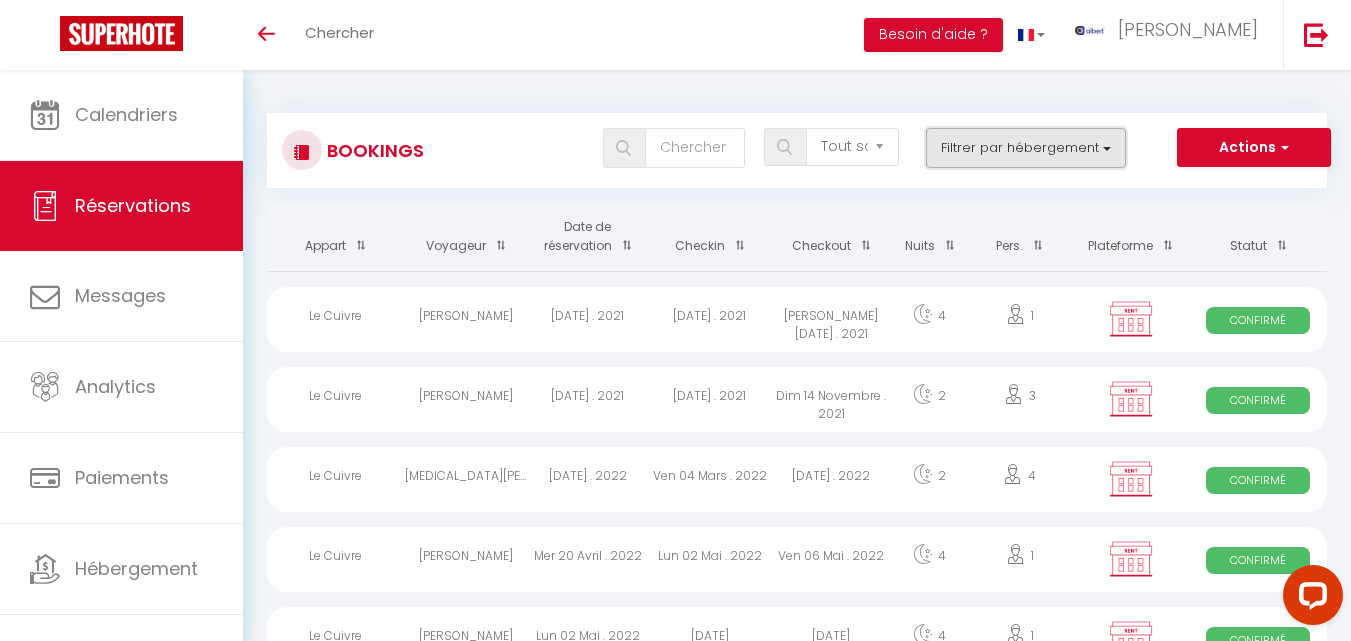 click on "Filtrer par hébergement" at bounding box center [1026, 148] 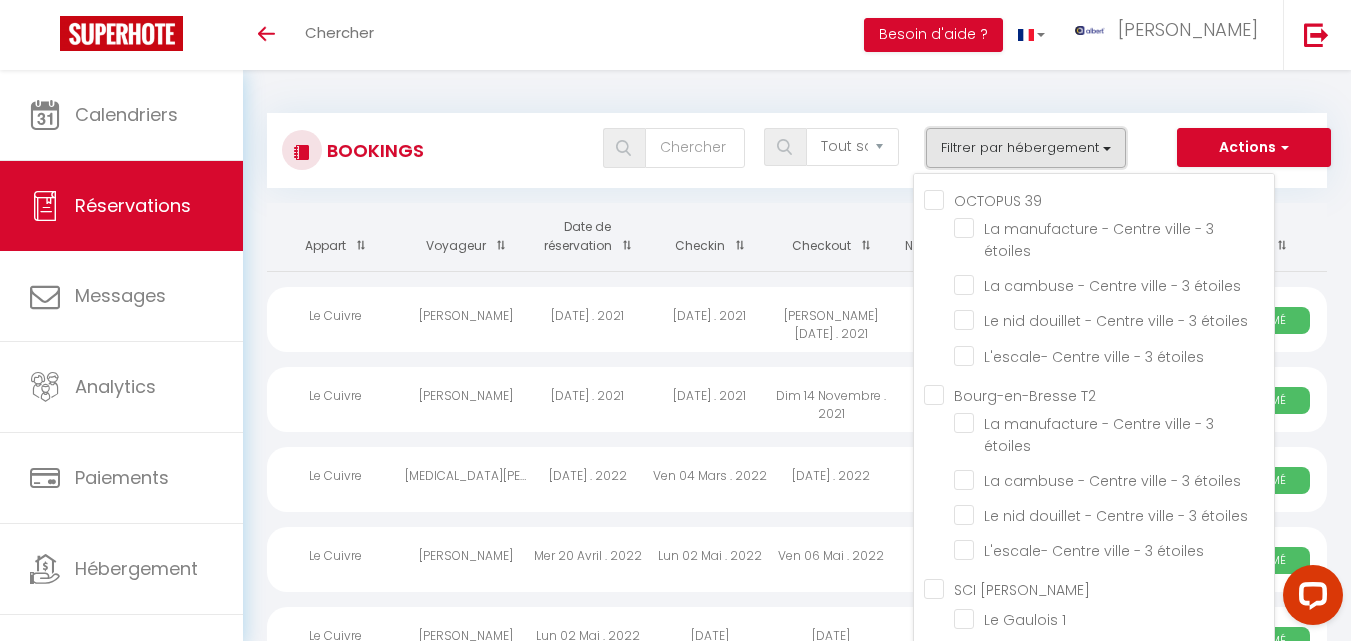 type 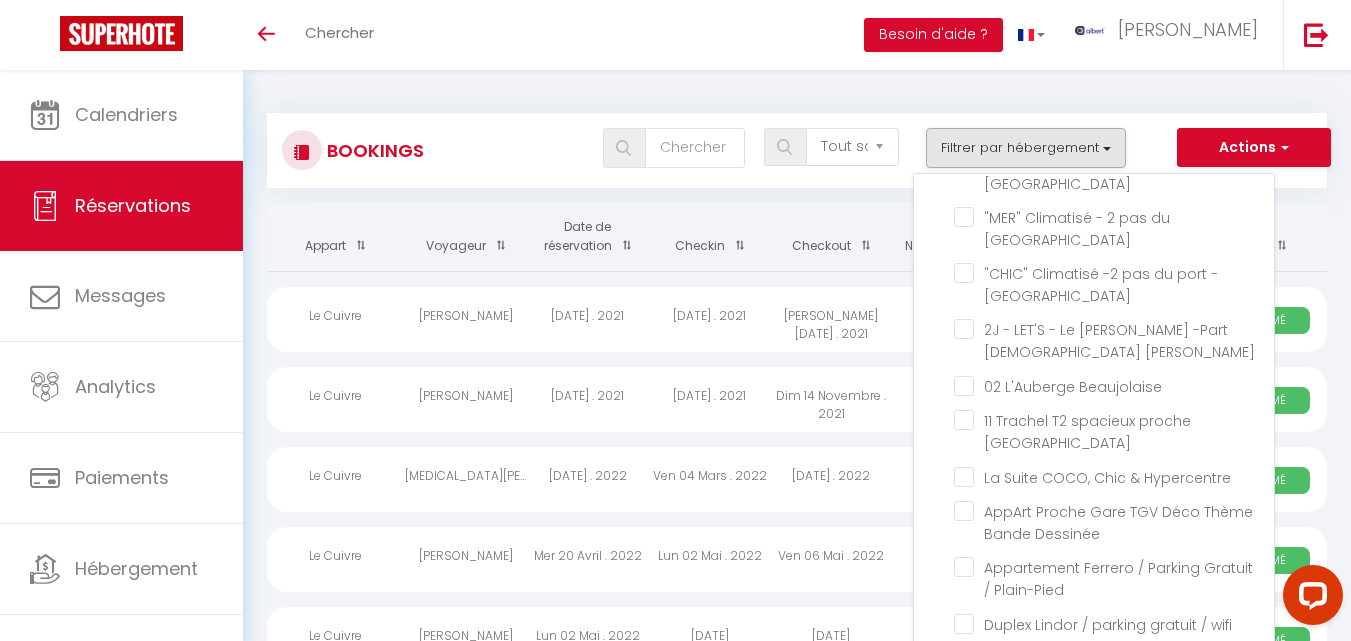 scroll, scrollTop: 19988, scrollLeft: 0, axis: vertical 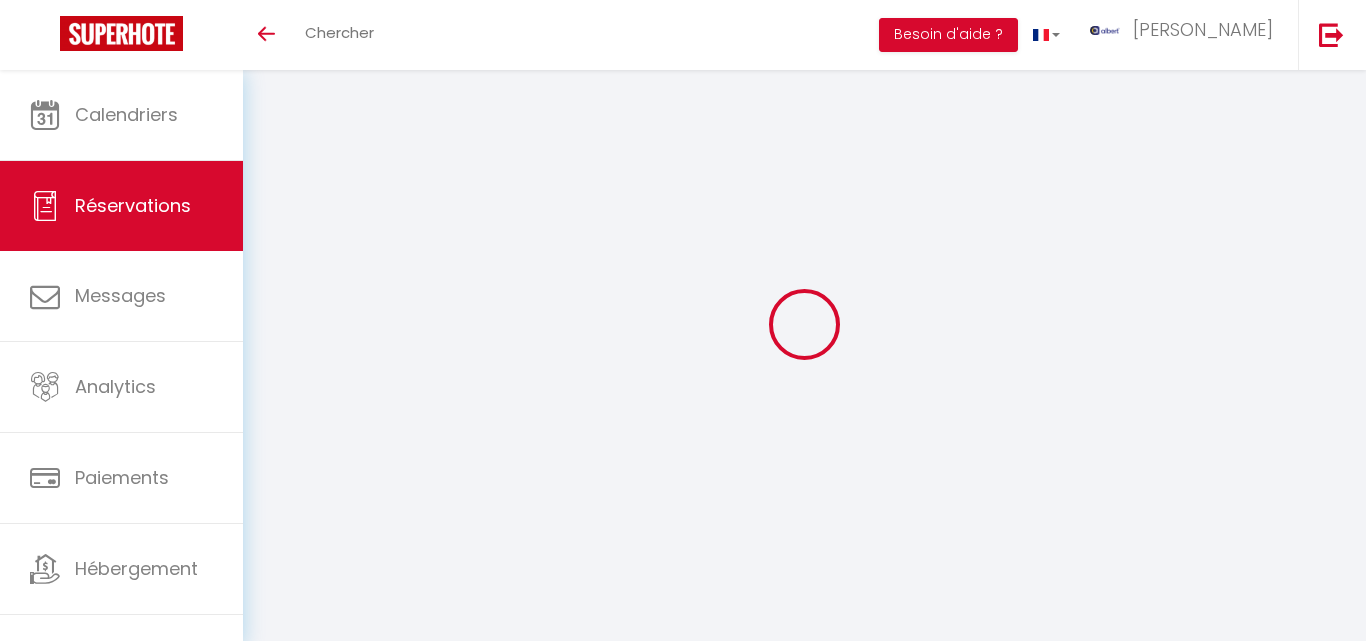 select on "not_cancelled" 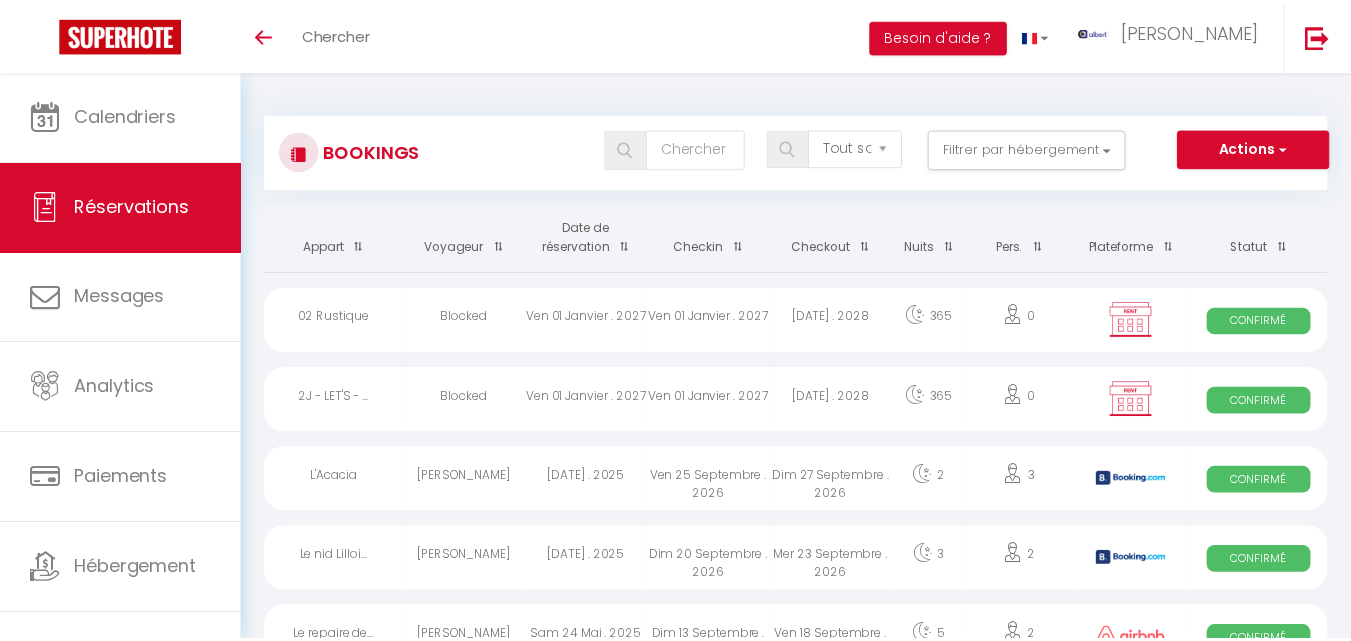 scroll, scrollTop: 0, scrollLeft: 0, axis: both 